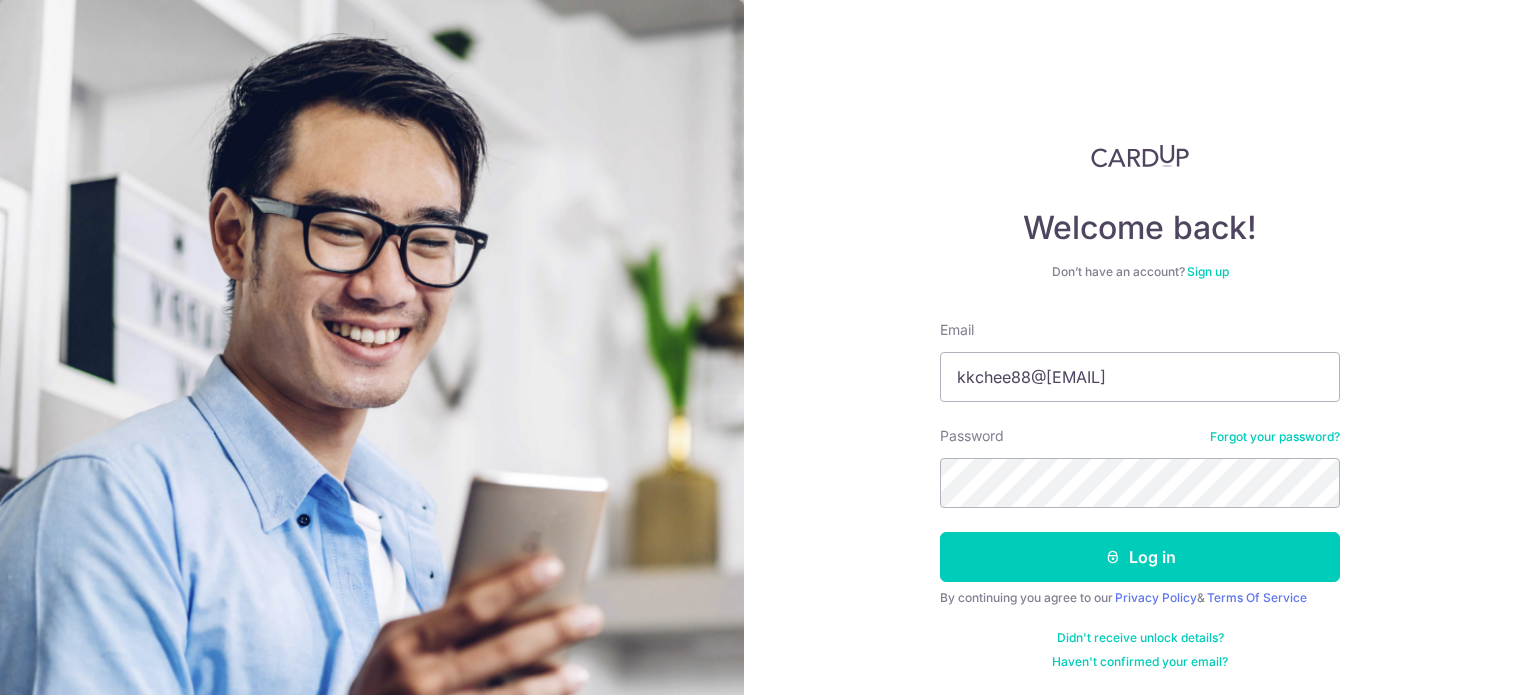 scroll, scrollTop: 0, scrollLeft: 0, axis: both 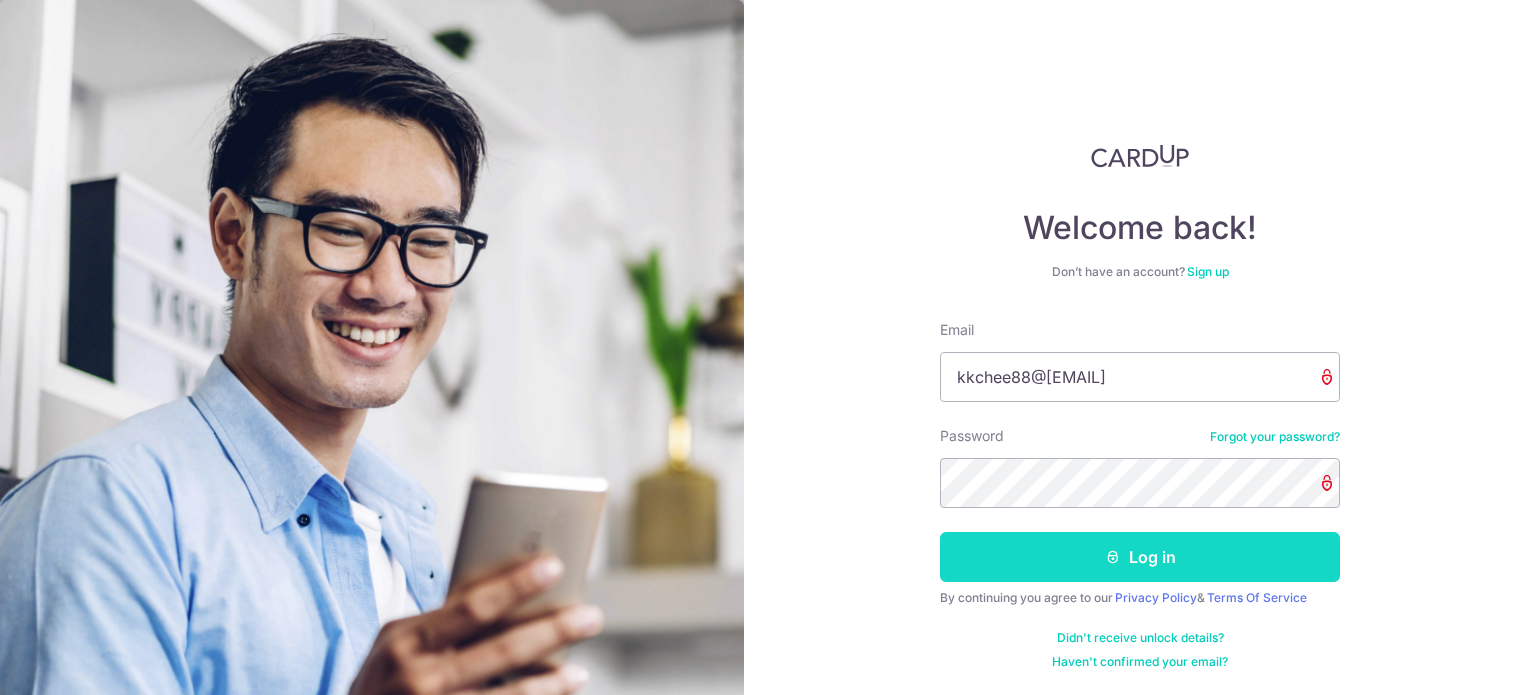 click on "Log in" at bounding box center (1140, 557) 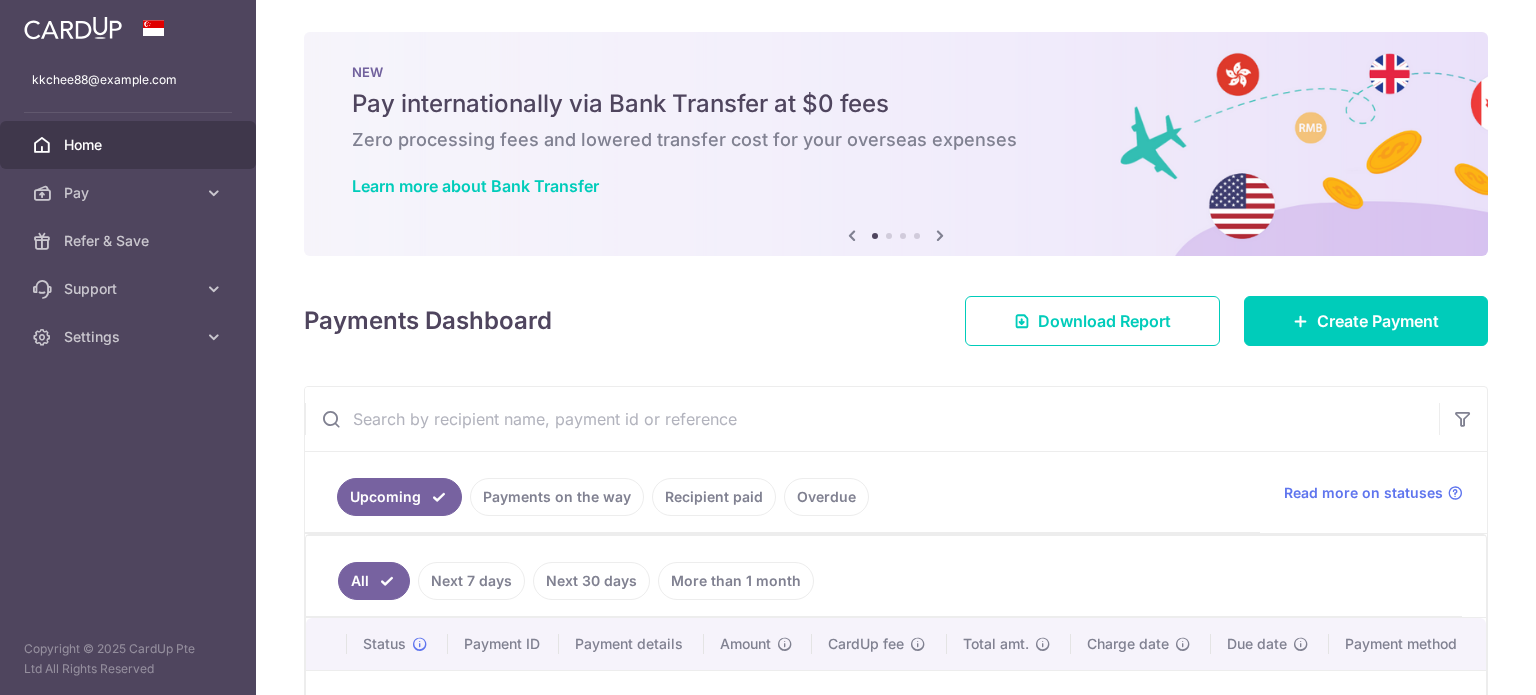 scroll, scrollTop: 0, scrollLeft: 0, axis: both 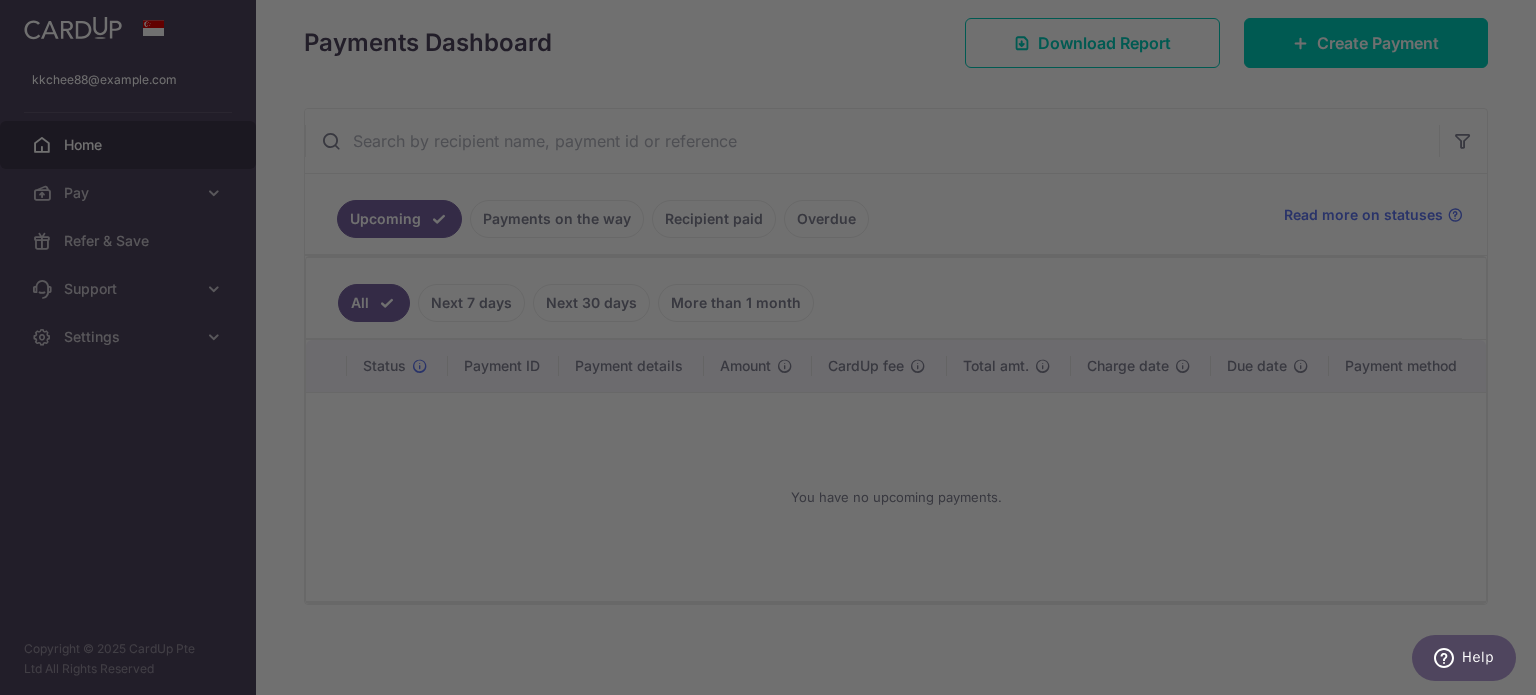 click at bounding box center (775, 351) 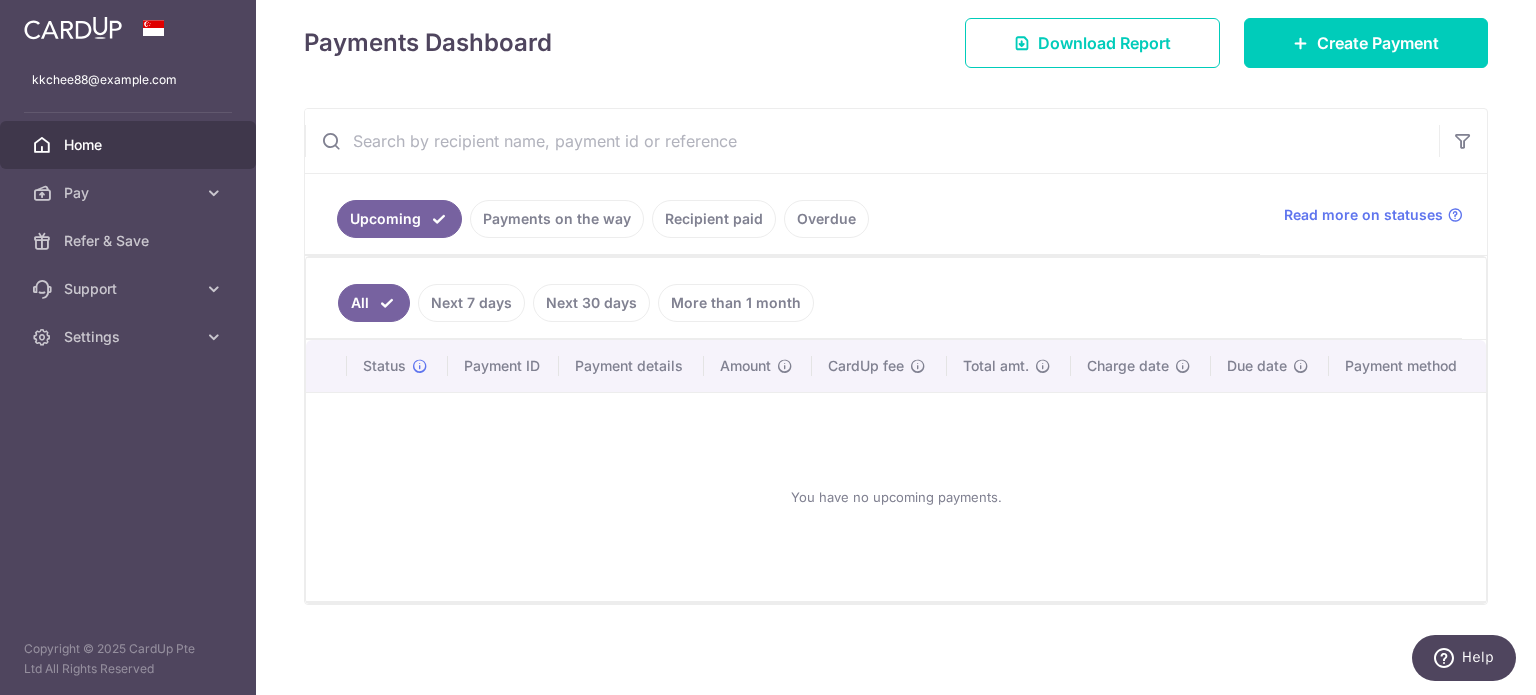 click at bounding box center (872, 141) 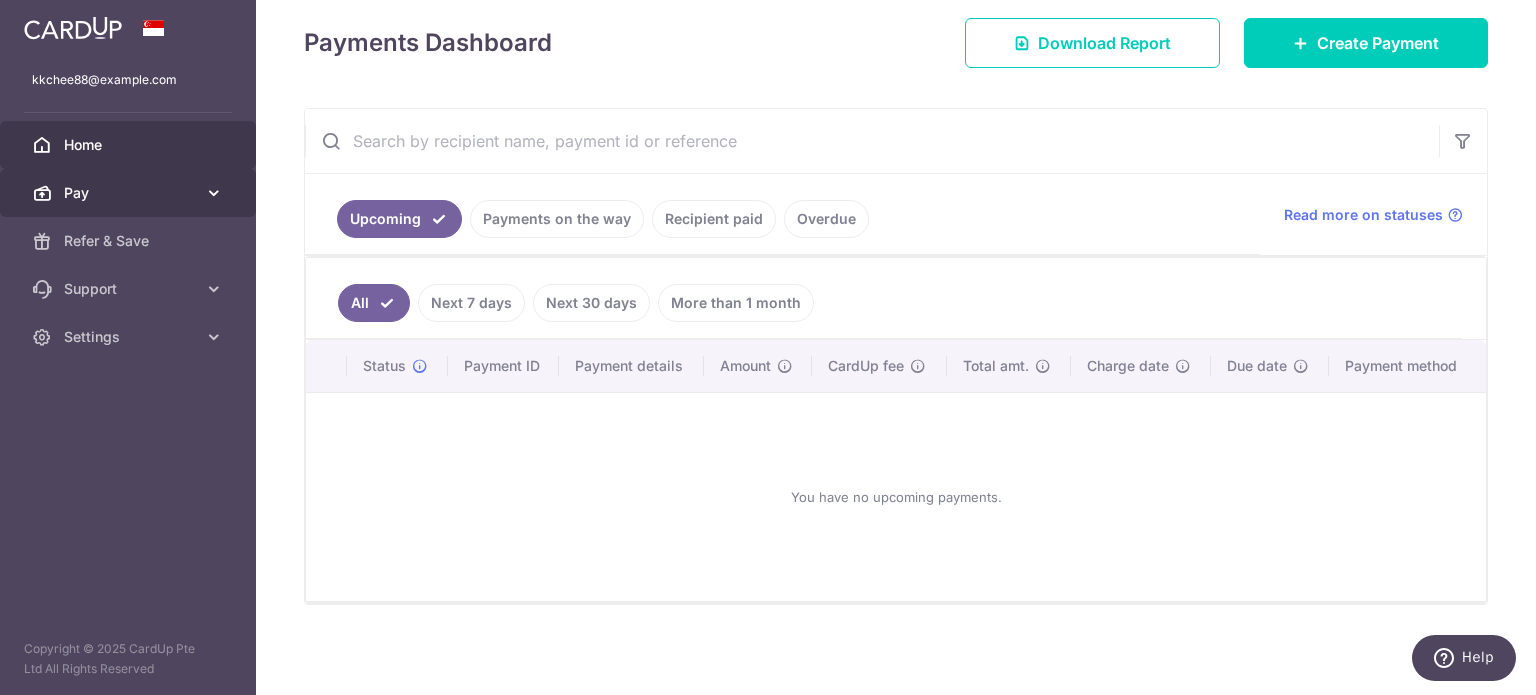 click on "Pay" at bounding box center (130, 193) 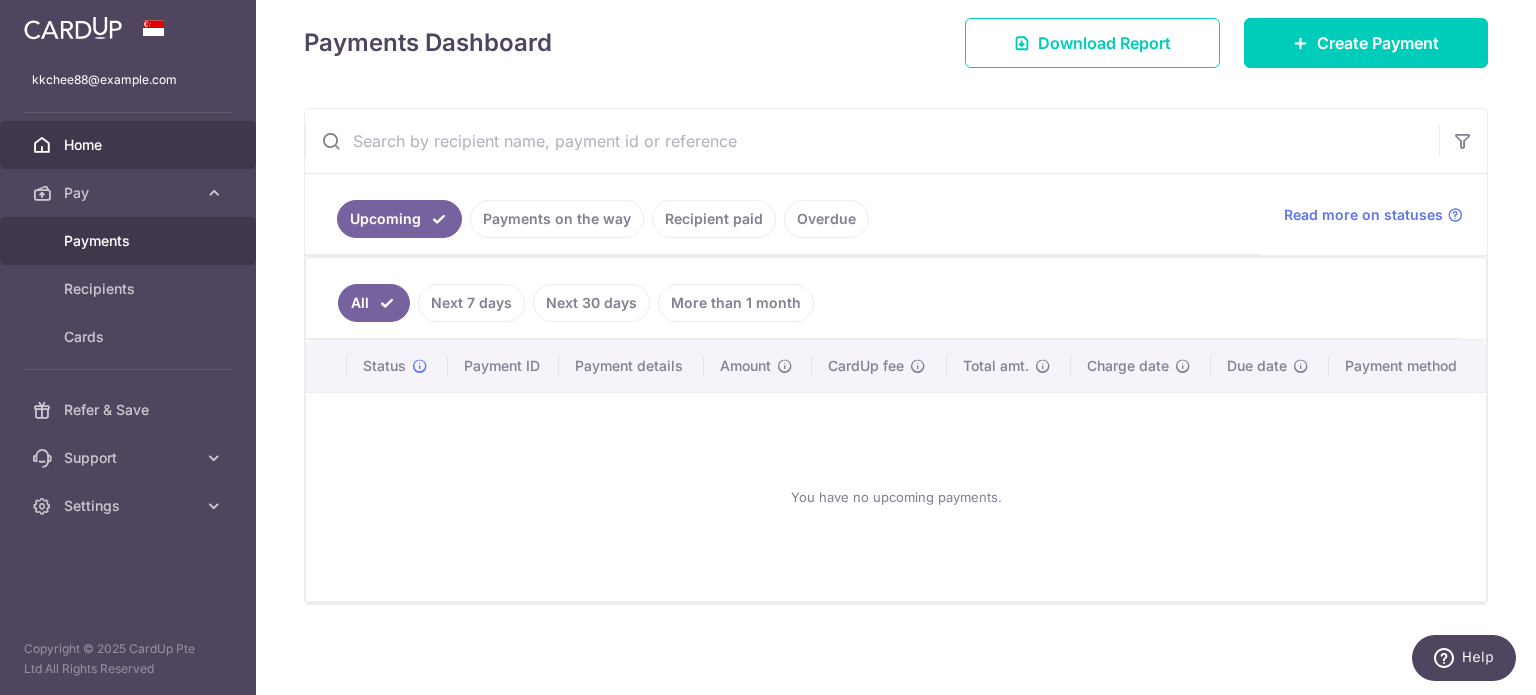 click on "Payments" at bounding box center (128, 241) 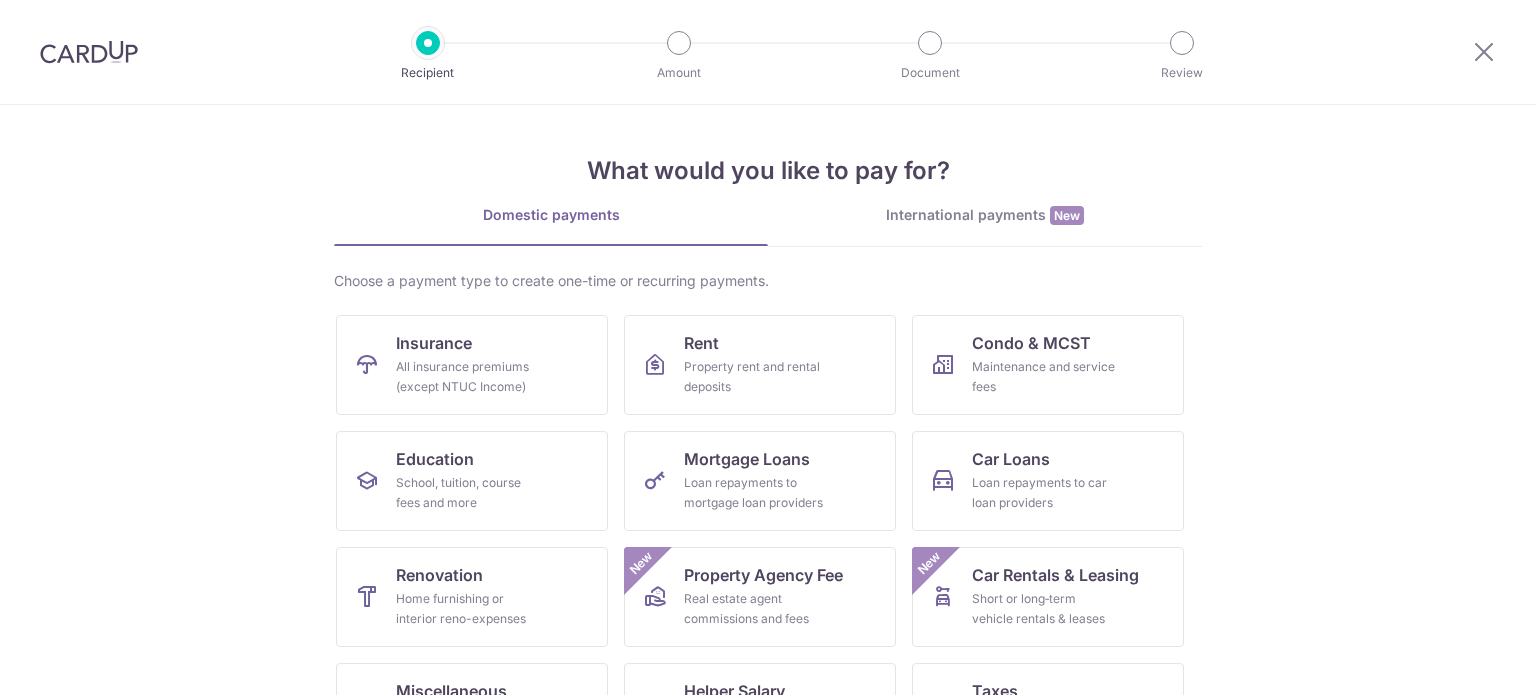 scroll, scrollTop: 0, scrollLeft: 0, axis: both 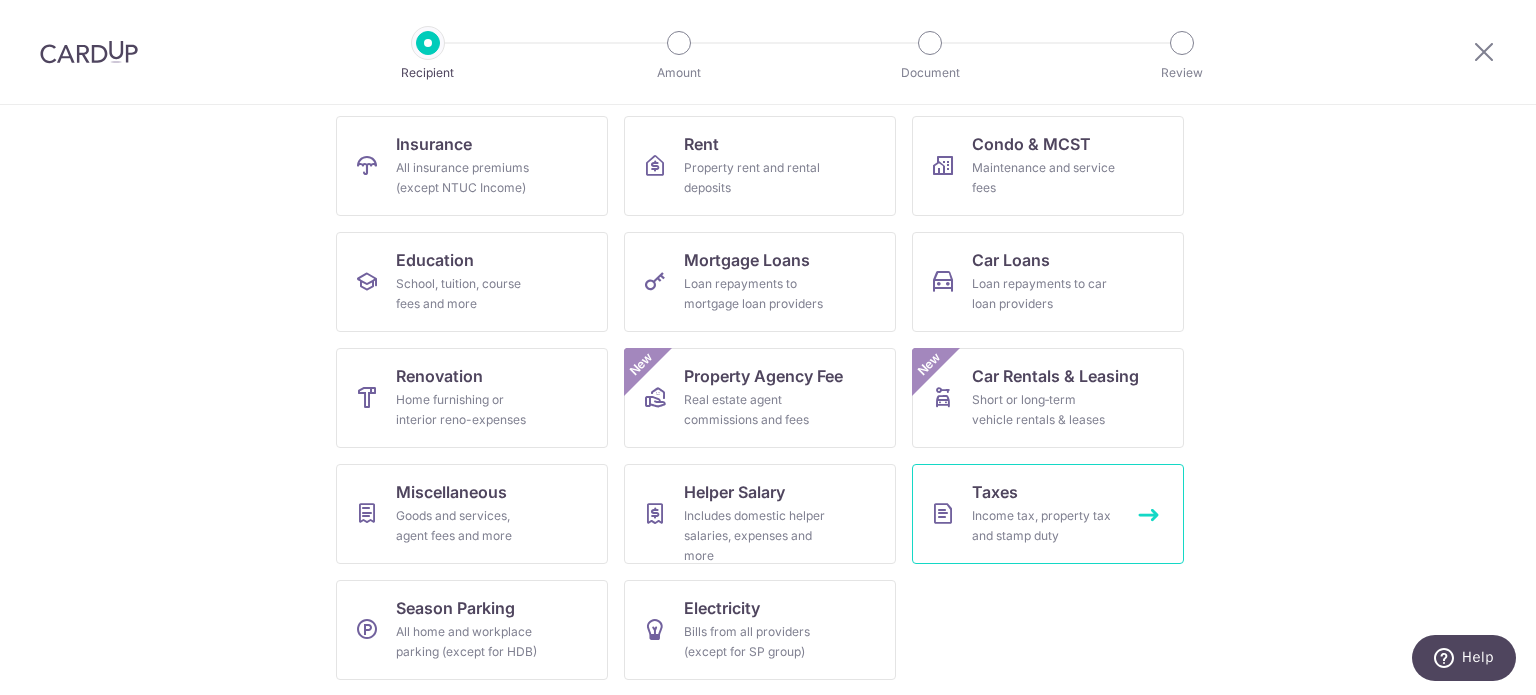 click on "Income tax, property tax and stamp duty" at bounding box center (1044, 526) 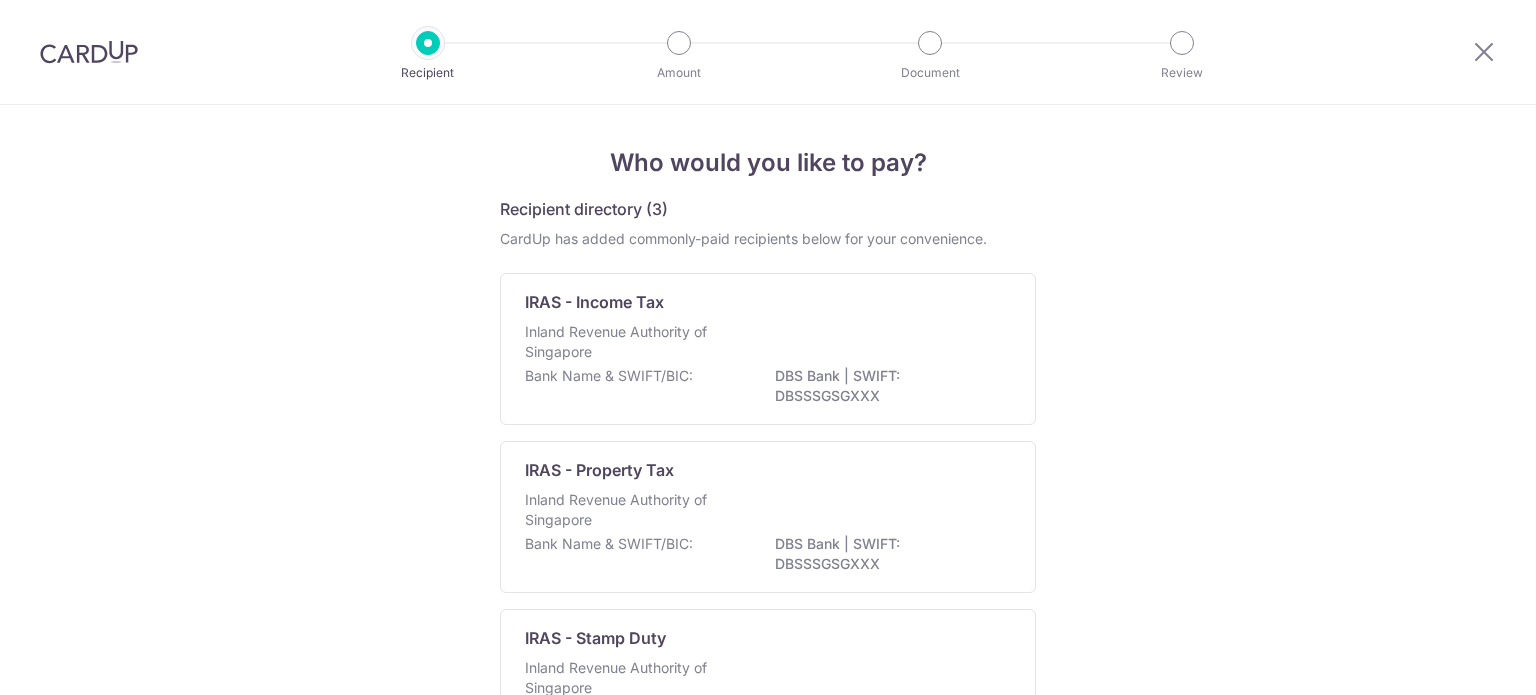 scroll, scrollTop: 0, scrollLeft: 0, axis: both 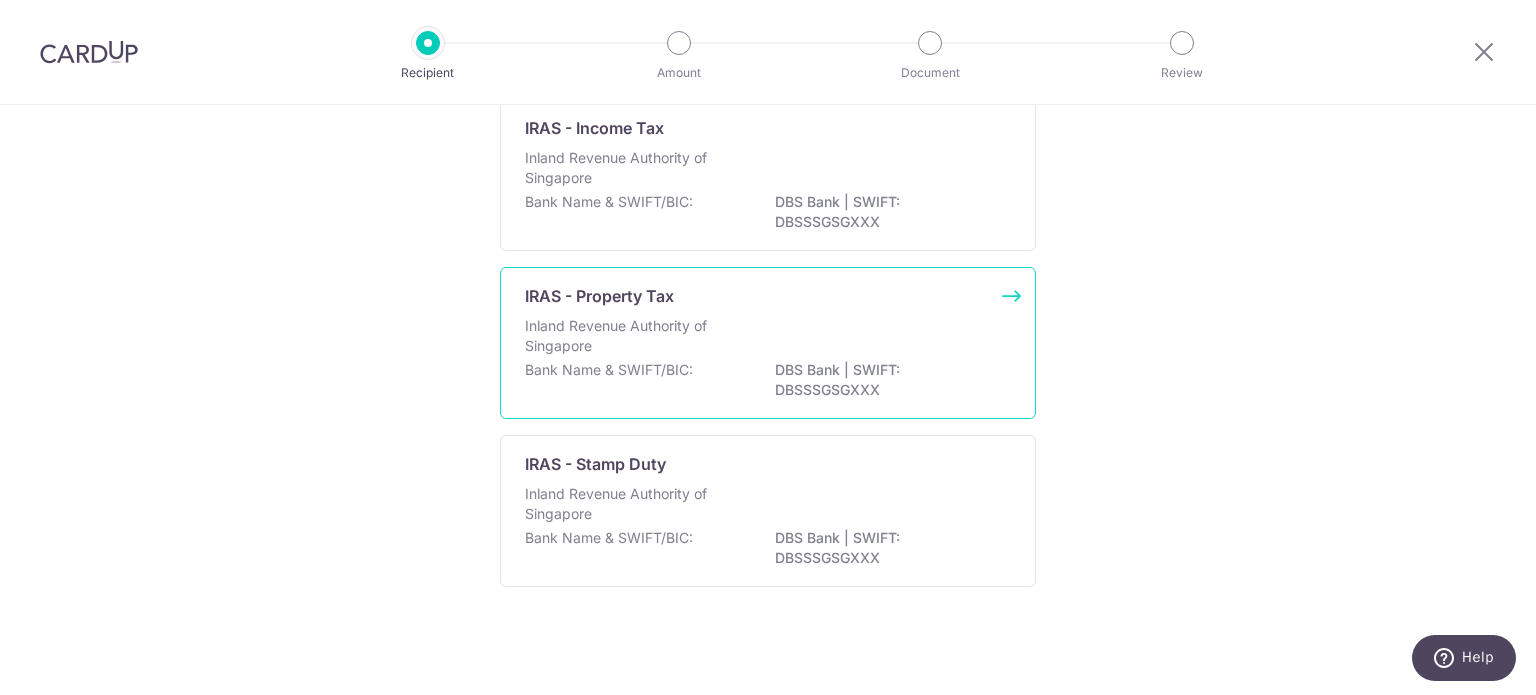 click on "Inland Revenue Authority of Singapore" at bounding box center (631, 336) 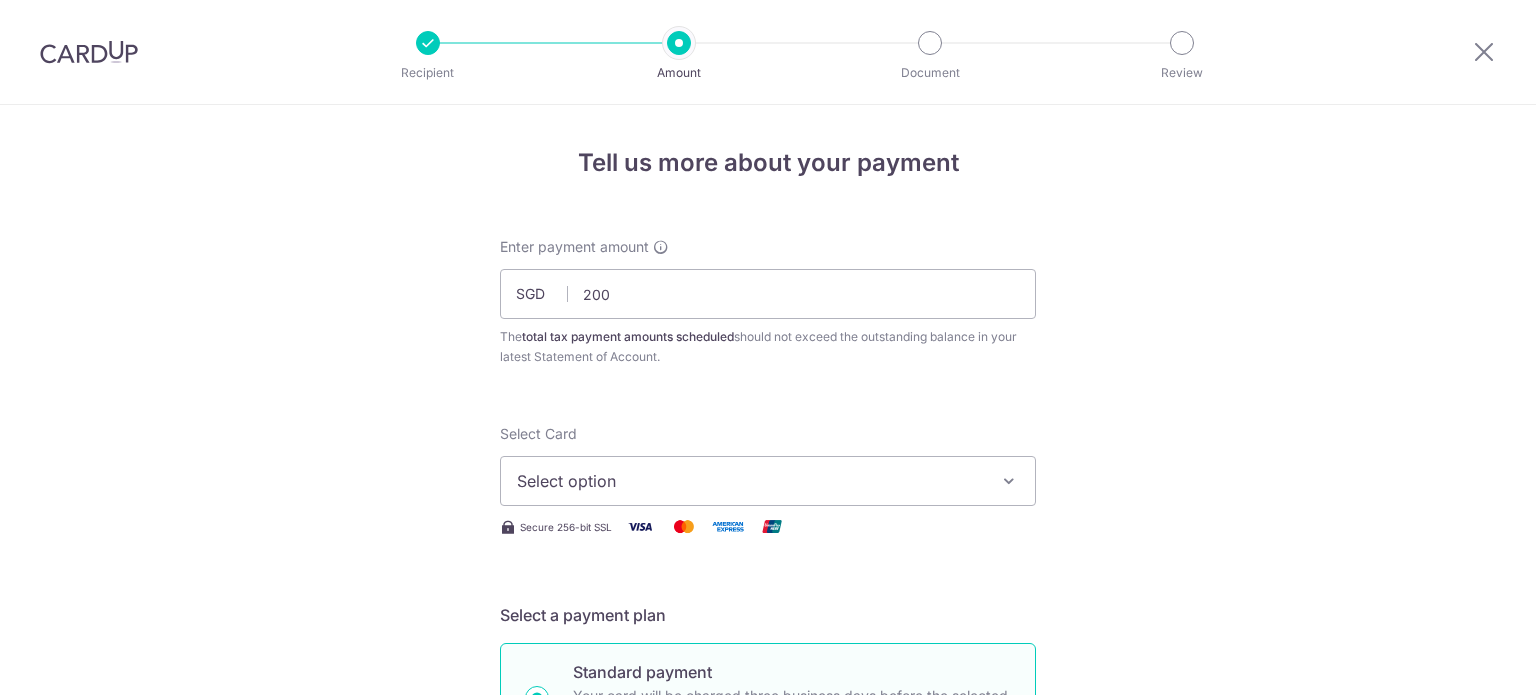 scroll, scrollTop: 0, scrollLeft: 0, axis: both 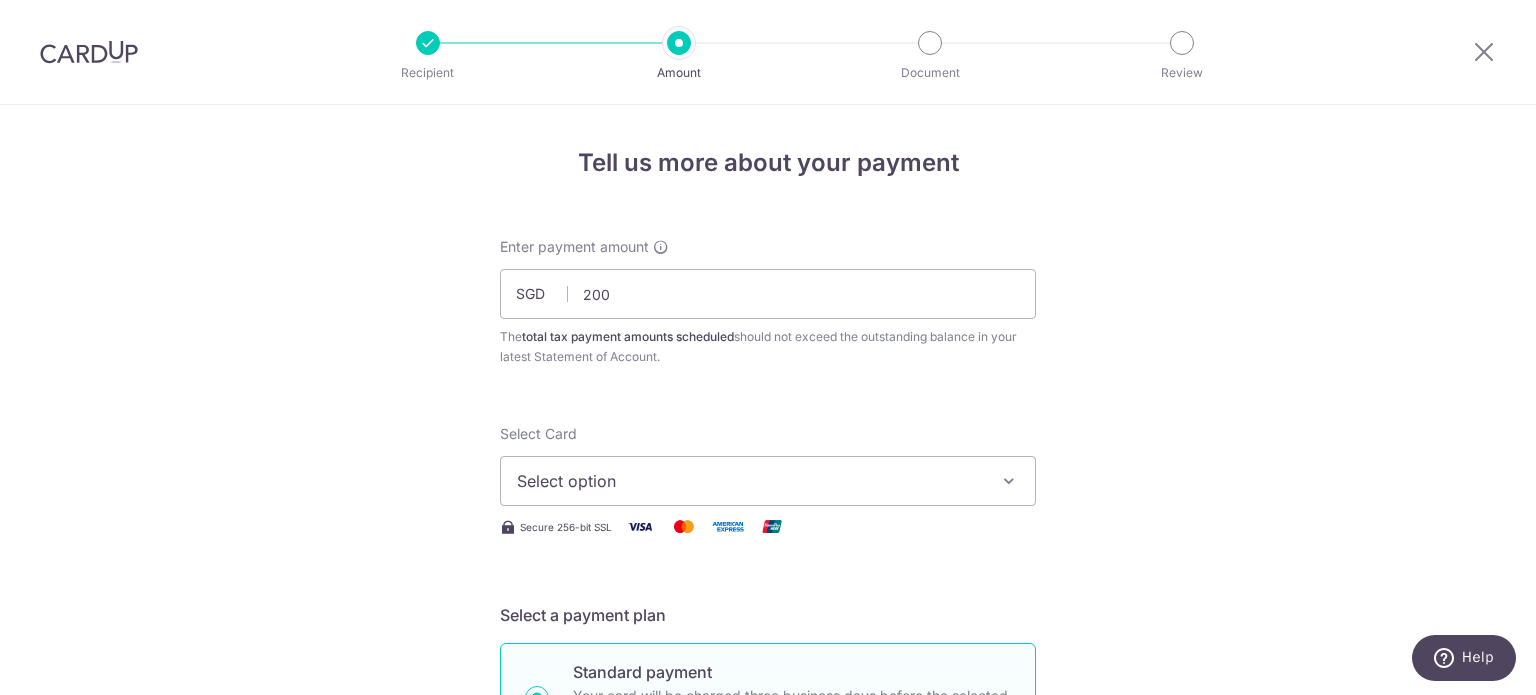type on "200.00" 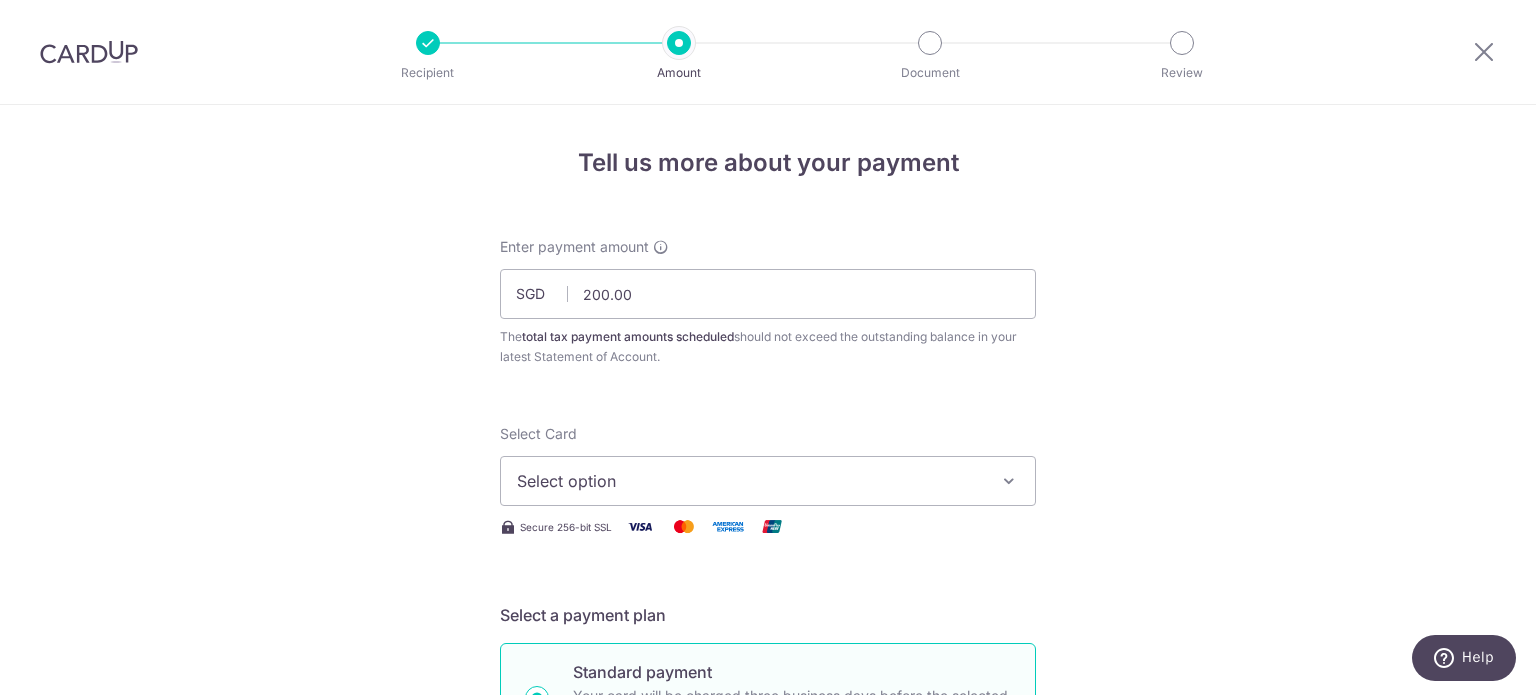 click on "Tell us more about your payment
Enter payment amount
SGD
200.00
200.00
The  total tax payment amounts scheduled  should not exceed the outstanding balance in your latest Statement of Account.
Select Card
Select option
Add credit card
Your Cards
**** 9076
Secure 256-bit SSL
Text
New card details" at bounding box center (768, 1033) 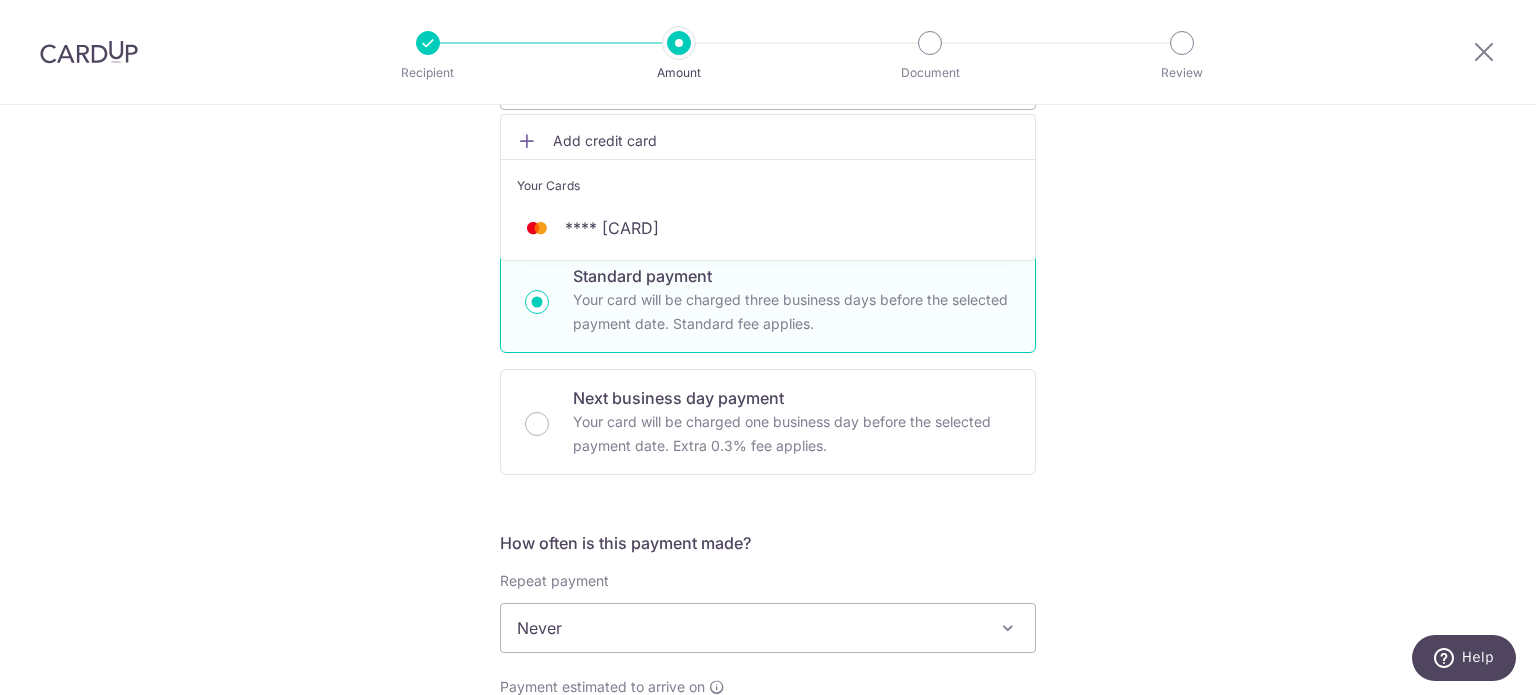 scroll, scrollTop: 400, scrollLeft: 0, axis: vertical 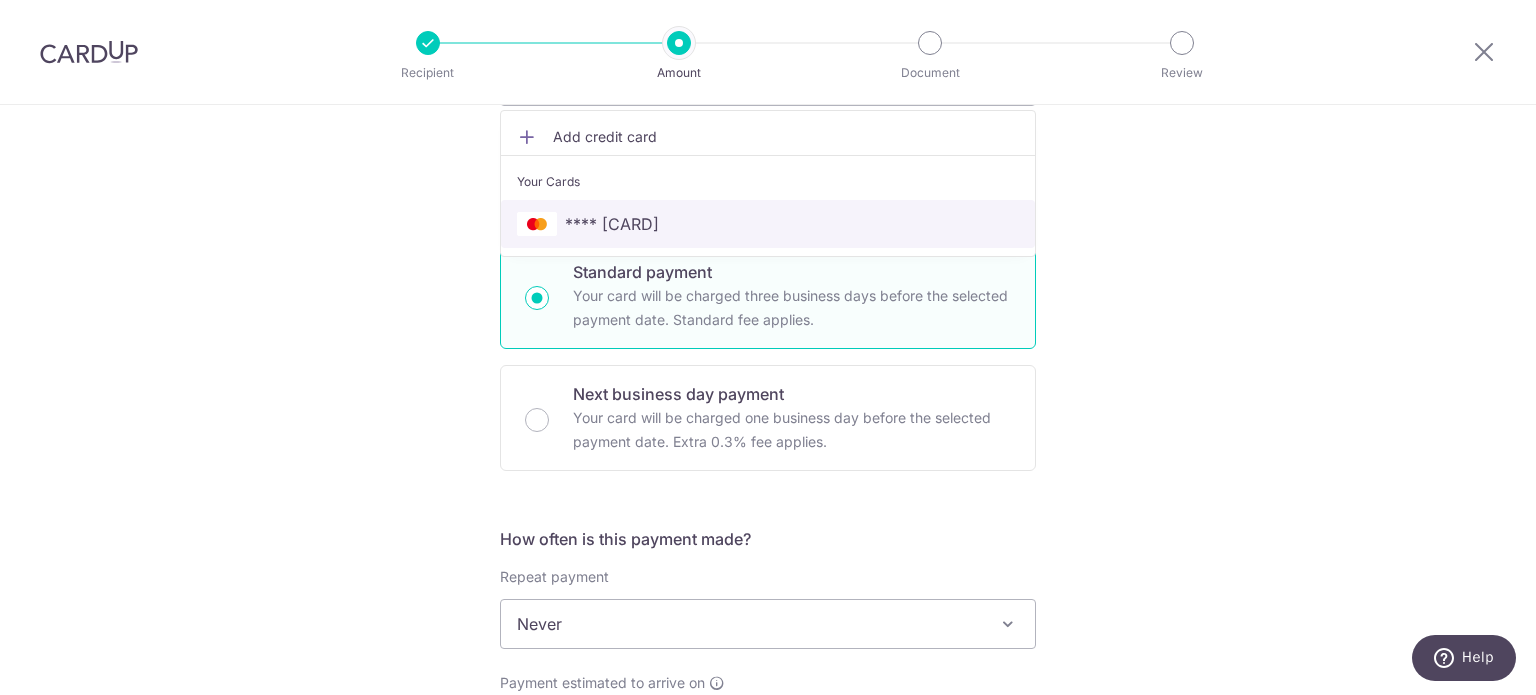 click on "**** [CARD_LAST_FOUR]" at bounding box center [768, 224] 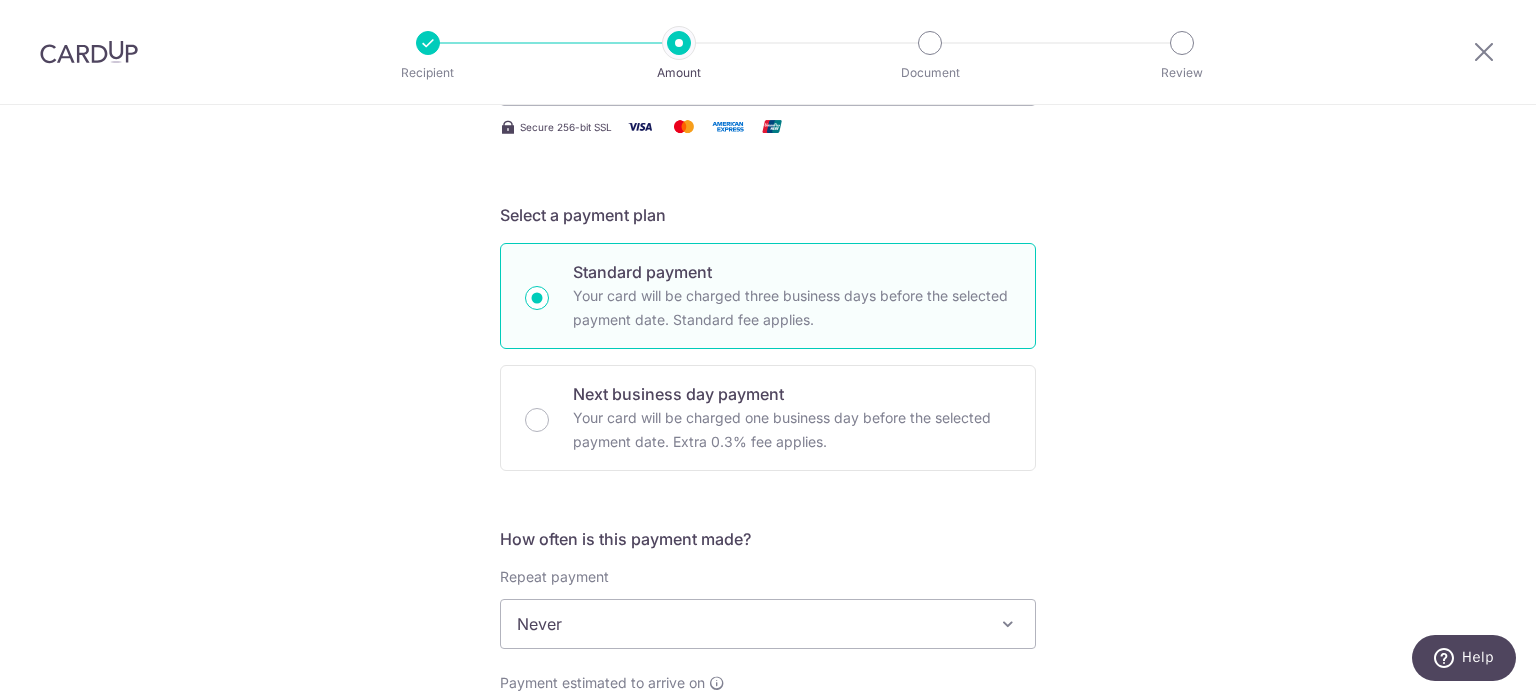 click on "SGD
200.00
200.00
The  total tax payment amounts scheduled  should not exceed the outstanding balance in your latest Statement of Account.
Select Card
**** [CARD_LAST_FOUR]
Add credit card
Your Cards
**** [CARD_LAST_FOUR]
Secure 256-bit SSL
Text
New card details" at bounding box center [768, 633] 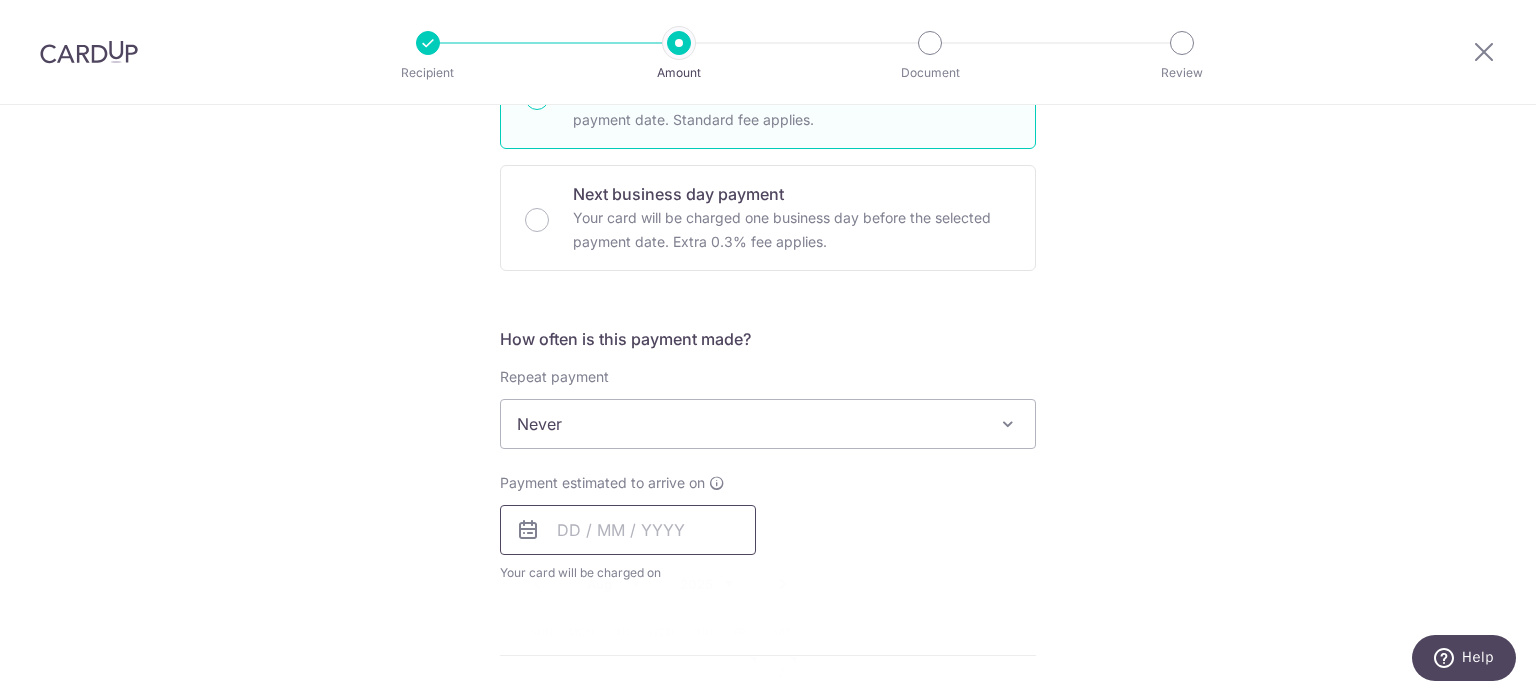 click at bounding box center (628, 530) 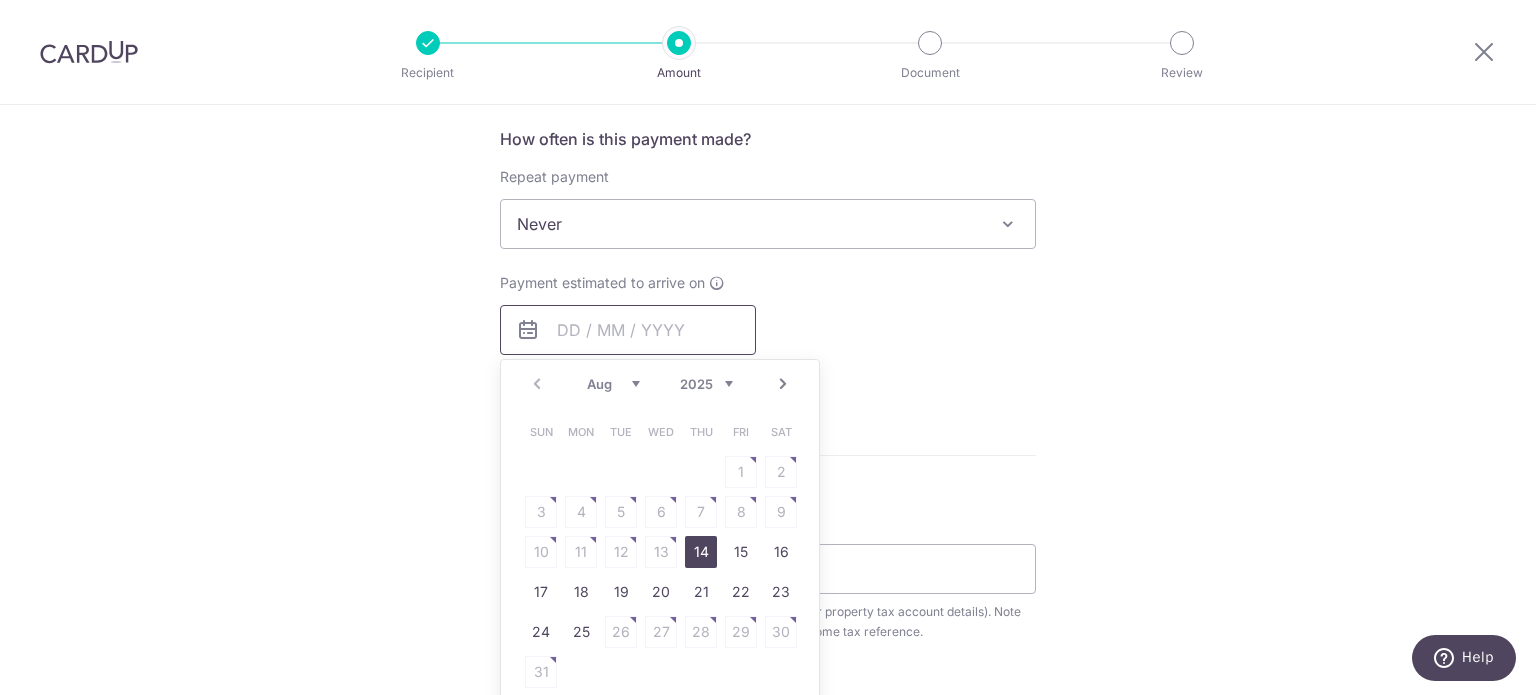 scroll, scrollTop: 900, scrollLeft: 0, axis: vertical 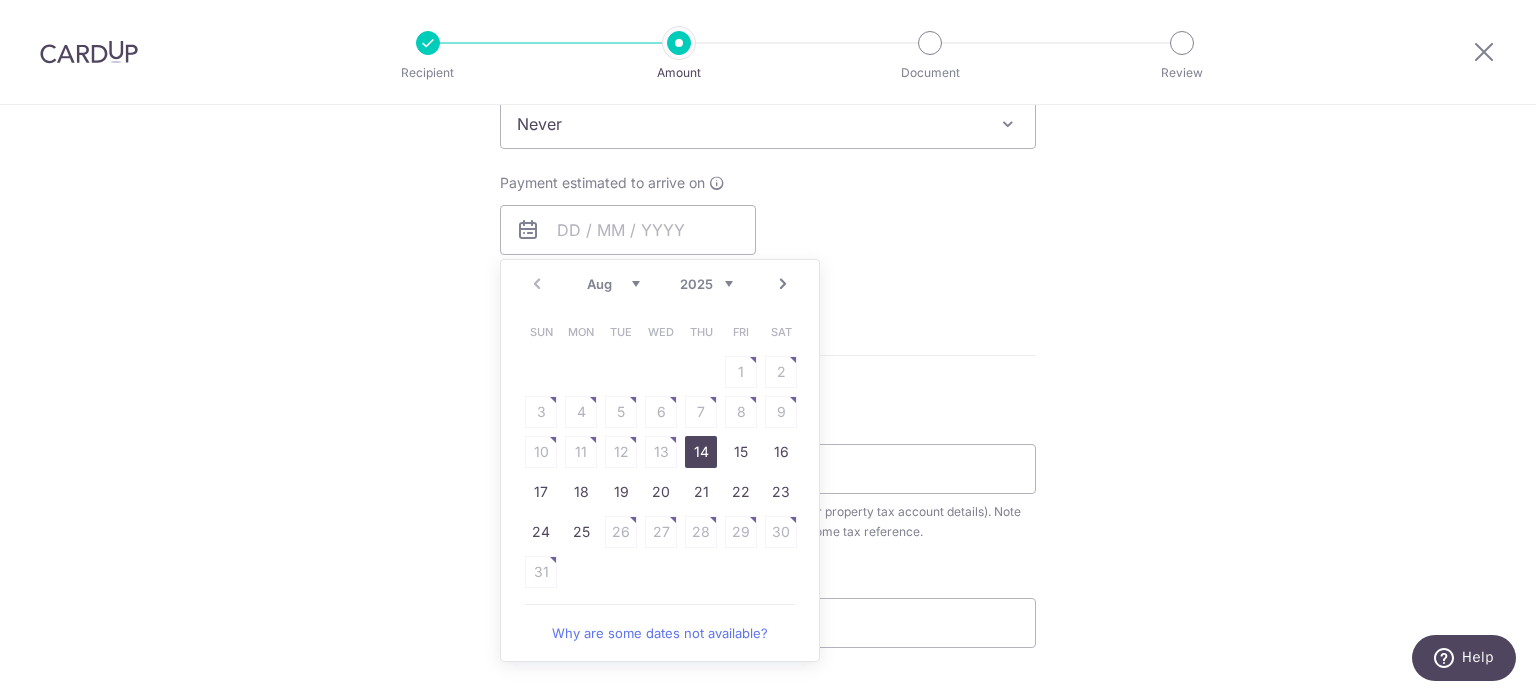 click on "Tell us more about your payment
Enter payment amount
SGD
200.00
200.00
The  total tax payment amounts scheduled  should not exceed the outstanding balance in your latest Statement of Account.
Select Card
**** 9076
Add credit card
Your Cards
**** 9076
Secure 256-bit SSL
Text
New card details" at bounding box center (768, 133) 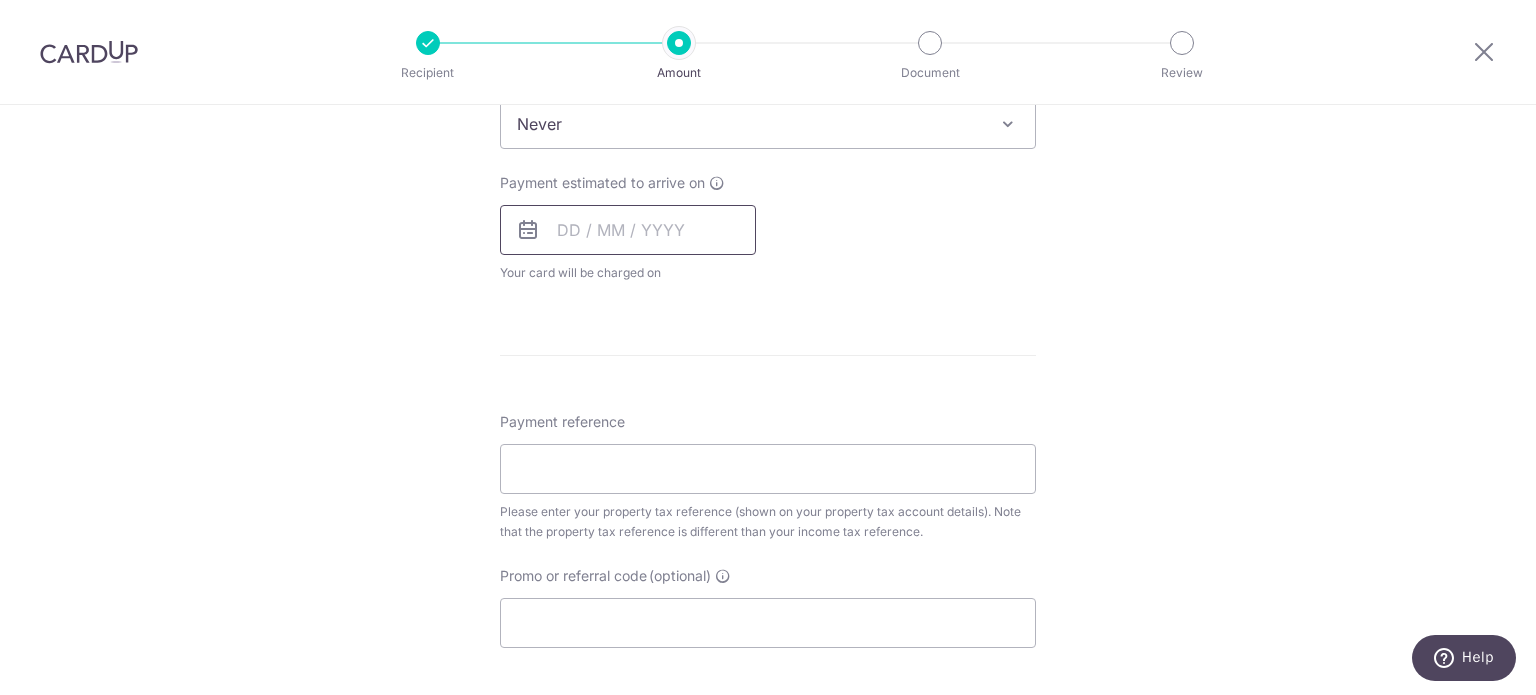 click at bounding box center [628, 230] 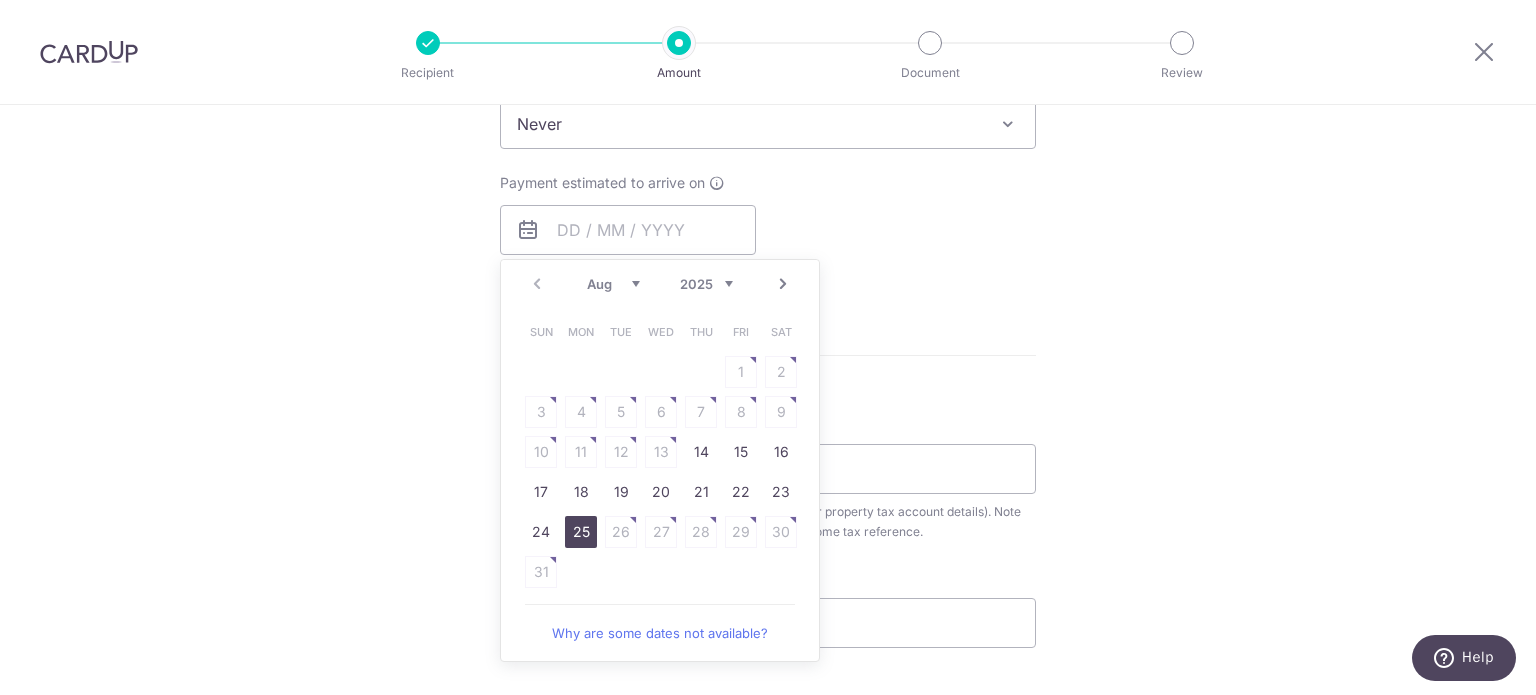 click on "25" at bounding box center (581, 532) 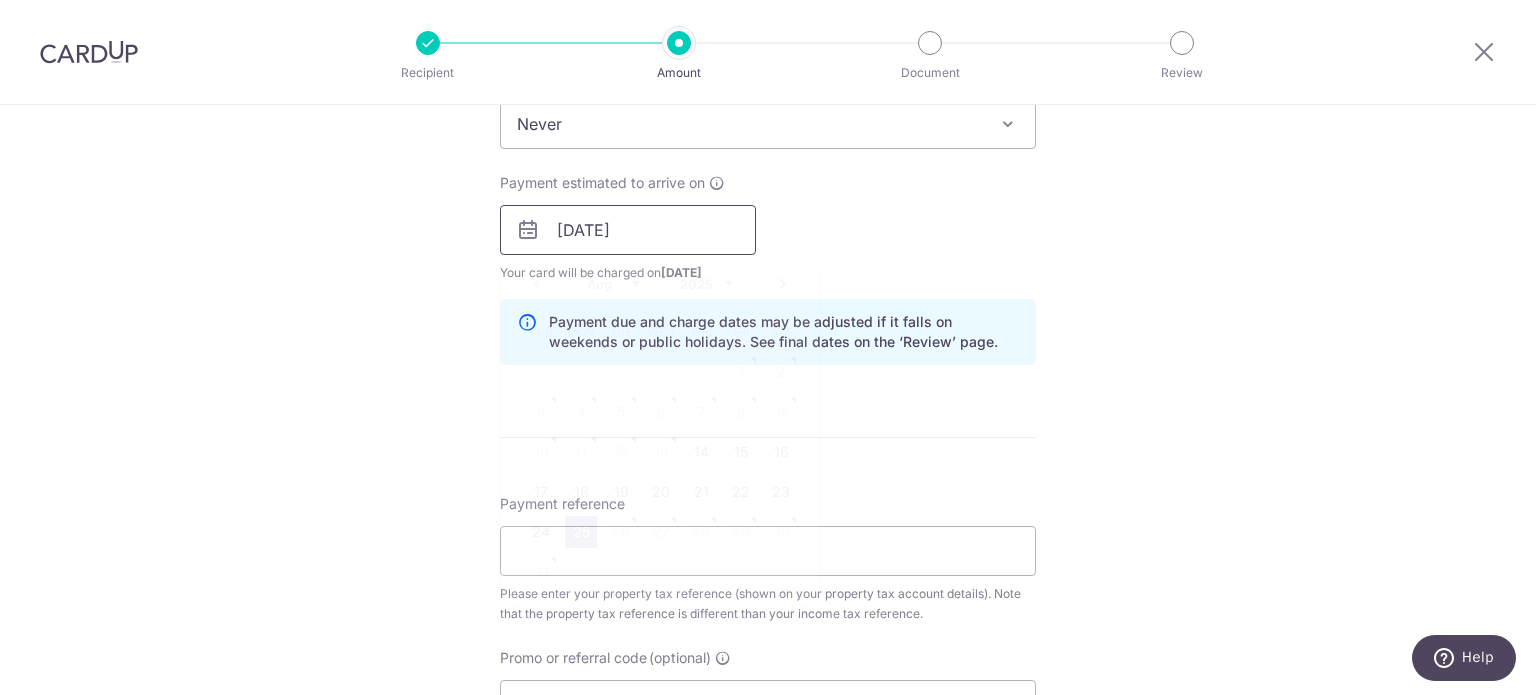 click on "25/08/2025" at bounding box center (628, 230) 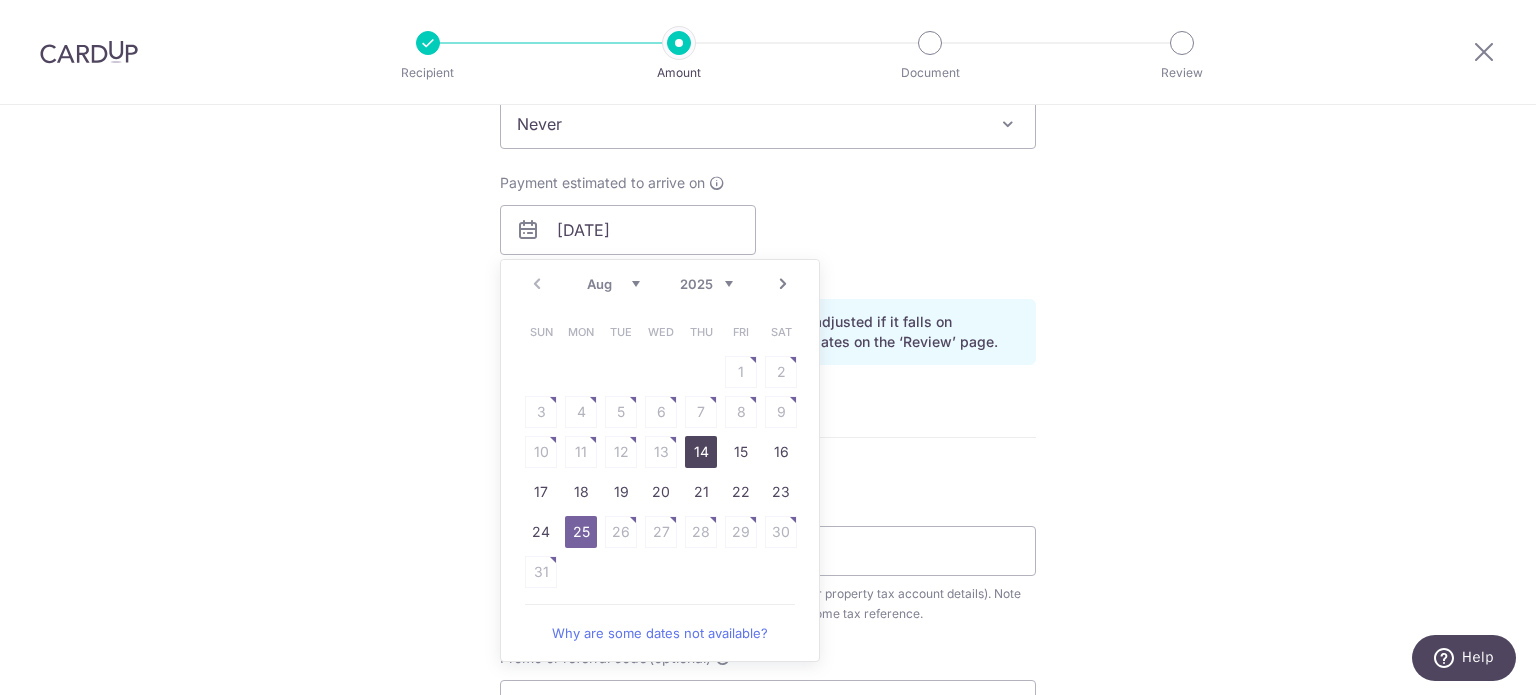 click on "14" at bounding box center (701, 452) 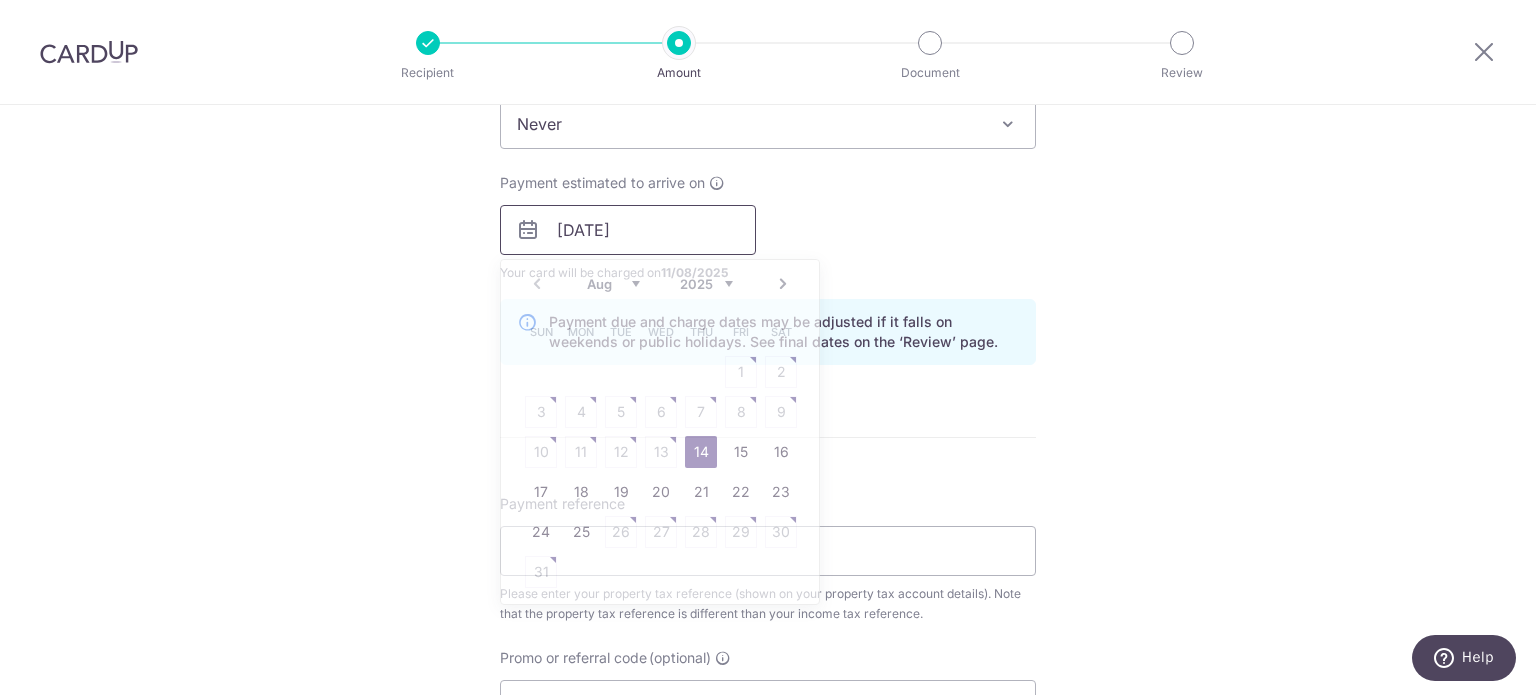 click on "14/08/2025" at bounding box center [628, 230] 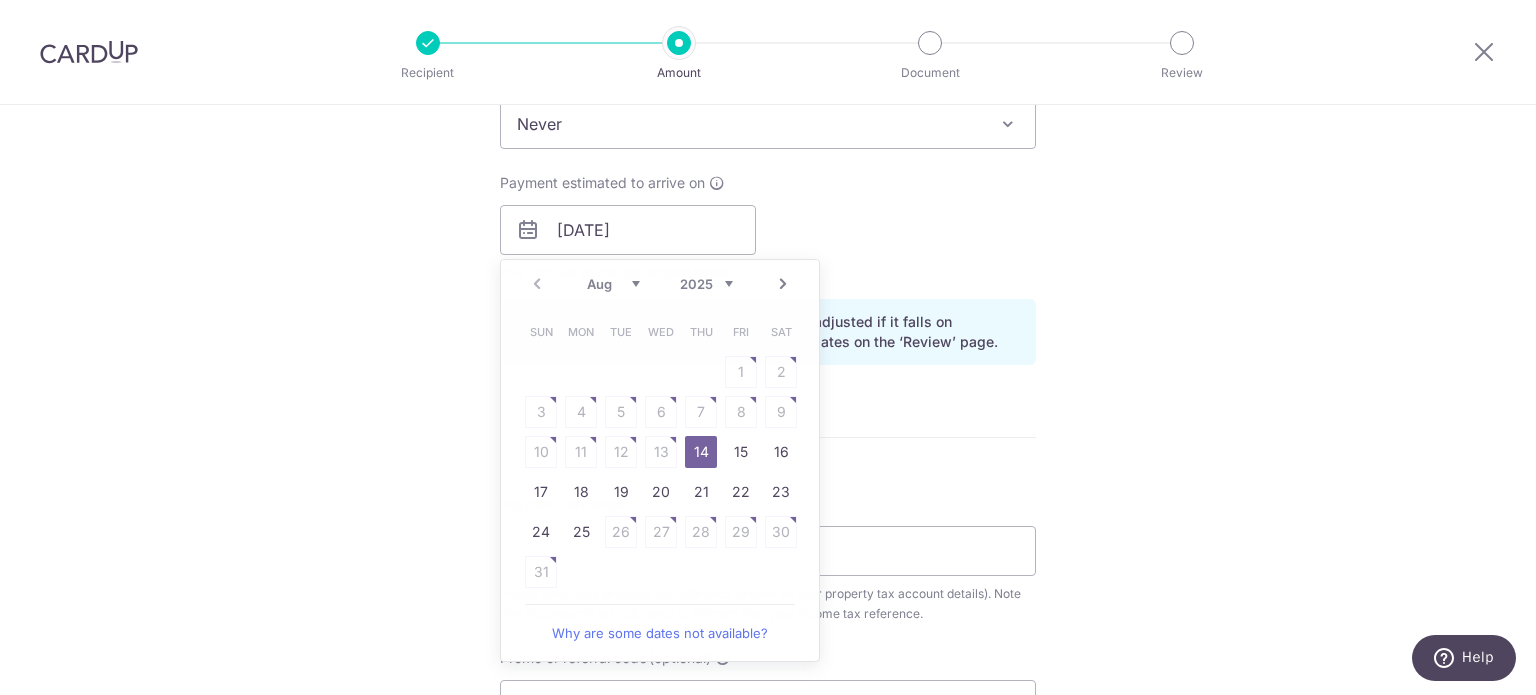 click on "Tell us more about your payment
Enter payment amount
SGD
200.00
200.00
The  total tax payment amounts scheduled  should not exceed the outstanding balance in your latest Statement of Account.
Select Card
**** 9076
Add credit card
Your Cards
**** 9076
Secure 256-bit SSL
Text
New card details" at bounding box center (768, 174) 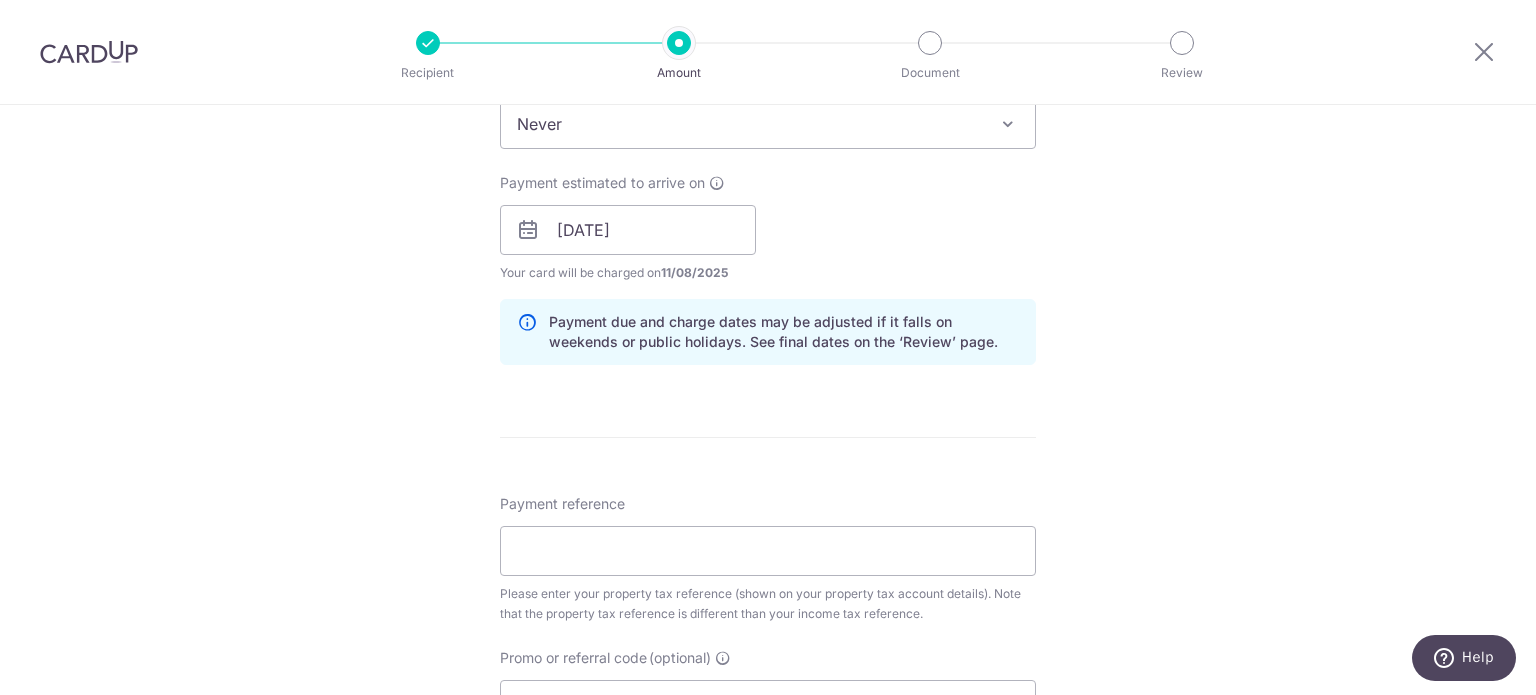 click on "Enter payment amount
SGD
200.00
200.00
The  total tax payment amounts scheduled  should not exceed the outstanding balance in your latest Statement of Account.
Select Card
**** 9076
Add credit card
Your Cards
**** 9076
Secure 256-bit SSL
Text
New card details
Card" at bounding box center [768, 193] 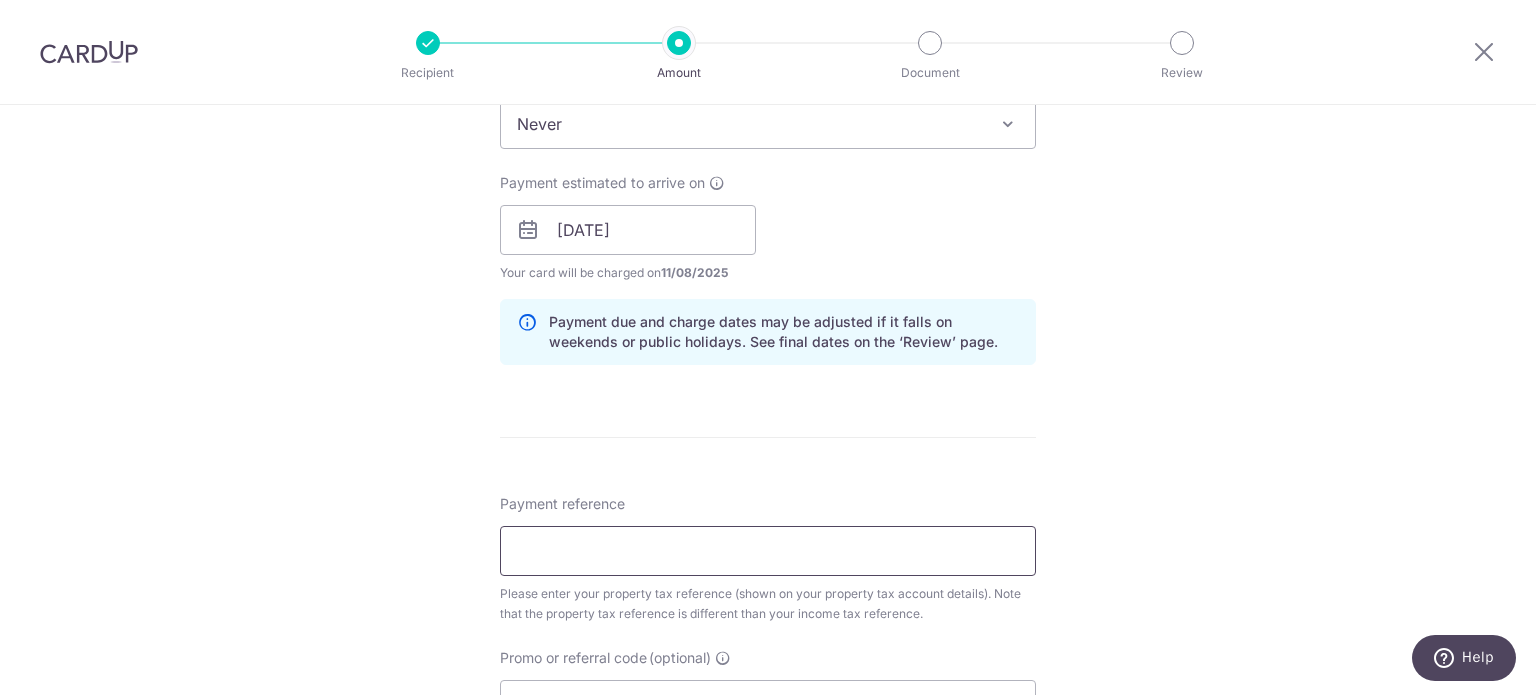 click on "Payment reference" at bounding box center (768, 551) 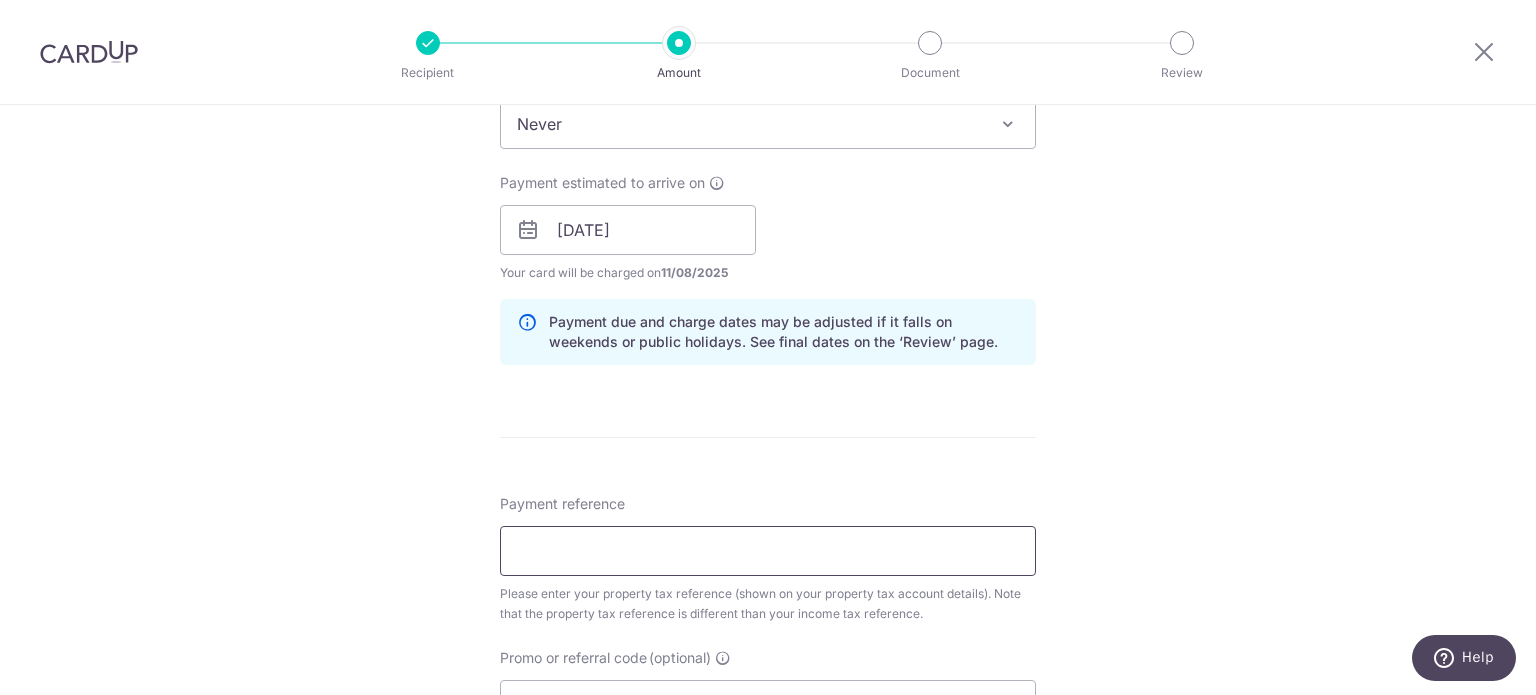 type on "4498164E" 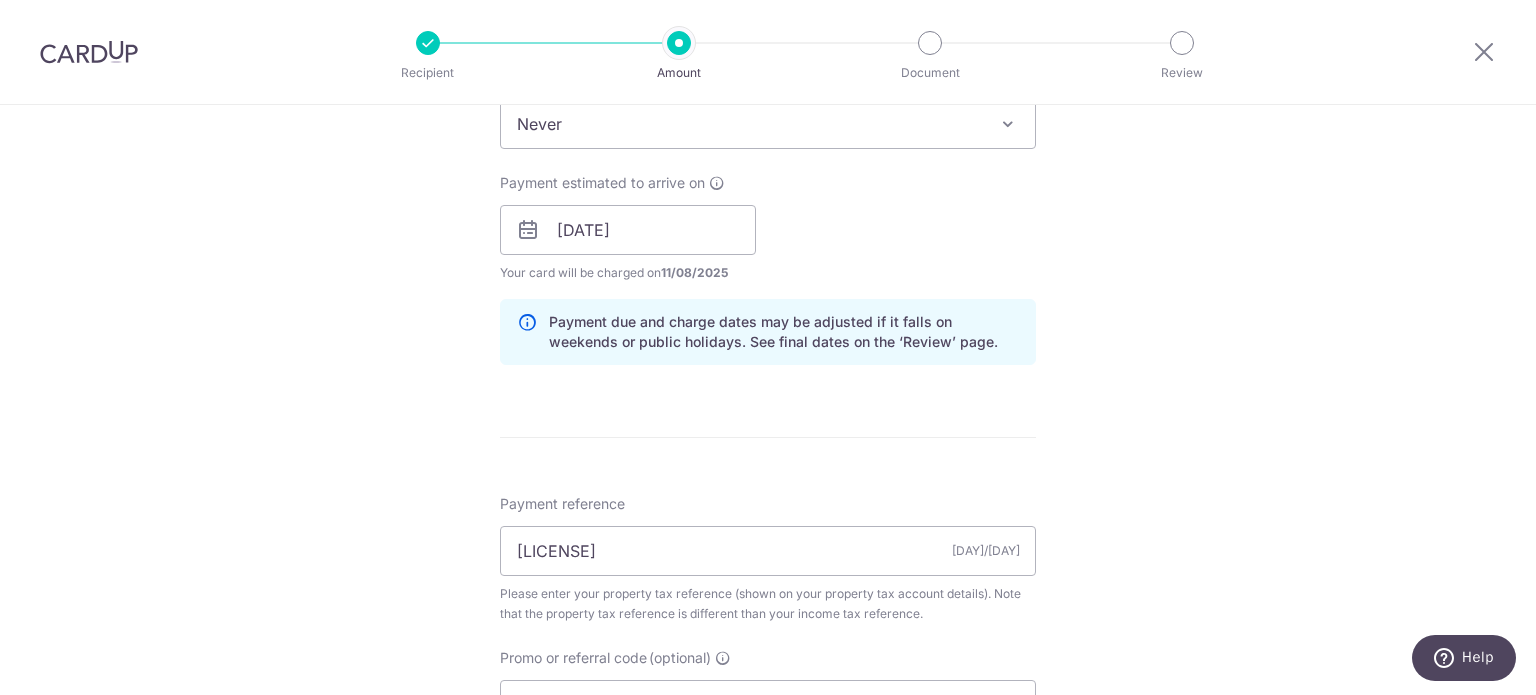 click on "Enter payment amount
SGD
200.00
200.00
The  total tax payment amounts scheduled  should not exceed the outstanding balance in your latest Statement of Account.
Select Card
**** 9076
Add credit card
Your Cards
**** 9076
Secure 256-bit SSL
Text
New card details
Card" at bounding box center [768, 193] 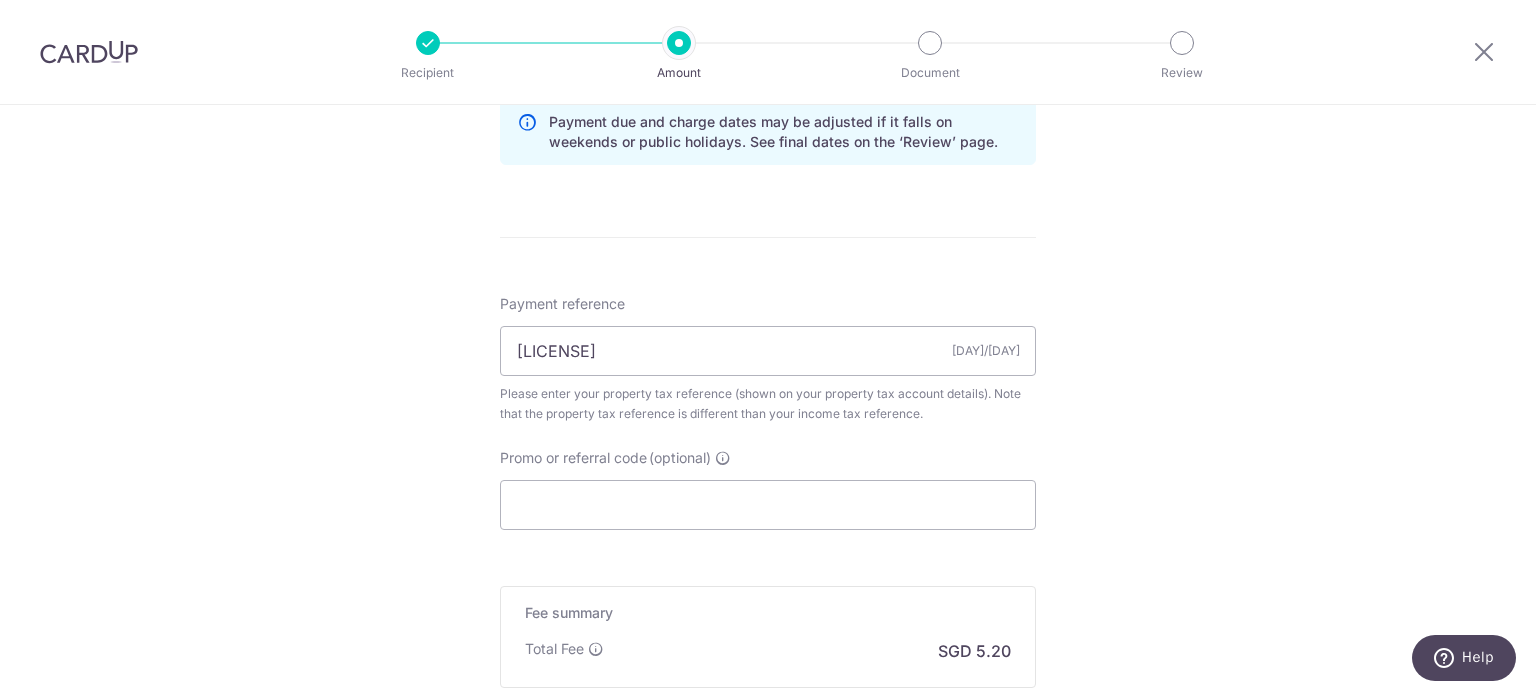 scroll, scrollTop: 1300, scrollLeft: 0, axis: vertical 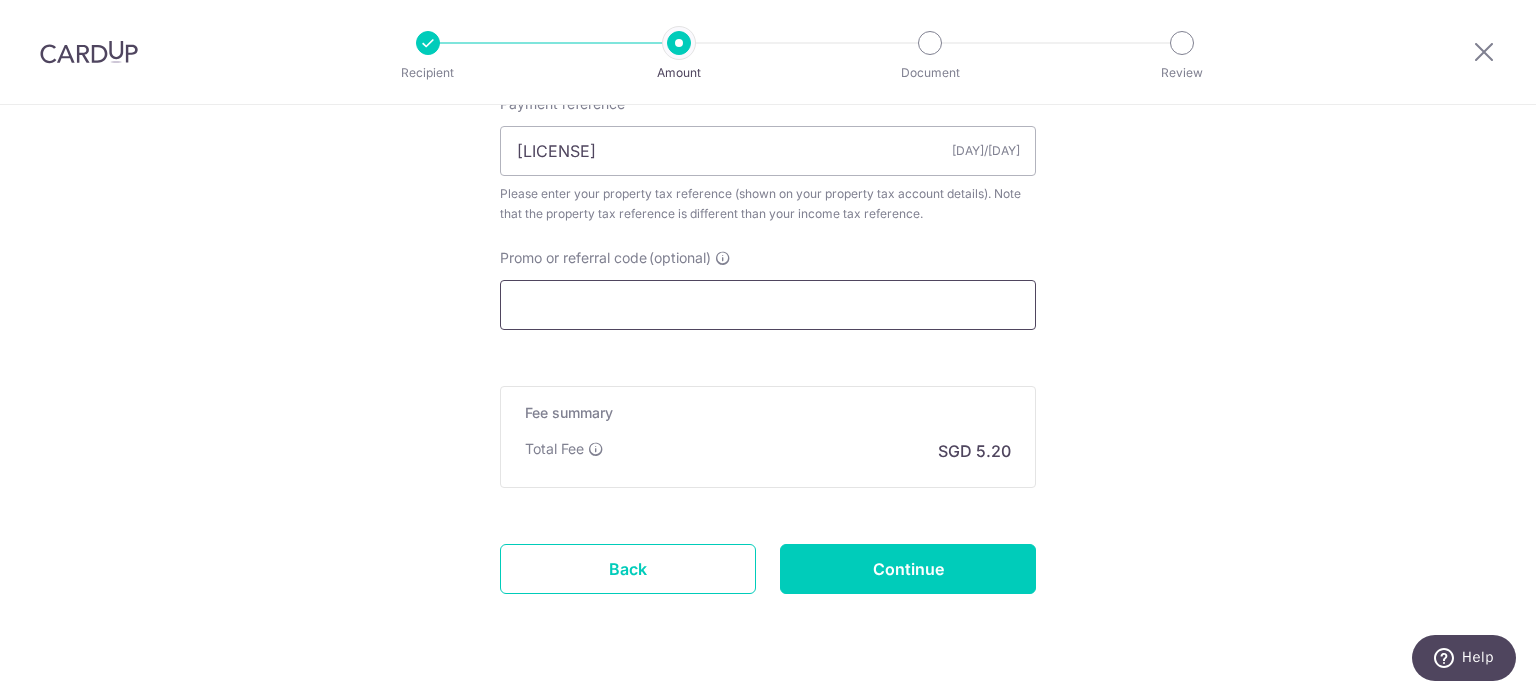 click on "Promo or referral code
(optional)" at bounding box center [768, 305] 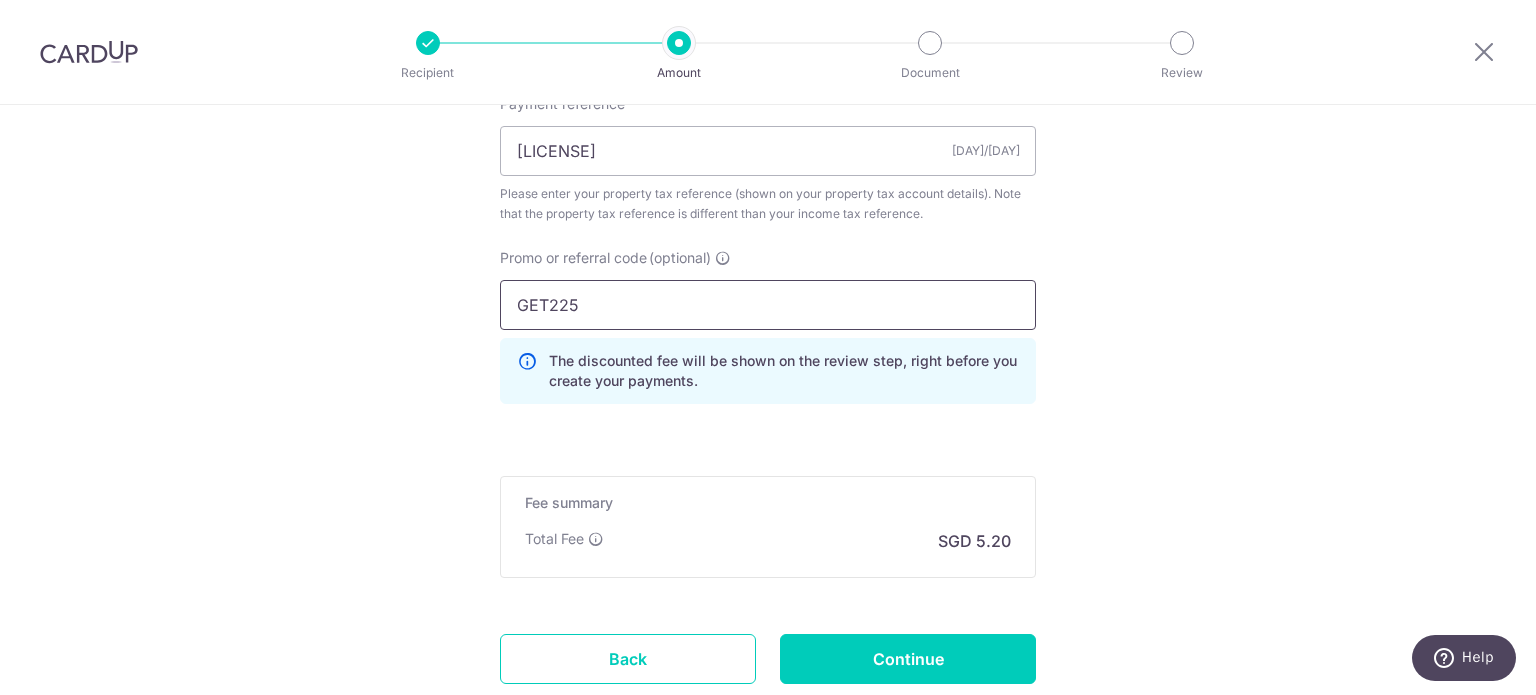 type on "GET225" 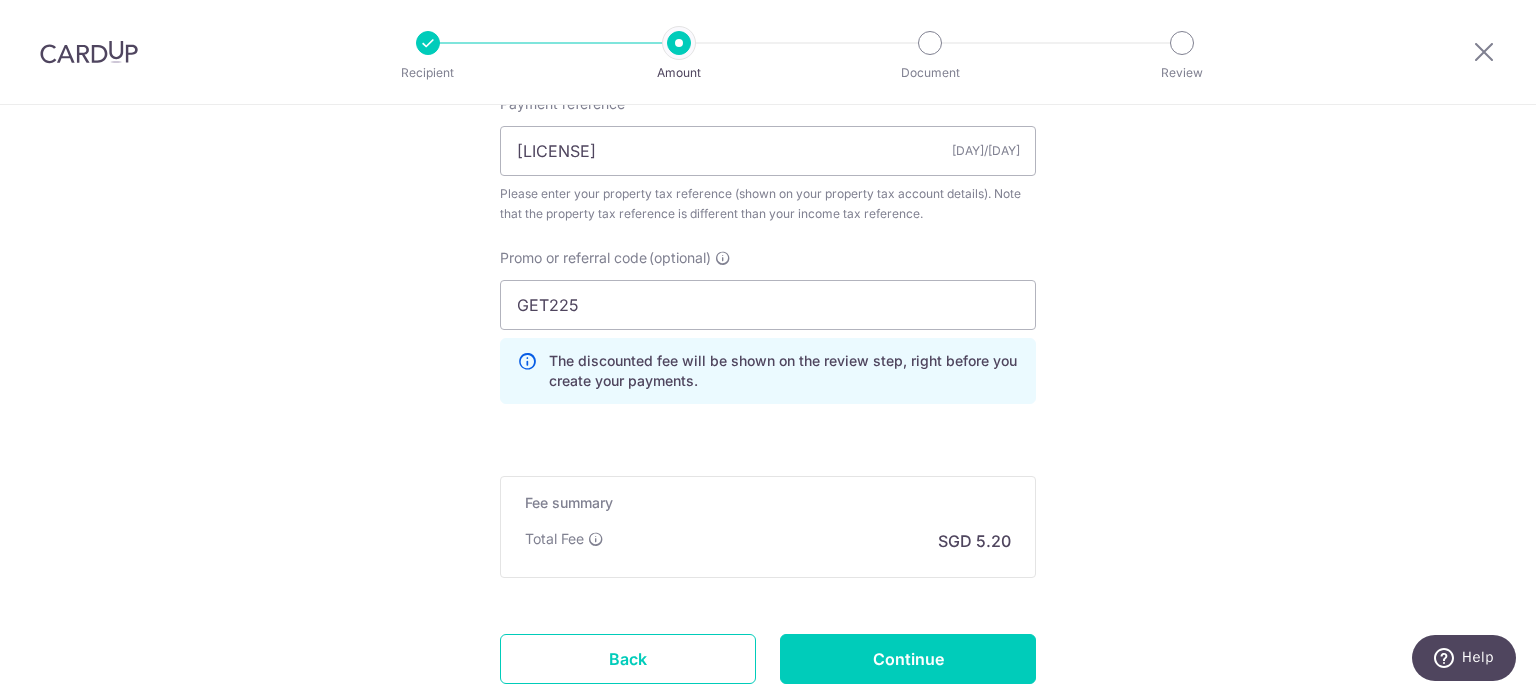click on "Enter payment amount
SGD
200.00
200.00
The  total tax payment amounts scheduled  should not exceed the outstanding balance in your latest Statement of Account.
Select Card
**** 9076
Add credit card
Your Cards
**** 9076
Secure 256-bit SSL
Text
New card details
Card" at bounding box center (768, -162) 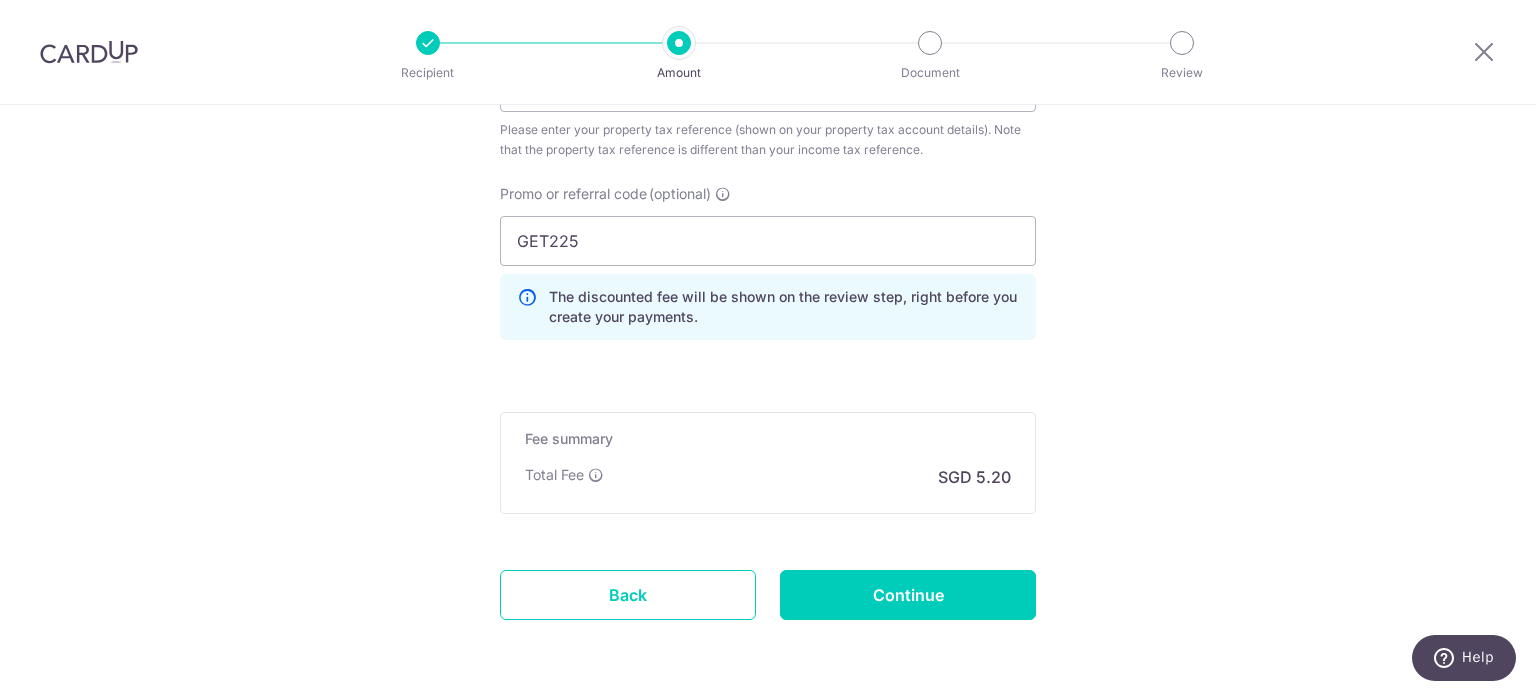 scroll, scrollTop: 1400, scrollLeft: 0, axis: vertical 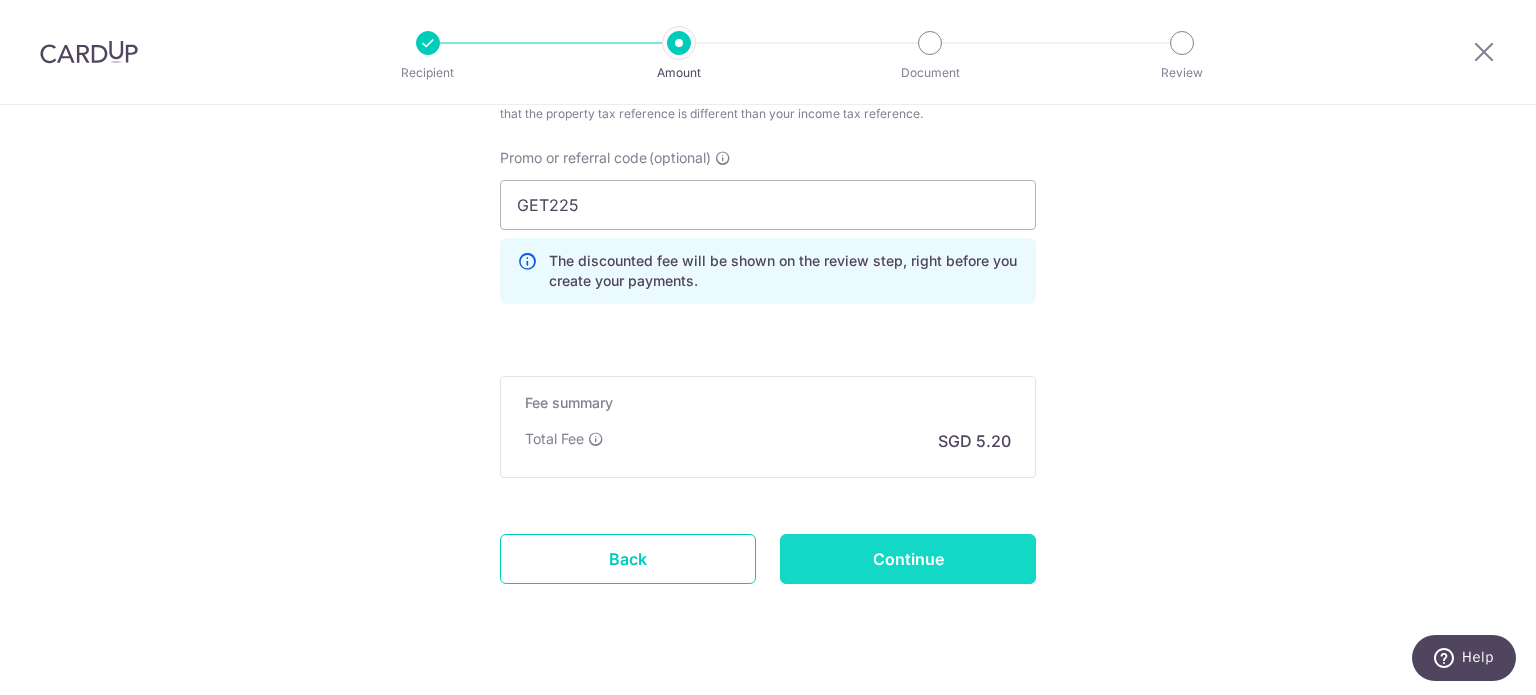 click on "Continue" at bounding box center (908, 559) 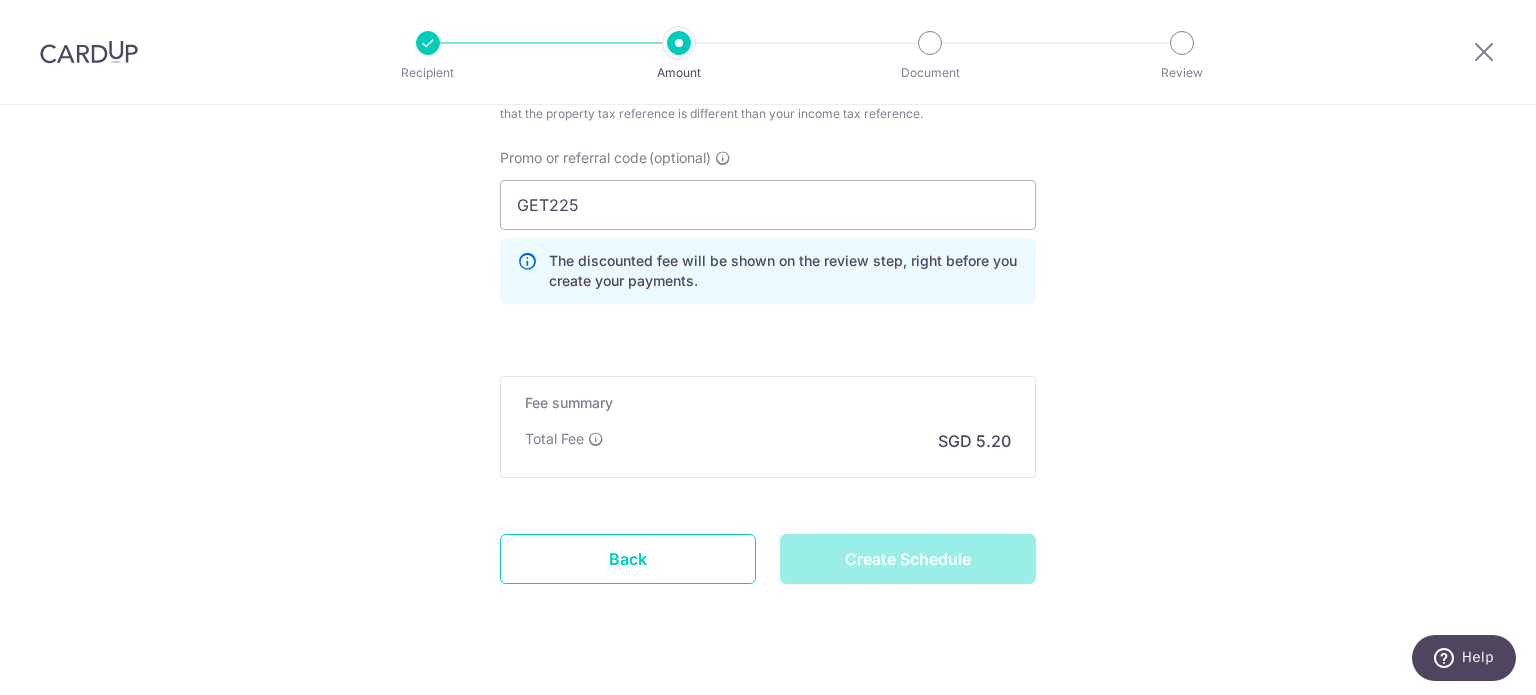 type on "Create Schedule" 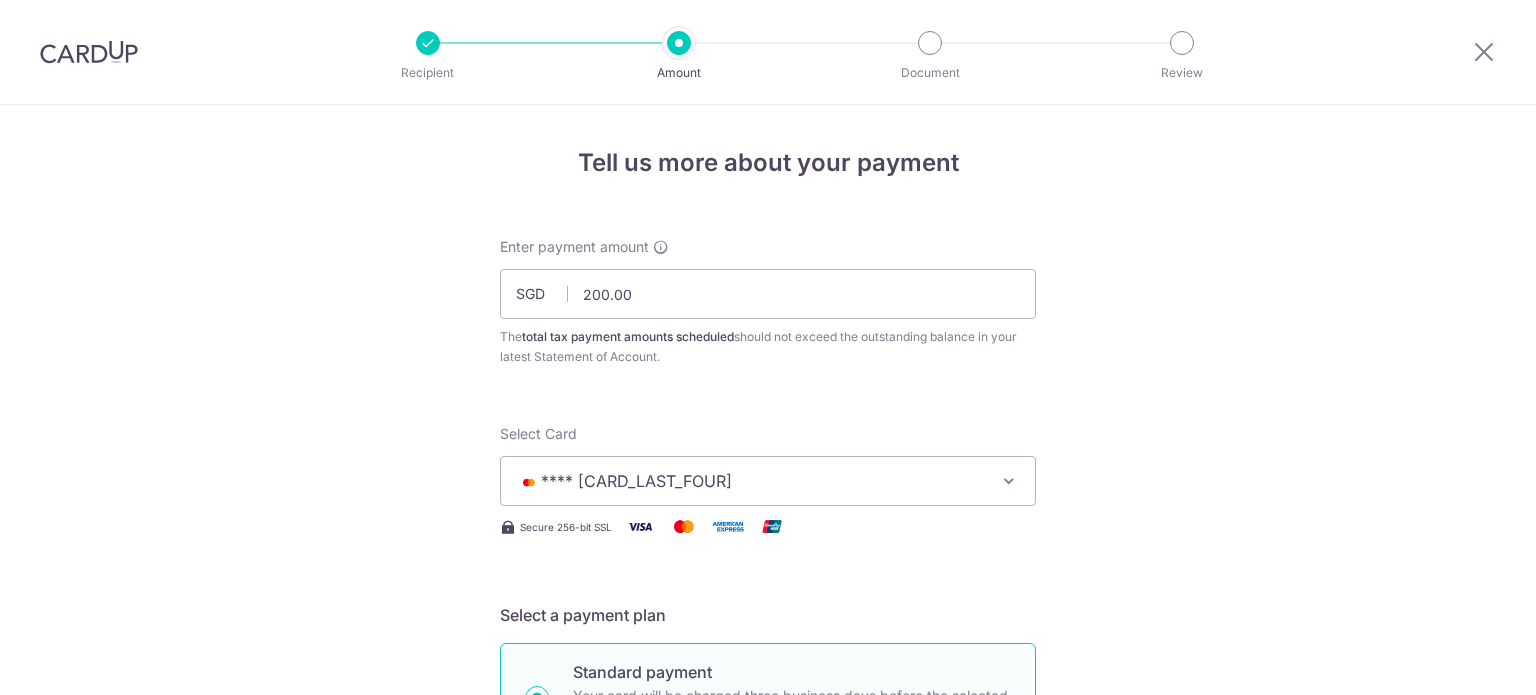 scroll, scrollTop: 0, scrollLeft: 0, axis: both 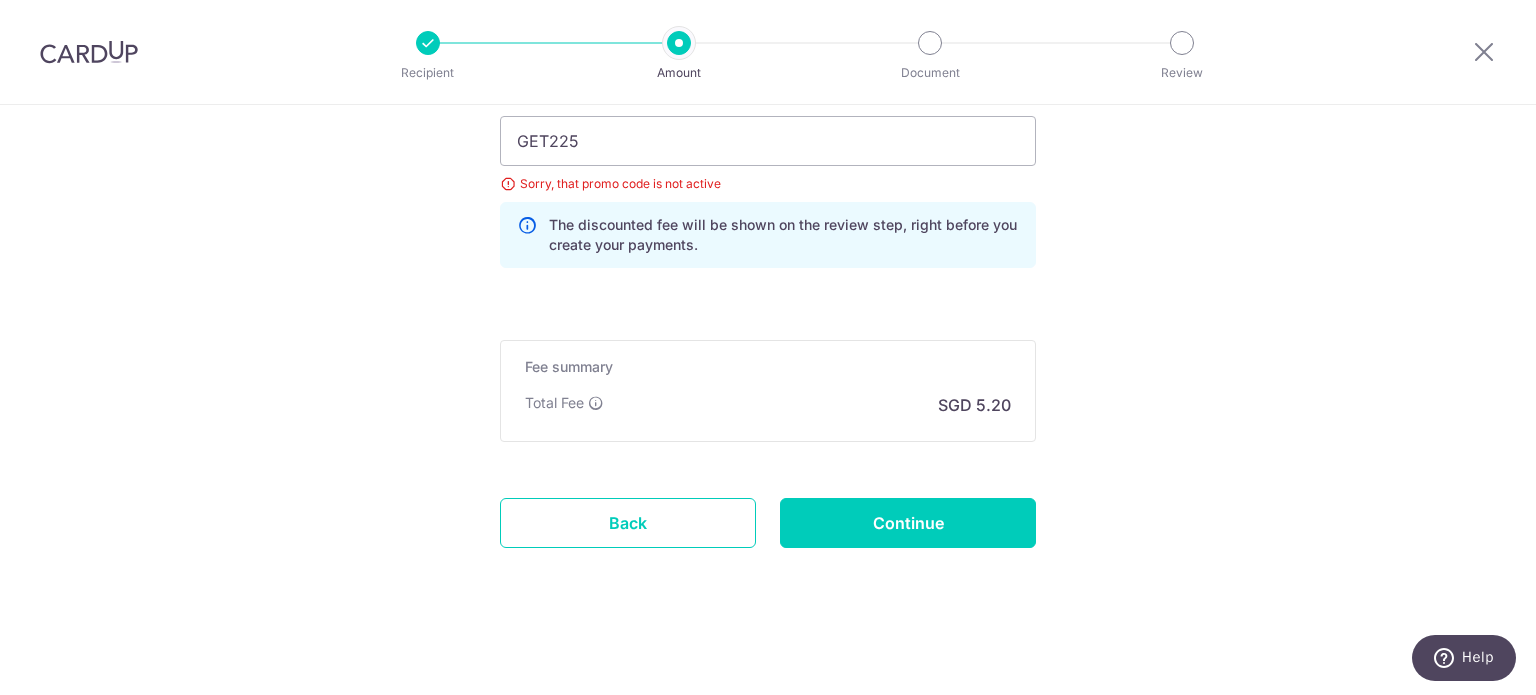 click on "Enter payment amount
SGD
200.00
200.00
The  total tax payment amounts scheduled  should not exceed the outstanding balance in your latest Statement of Account.
Select Card
**** [CARD]
Add credit card
Your Cards
**** [CARD]
Secure 256-bit SSL
Text
New card details" at bounding box center [768, -331] 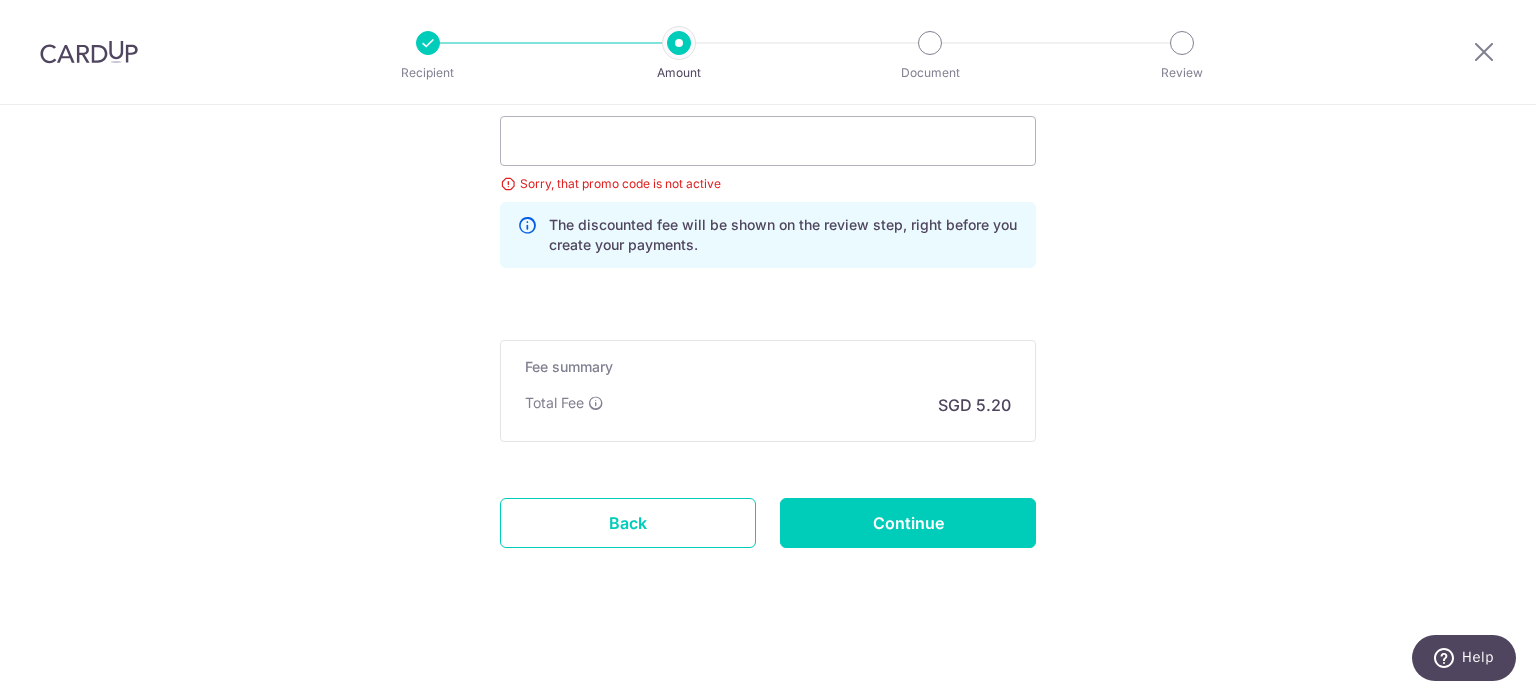 scroll, scrollTop: 1374, scrollLeft: 0, axis: vertical 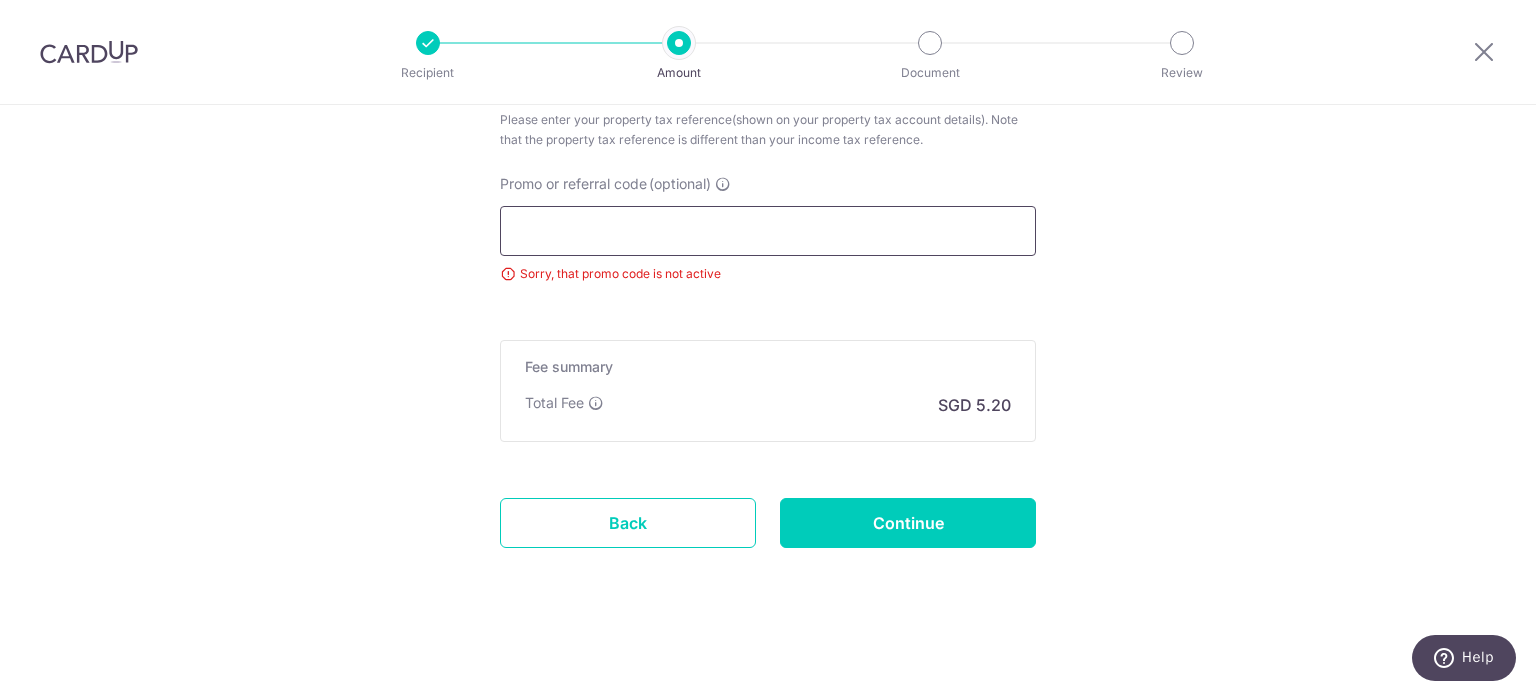 click on "Promo or referral code
(optional)" at bounding box center [768, 231] 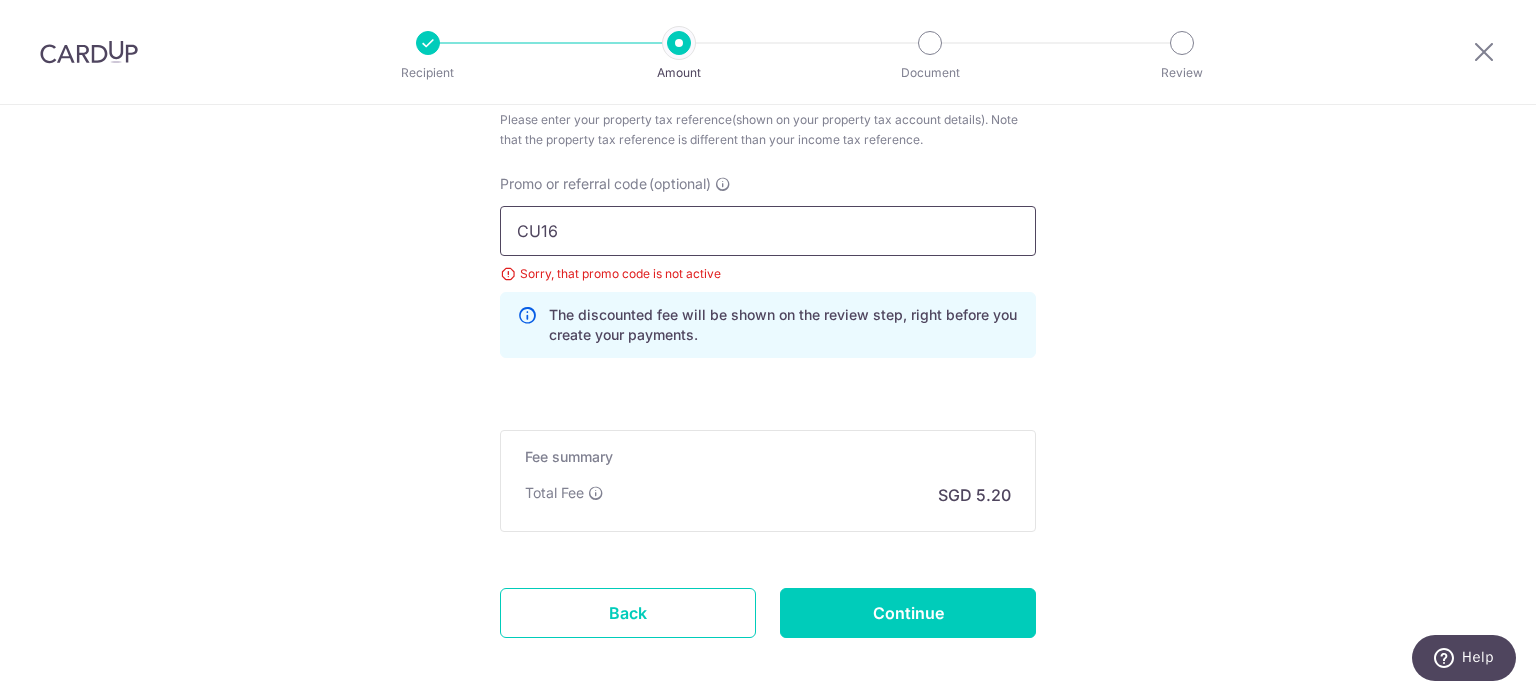 scroll, scrollTop: 1464, scrollLeft: 0, axis: vertical 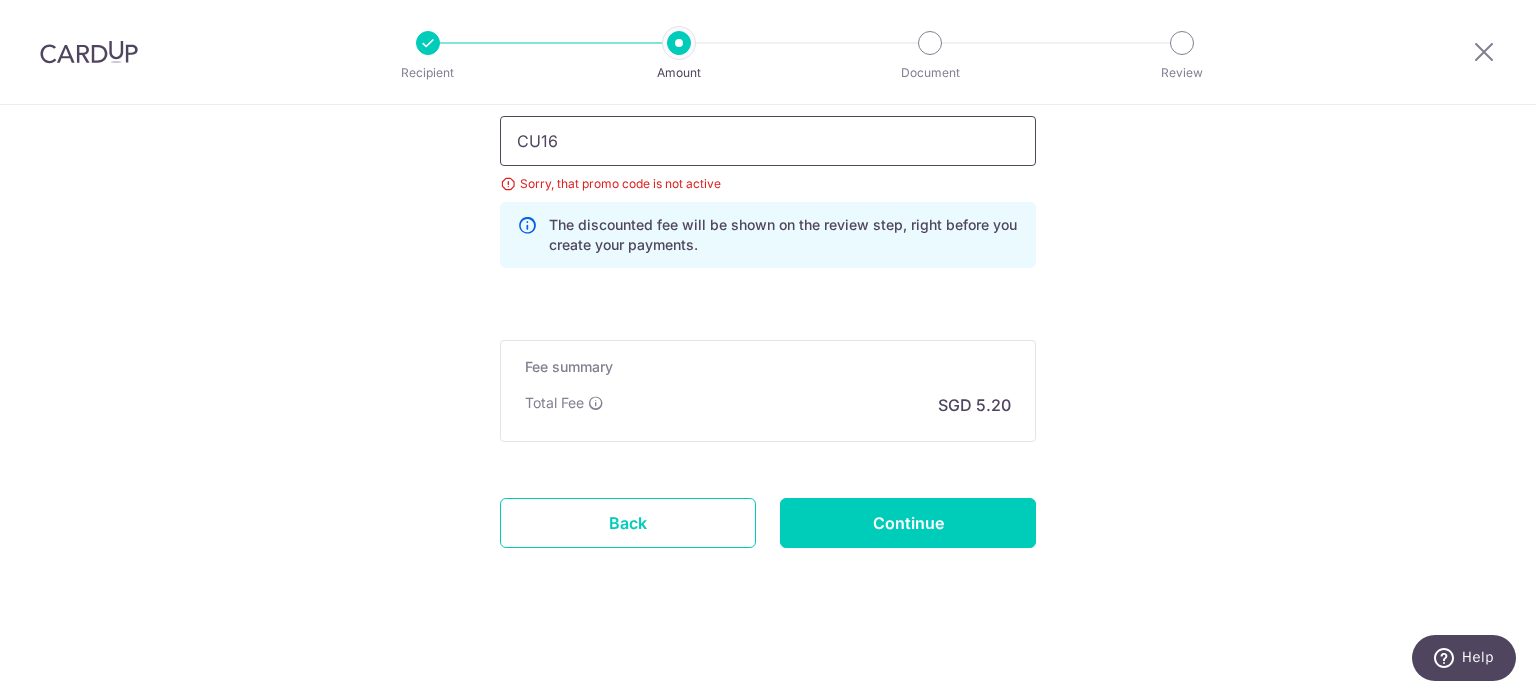 type on "CU16" 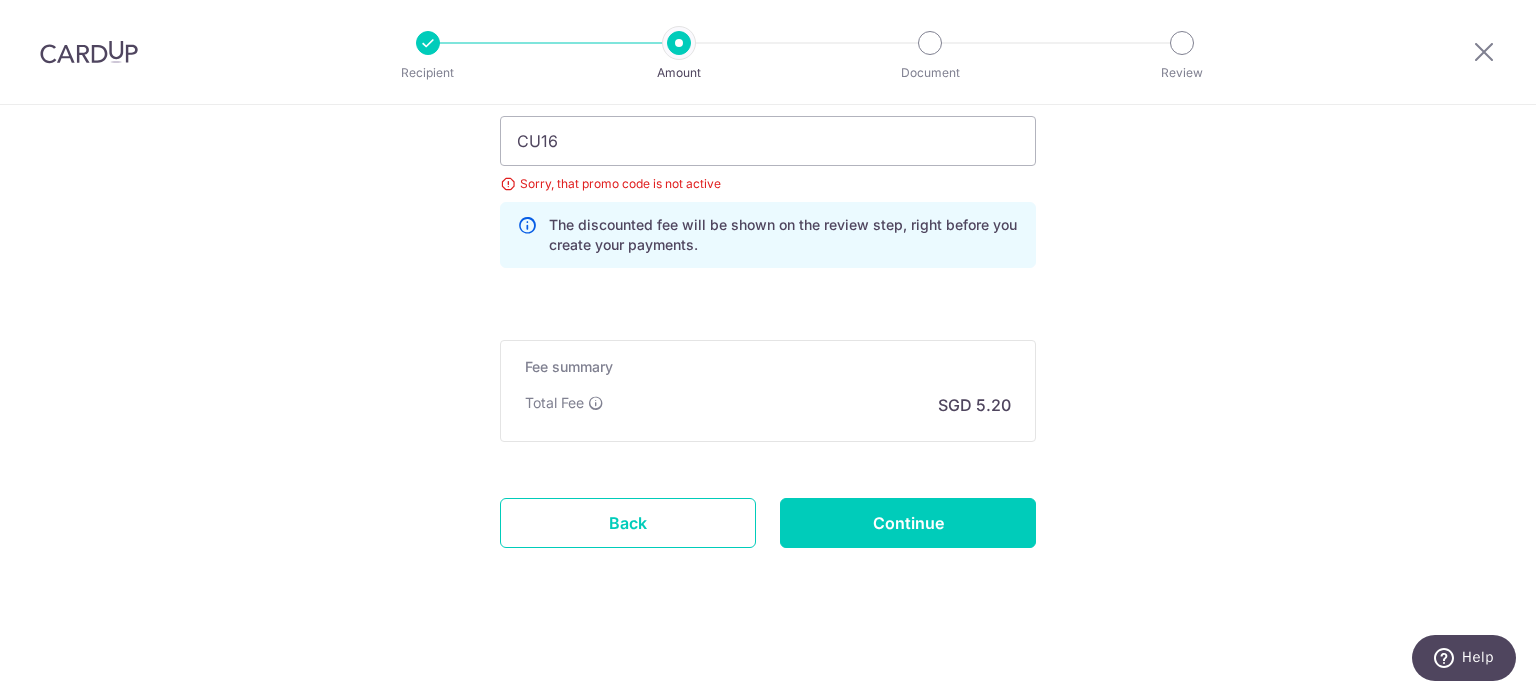 click on "SGD
200.00
200.00
The  total tax payment amounts scheduled  should not exceed the outstanding balance in your latest Statement of Account.
Select Card
**** [CARD_LAST_FOUR]
Add credit card
Your Cards
**** [CARD_LAST_FOUR]
Secure 256-bit SSL
Text
New card details" at bounding box center (768, -331) 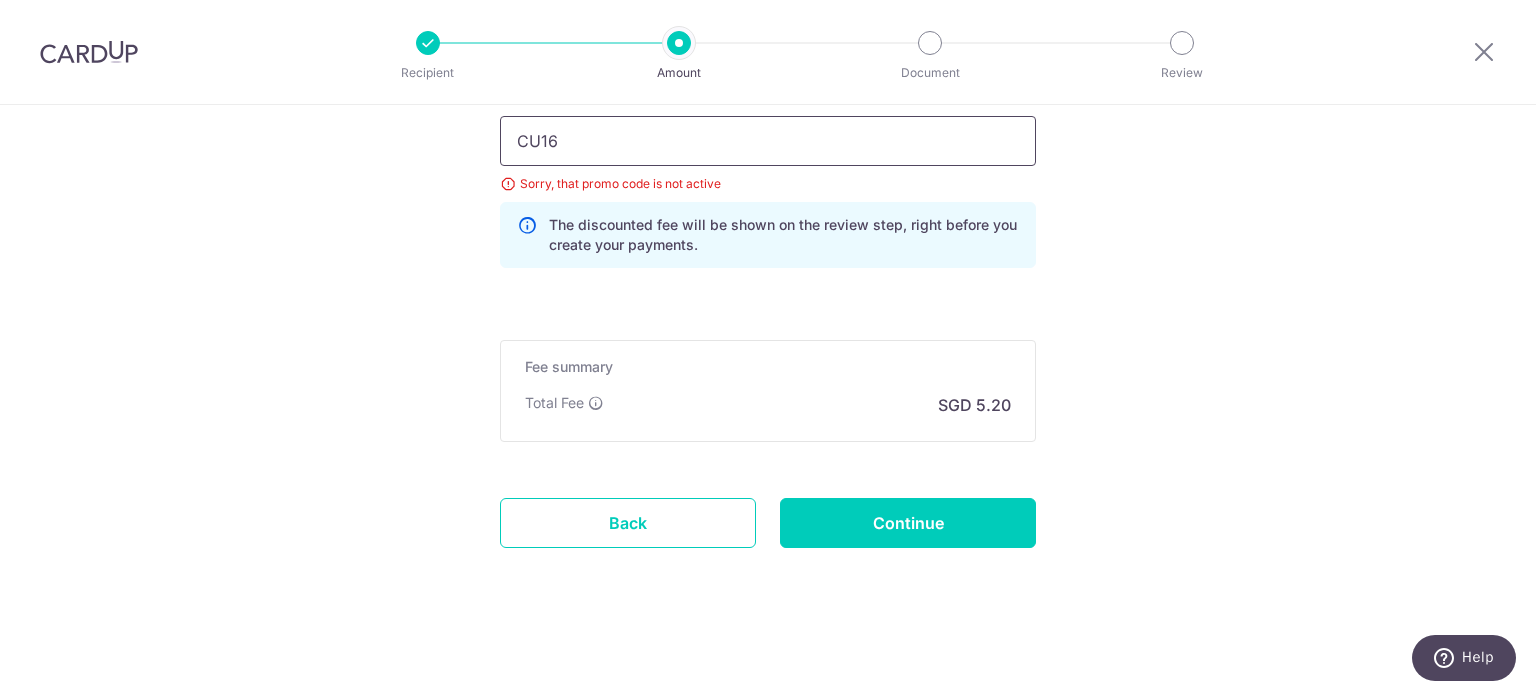 click on "CU16" at bounding box center (768, 141) 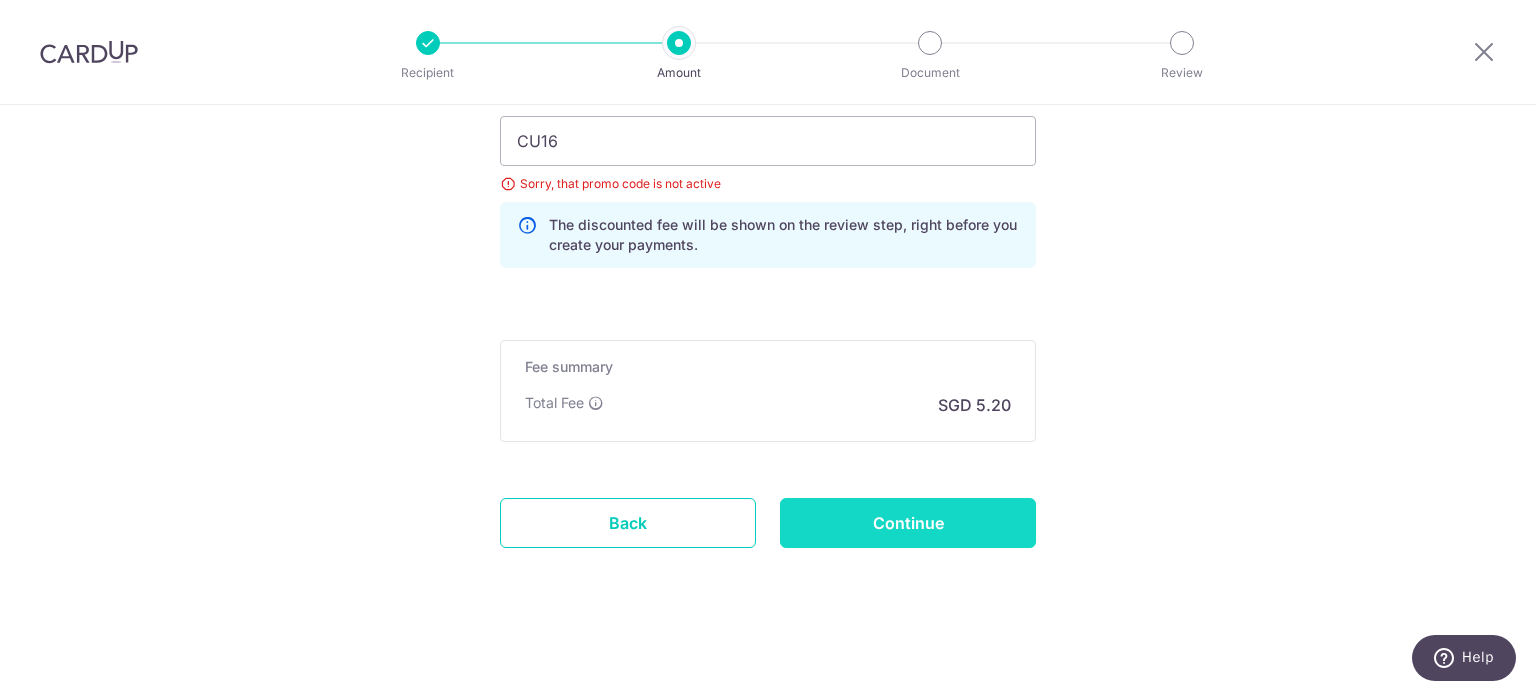 click on "Continue" at bounding box center [908, 523] 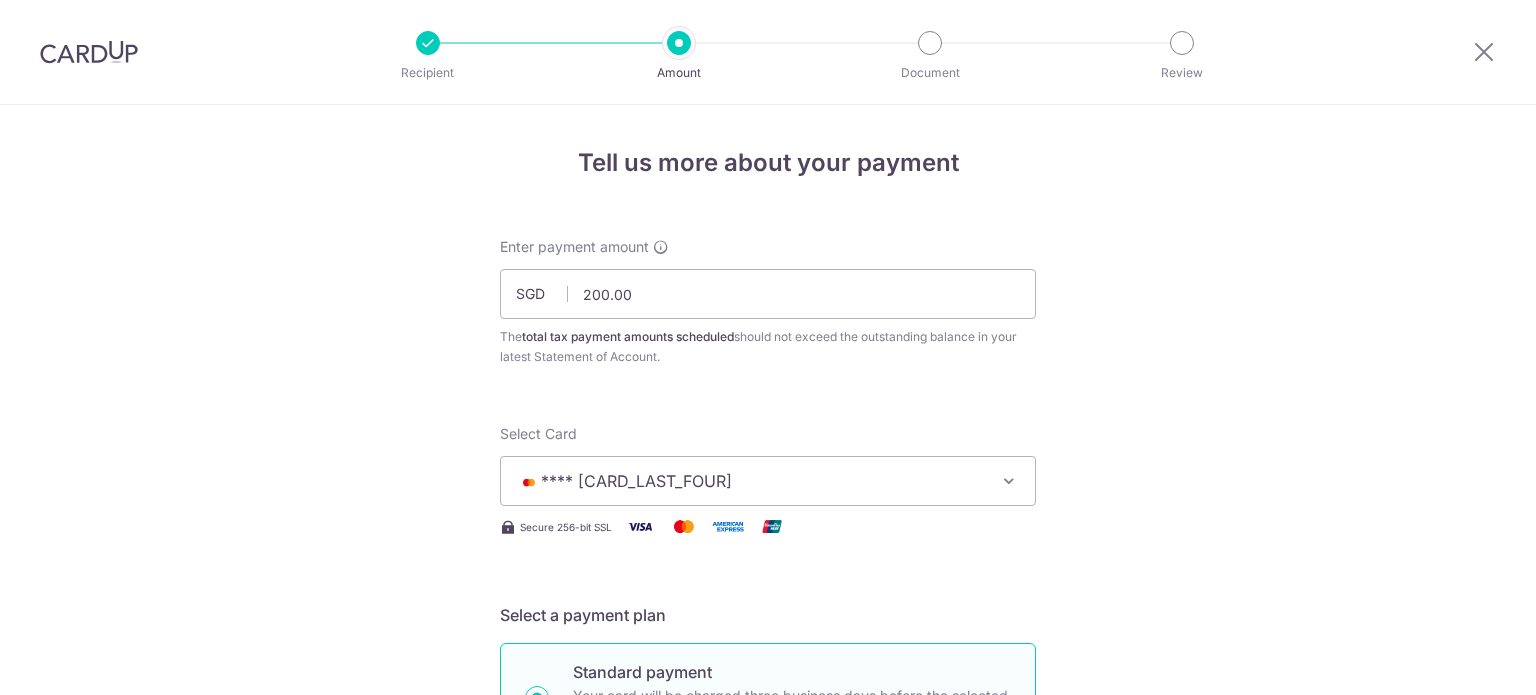 scroll, scrollTop: 0, scrollLeft: 0, axis: both 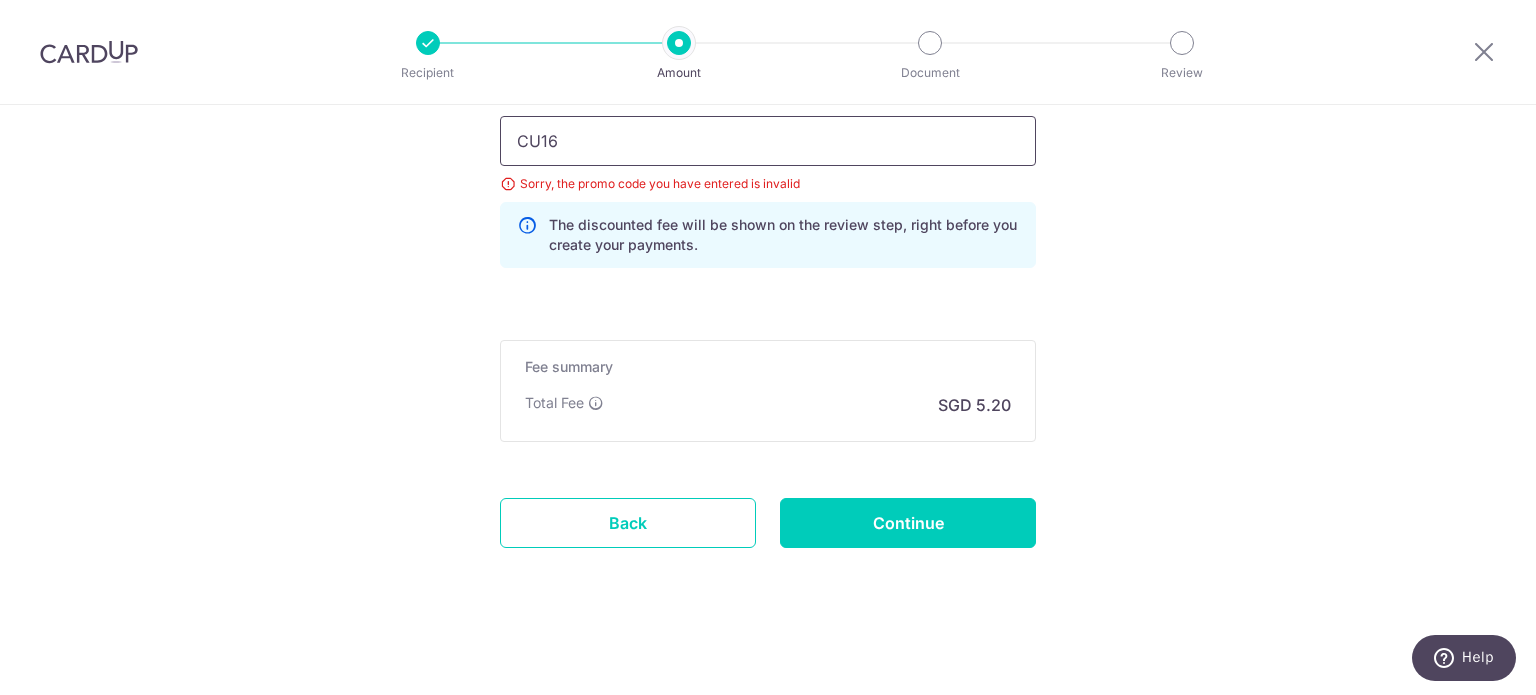 click on "CU16" at bounding box center (768, 141) 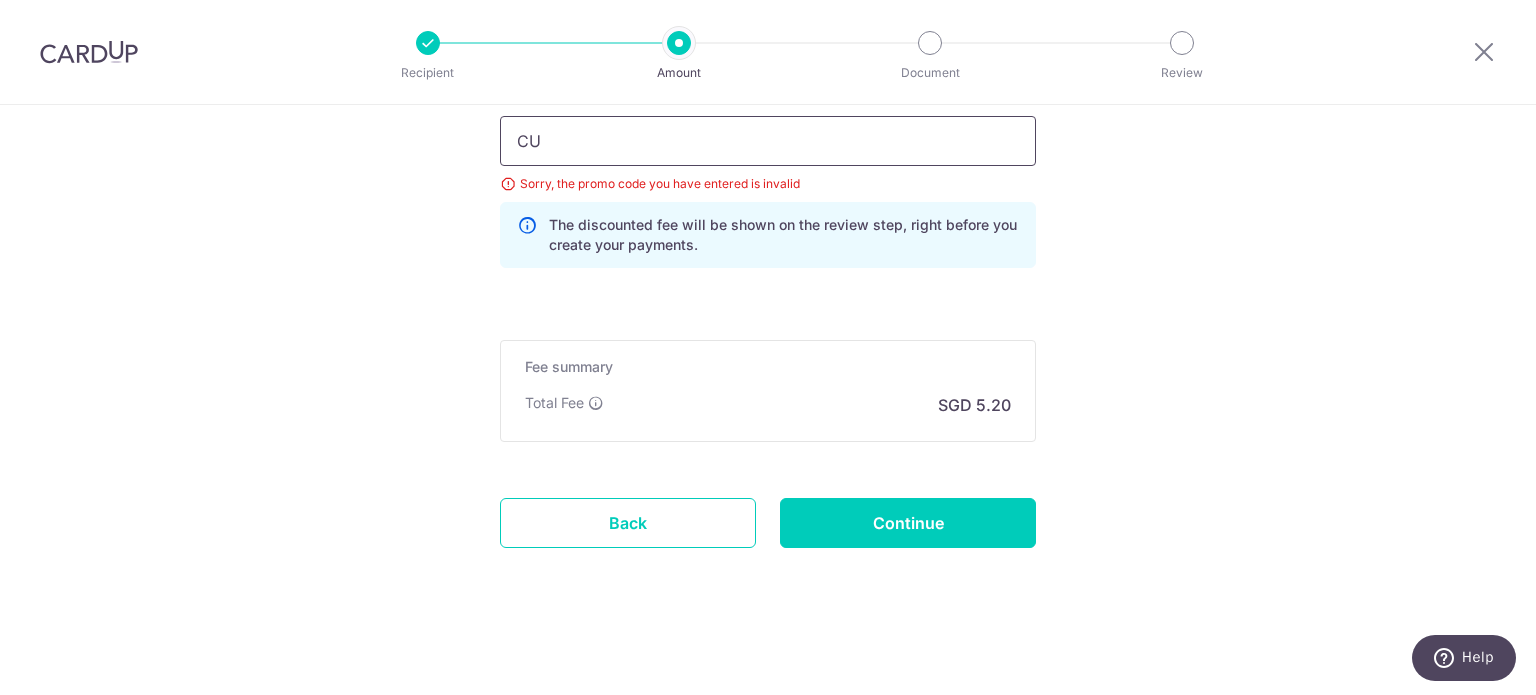 type on "C" 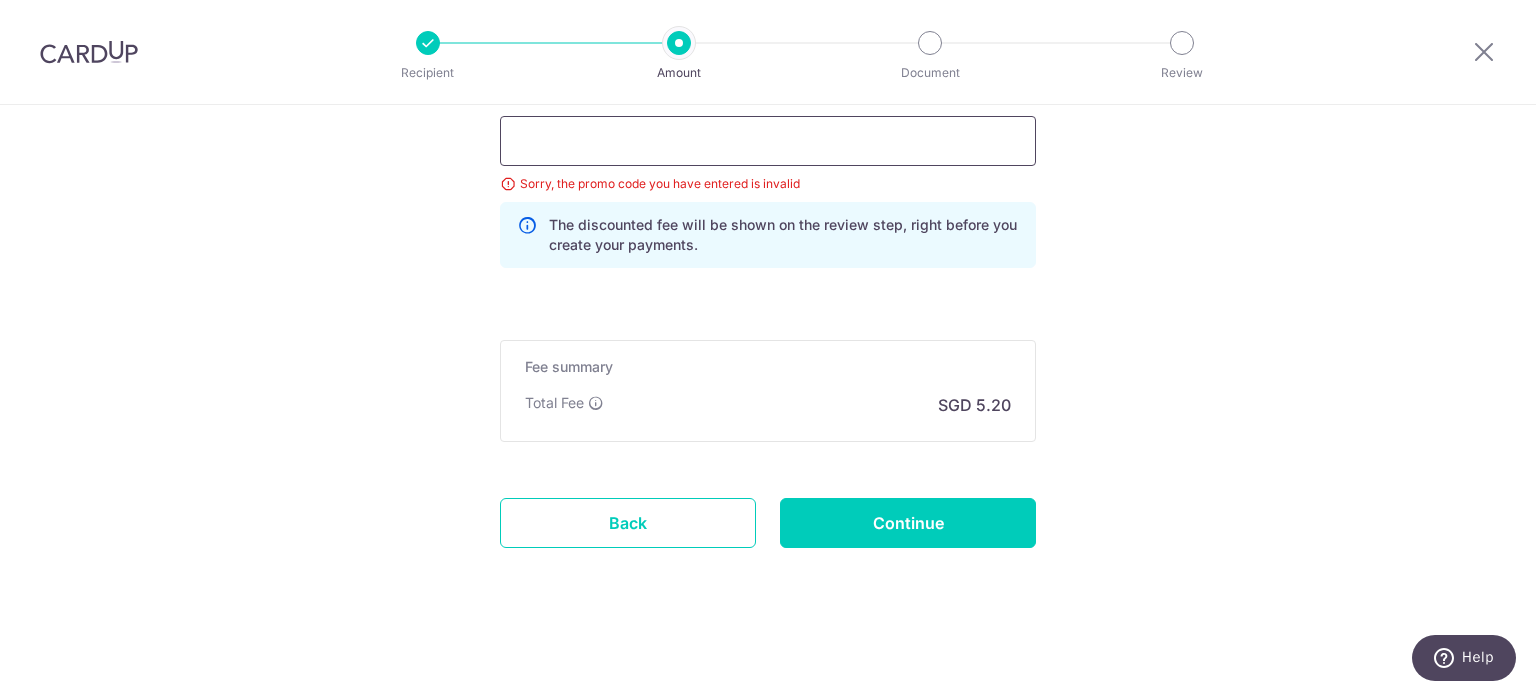 scroll, scrollTop: 1374, scrollLeft: 0, axis: vertical 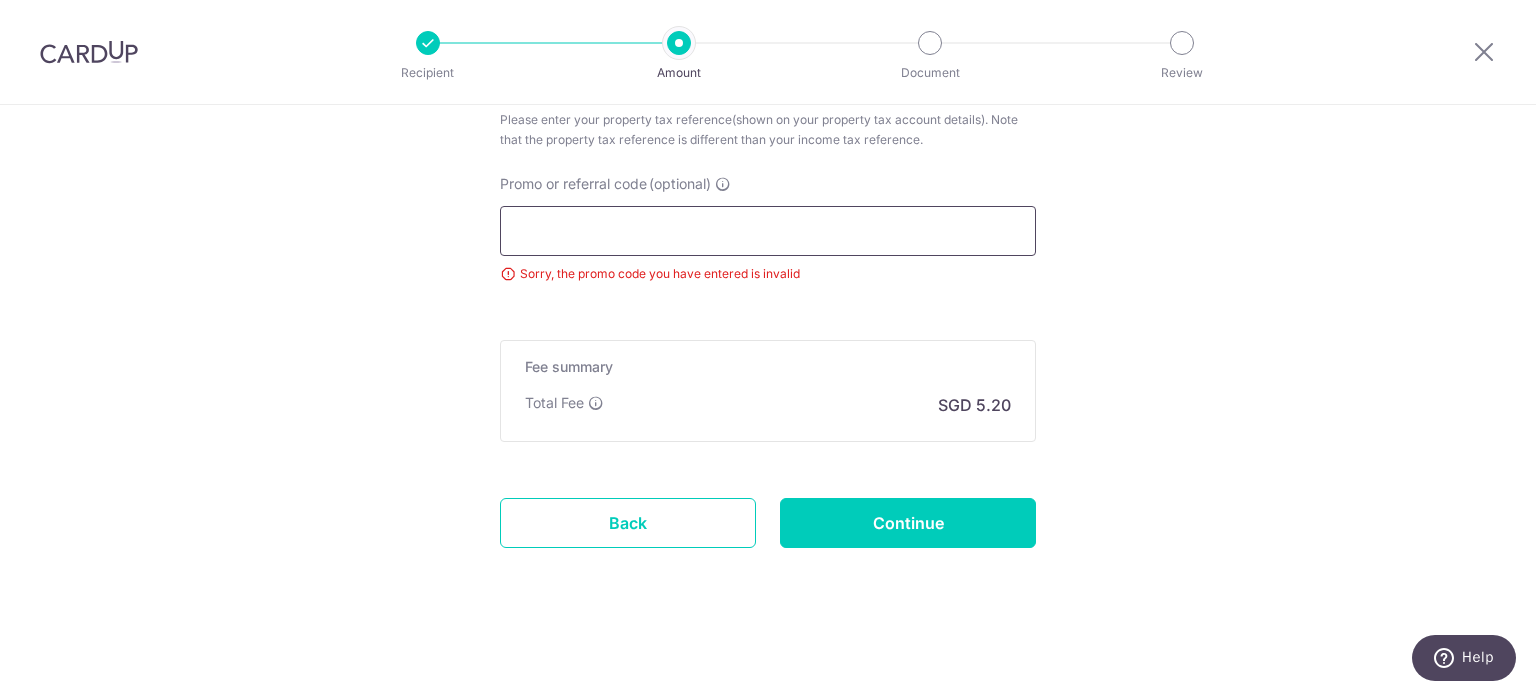 type 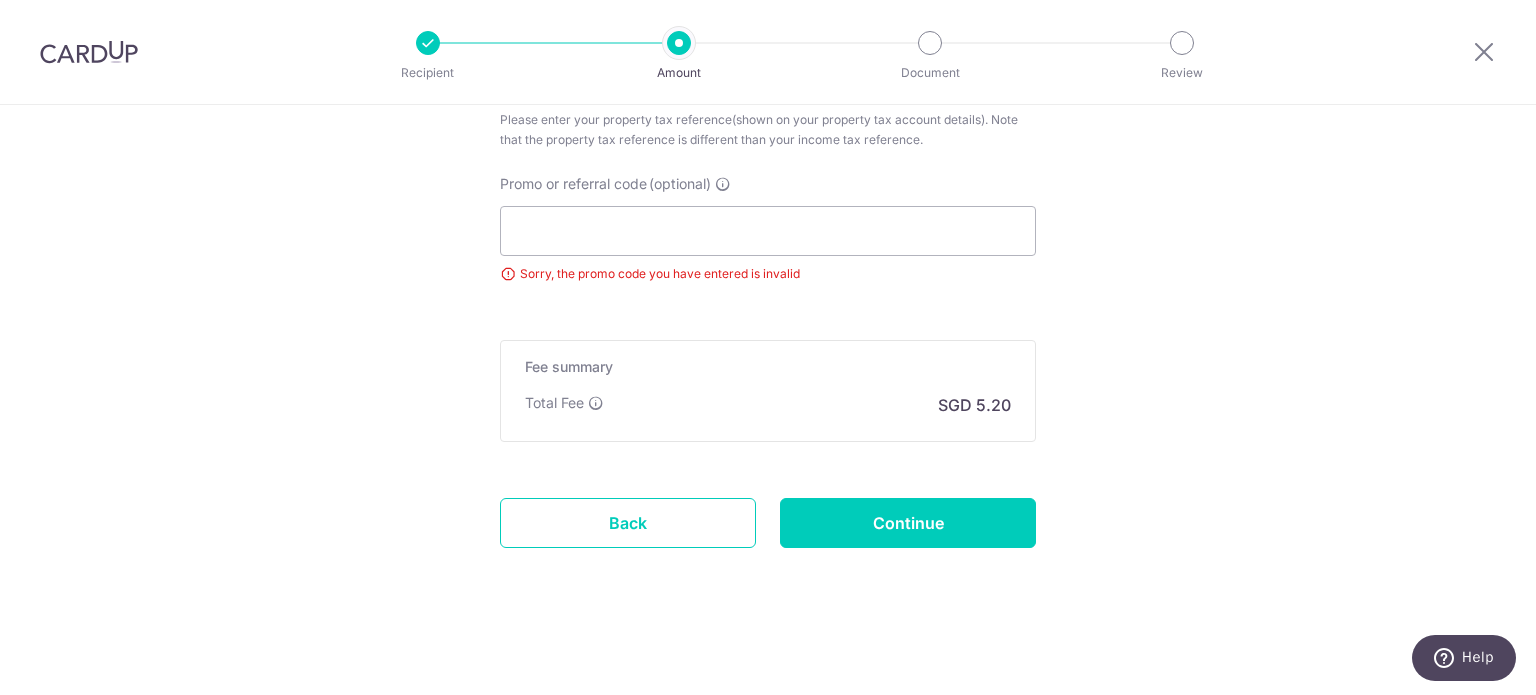 click on "Tell us more about your payment
Enter payment amount
SGD
200.00
200.00
The  total tax payment amounts scheduled  should not exceed the outstanding balance in your latest Statement of Account.
Select Card
**** 9076
Add credit card
Your Cards
**** 9076
Secure 256-bit SSL
Text
New card details" at bounding box center [768, -286] 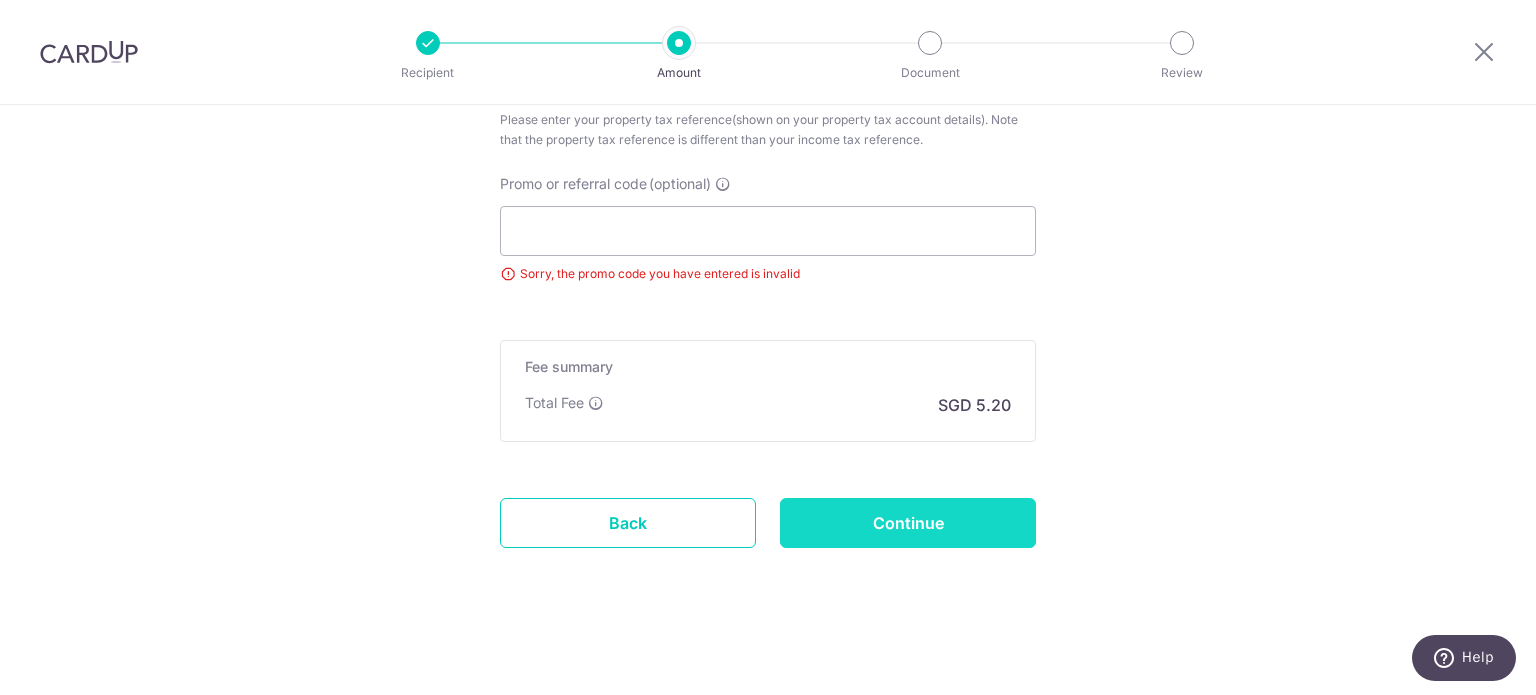 click on "Continue" at bounding box center [908, 523] 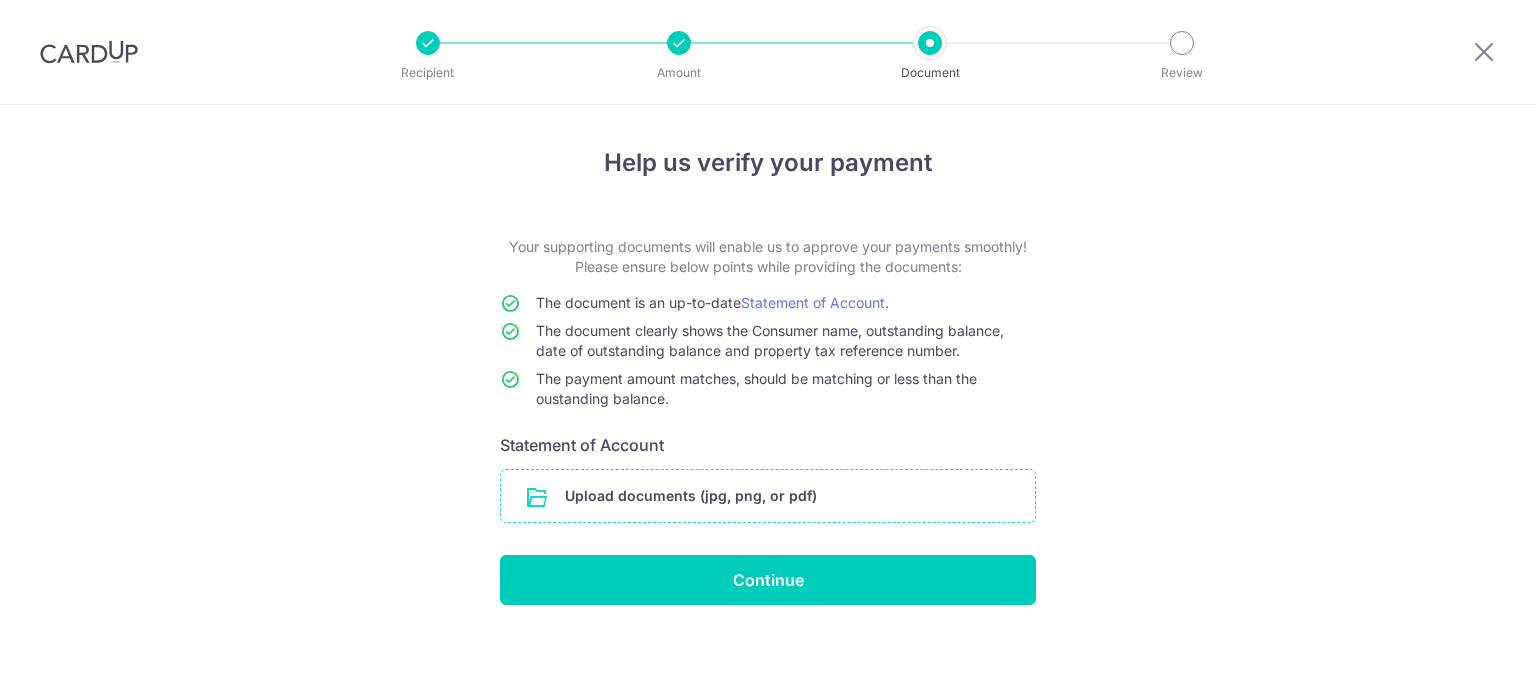 scroll, scrollTop: 0, scrollLeft: 0, axis: both 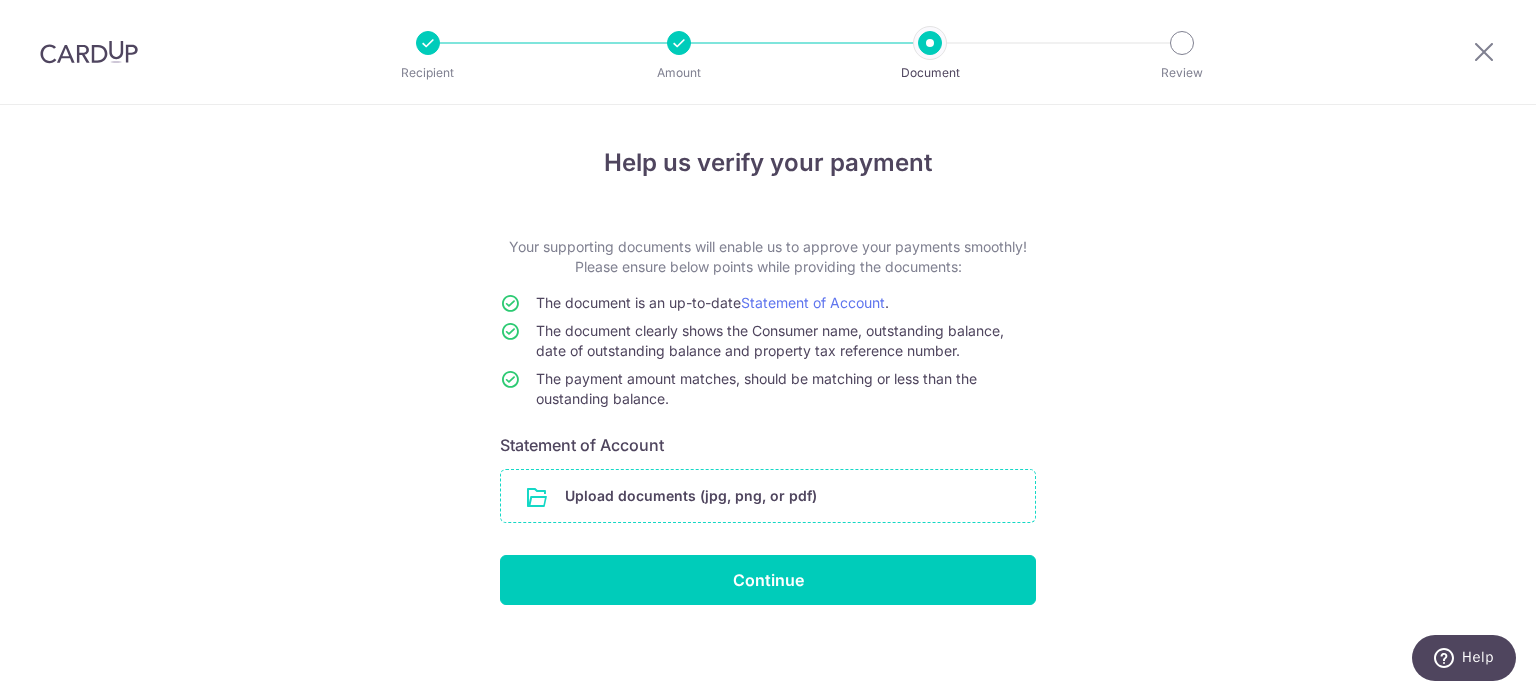 click at bounding box center [768, 496] 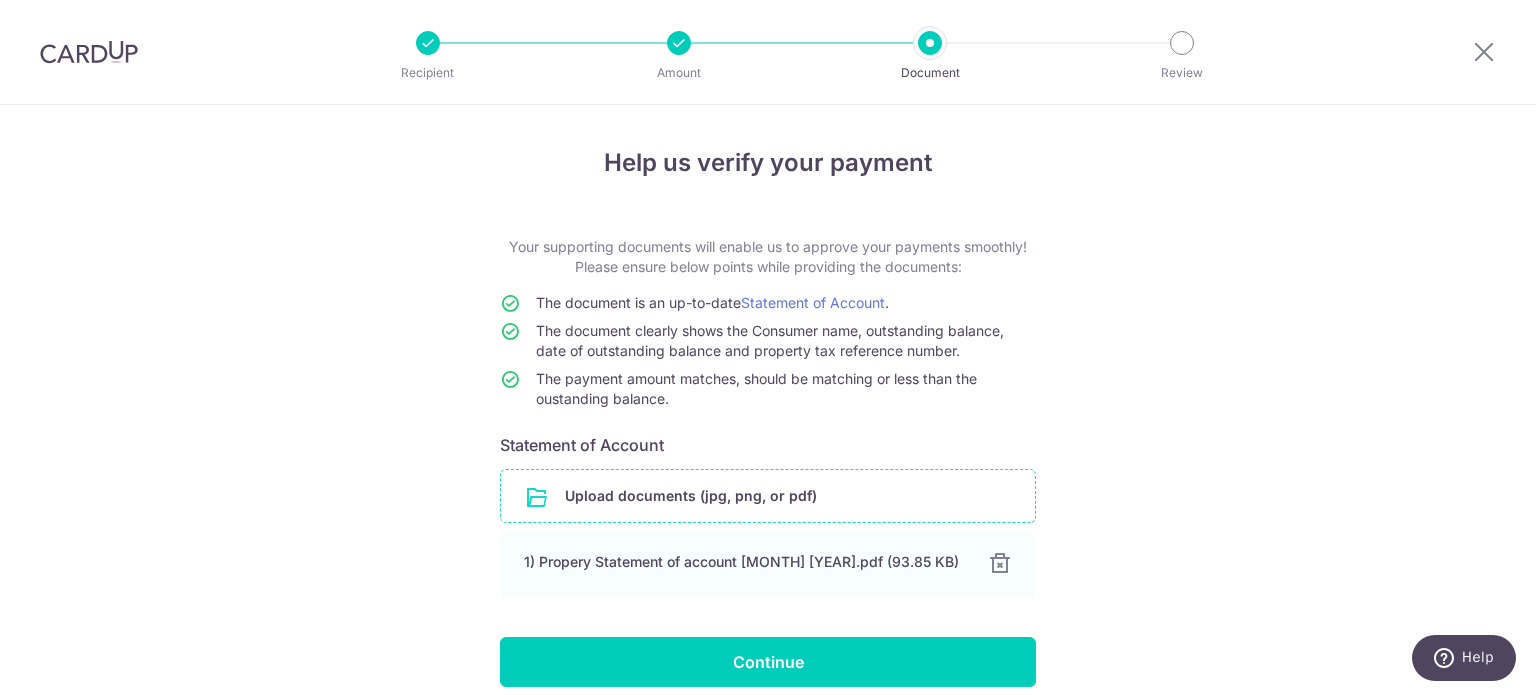 scroll, scrollTop: 84, scrollLeft: 0, axis: vertical 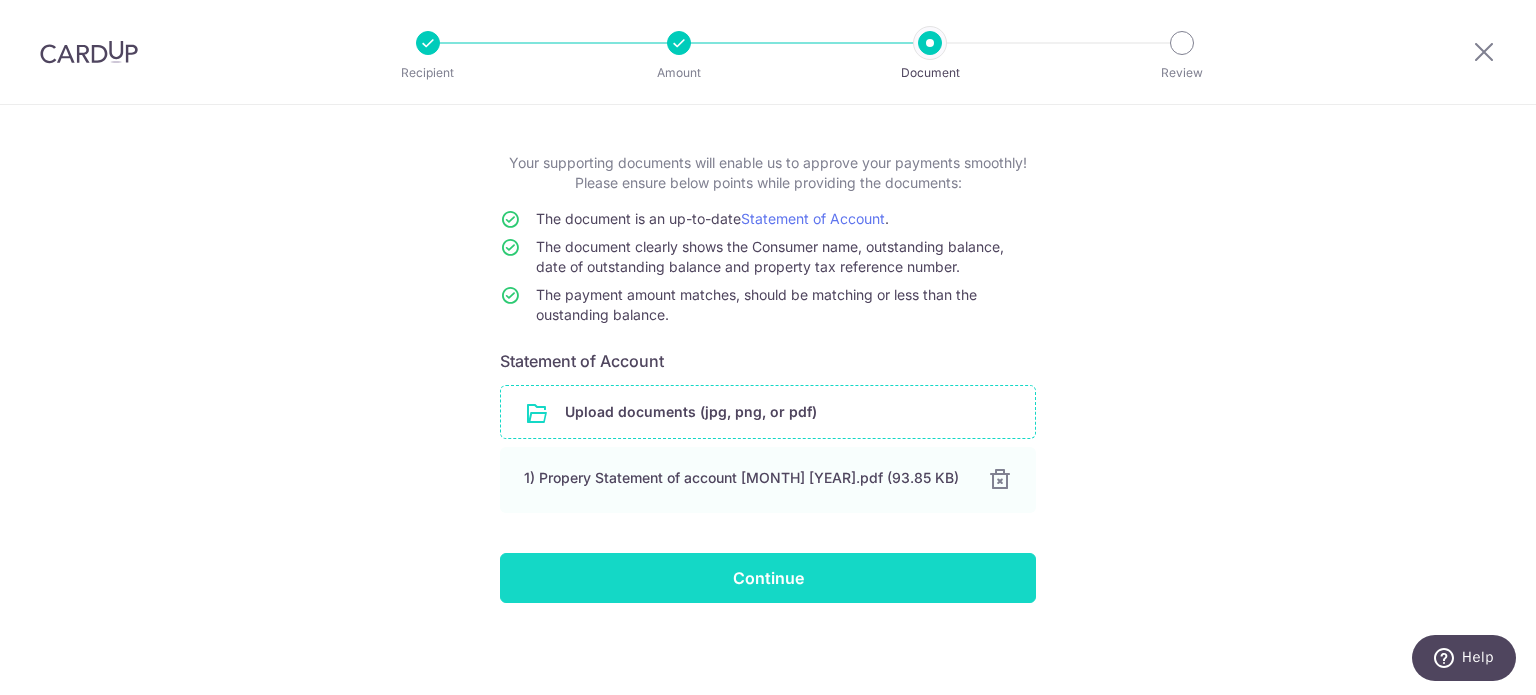 click on "Continue" at bounding box center (768, 578) 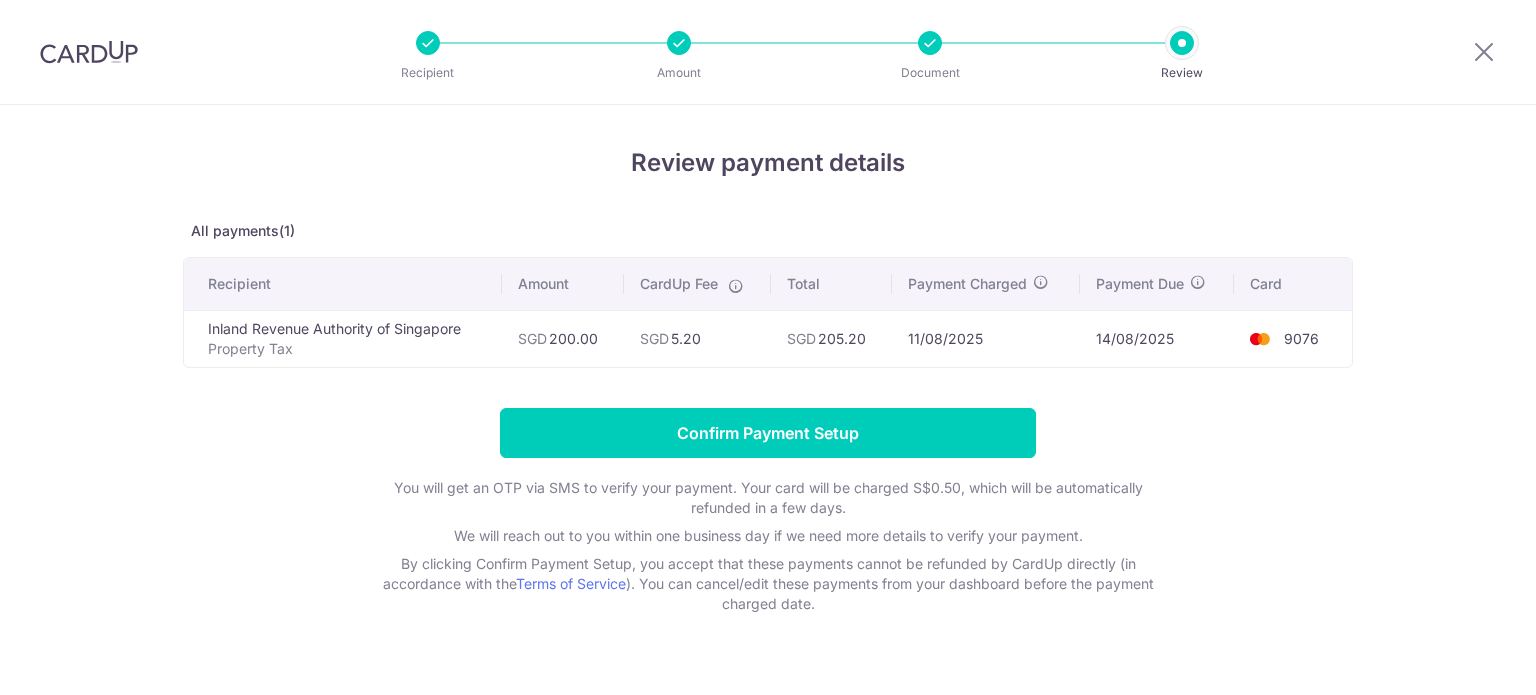 scroll, scrollTop: 0, scrollLeft: 0, axis: both 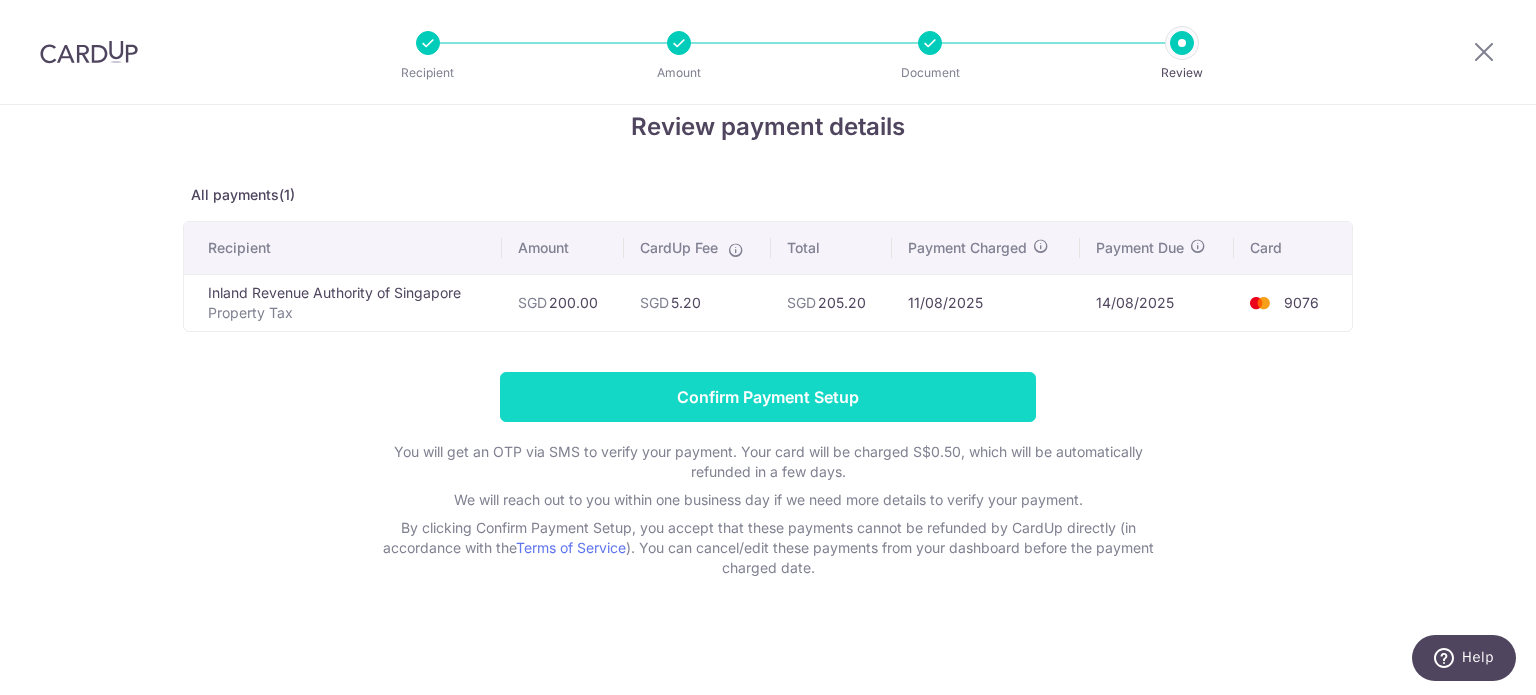 click on "Confirm Payment Setup" at bounding box center [768, 397] 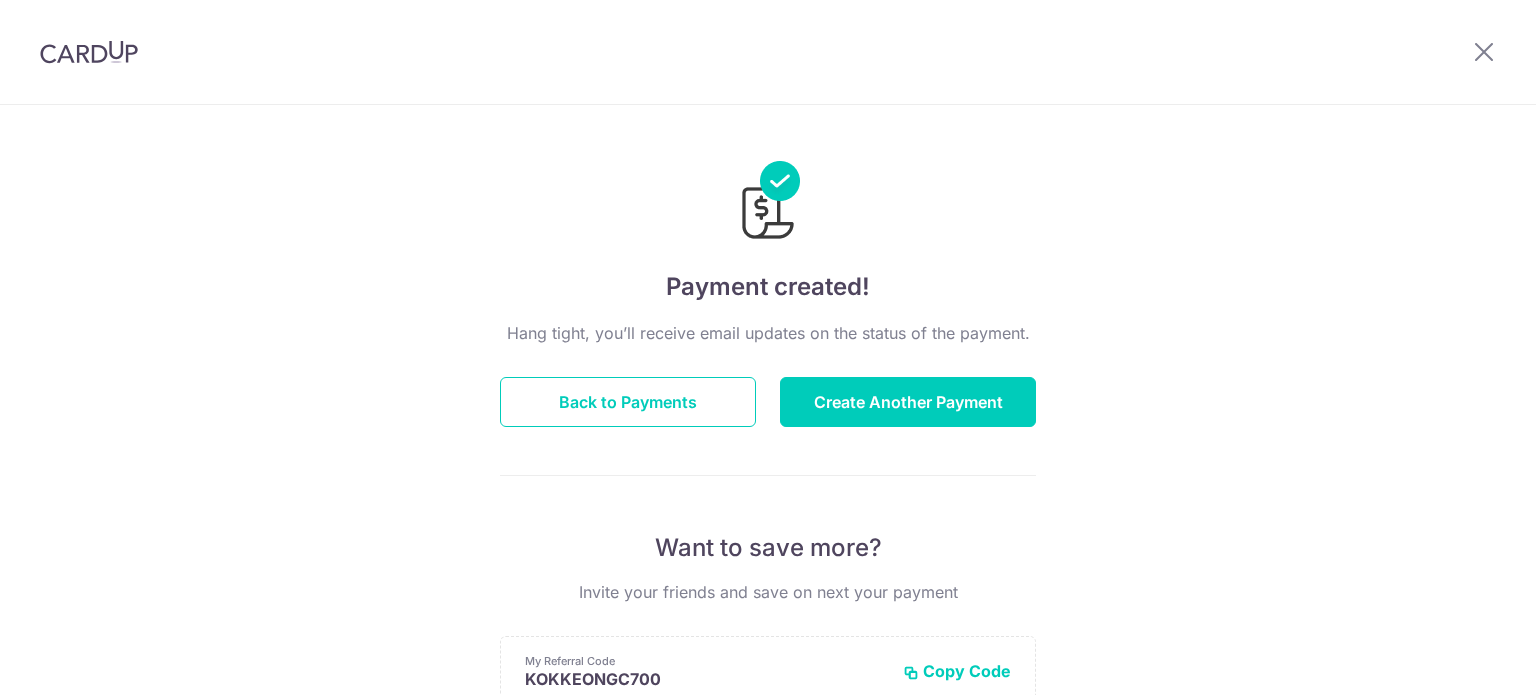 scroll, scrollTop: 0, scrollLeft: 0, axis: both 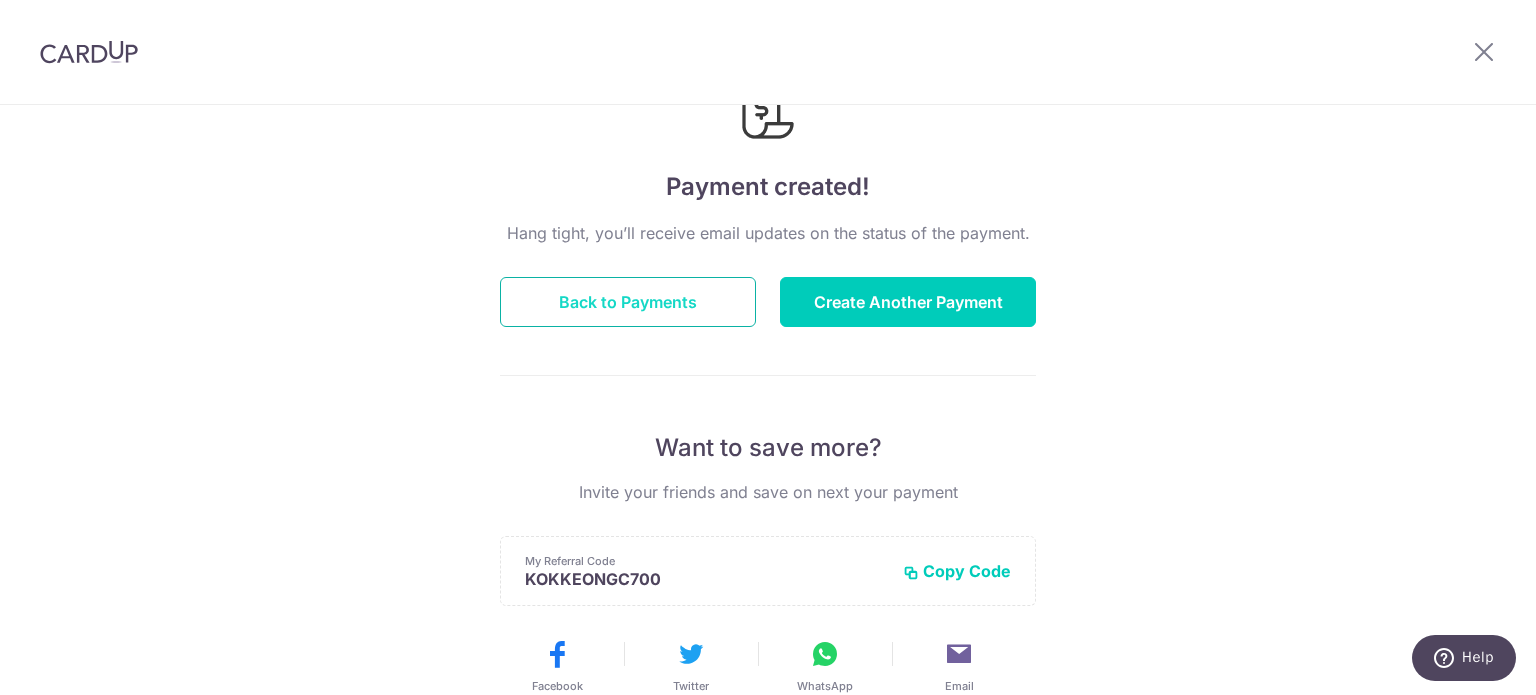 click on "Back to Payments" at bounding box center (628, 302) 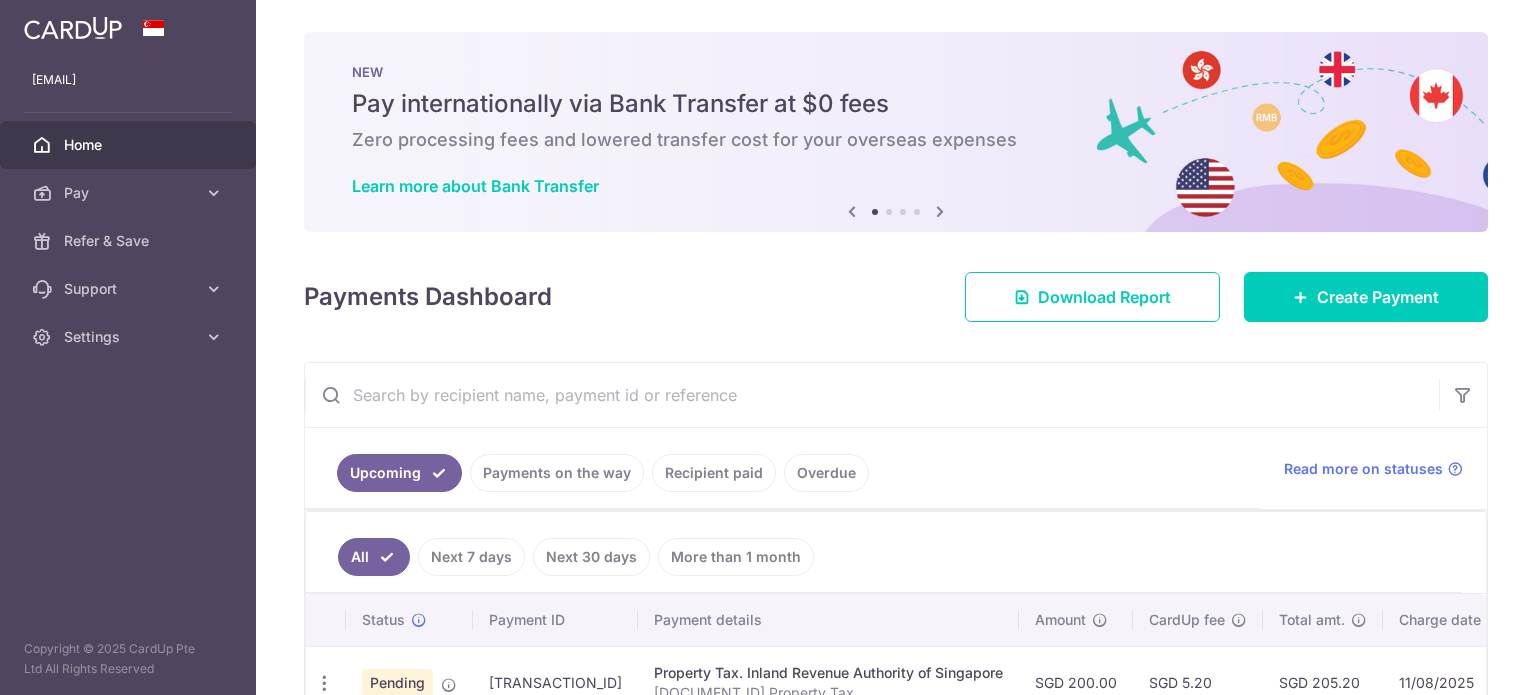 scroll, scrollTop: 0, scrollLeft: 0, axis: both 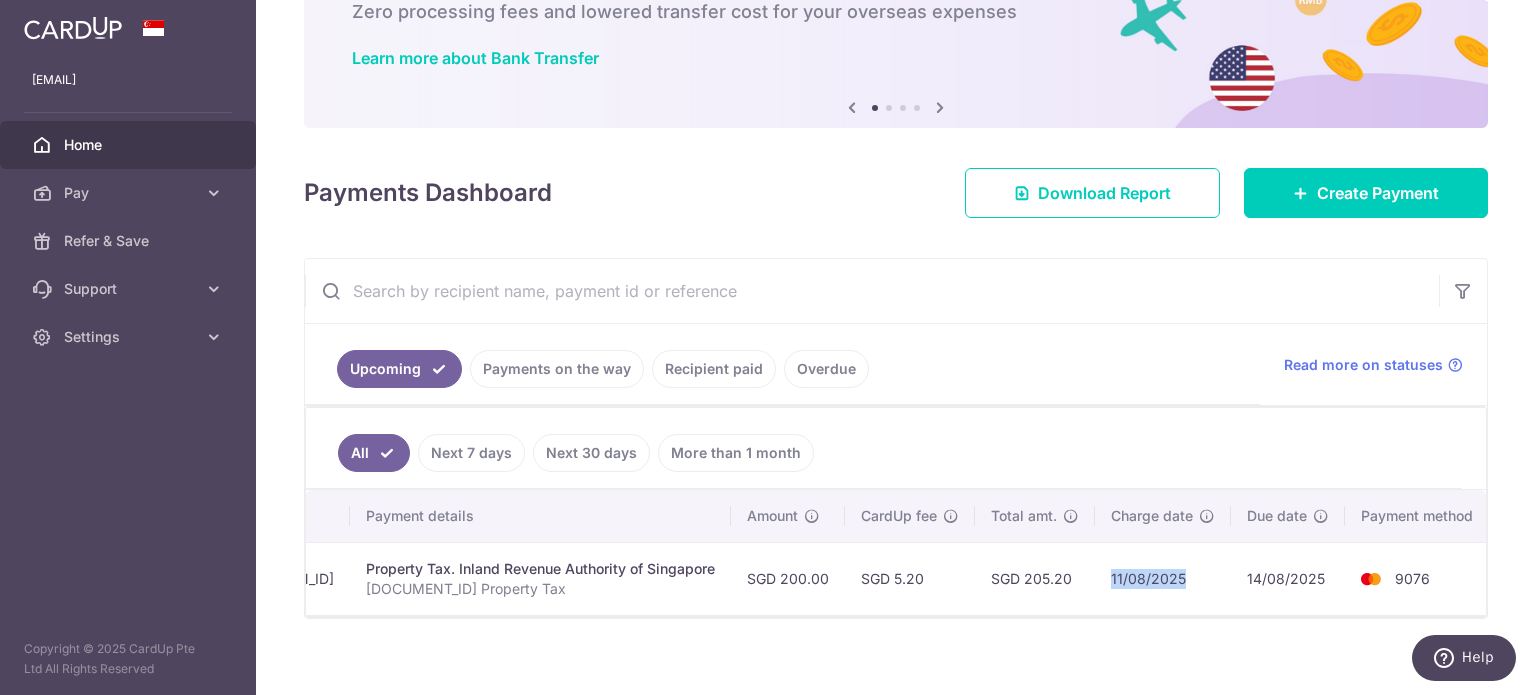drag, startPoint x: 1175, startPoint y: 571, endPoint x: 1088, endPoint y: 571, distance: 87 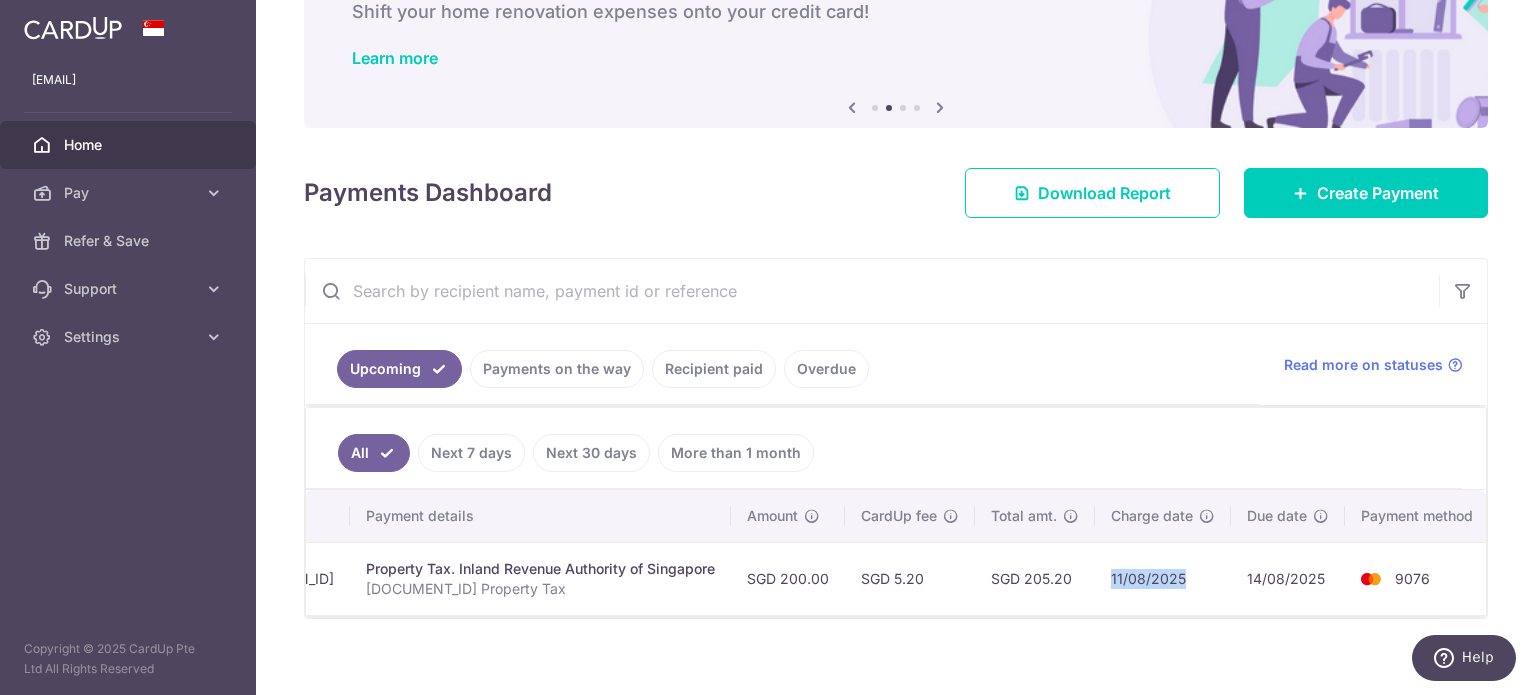 click on "11/08/2025" at bounding box center [1163, 578] 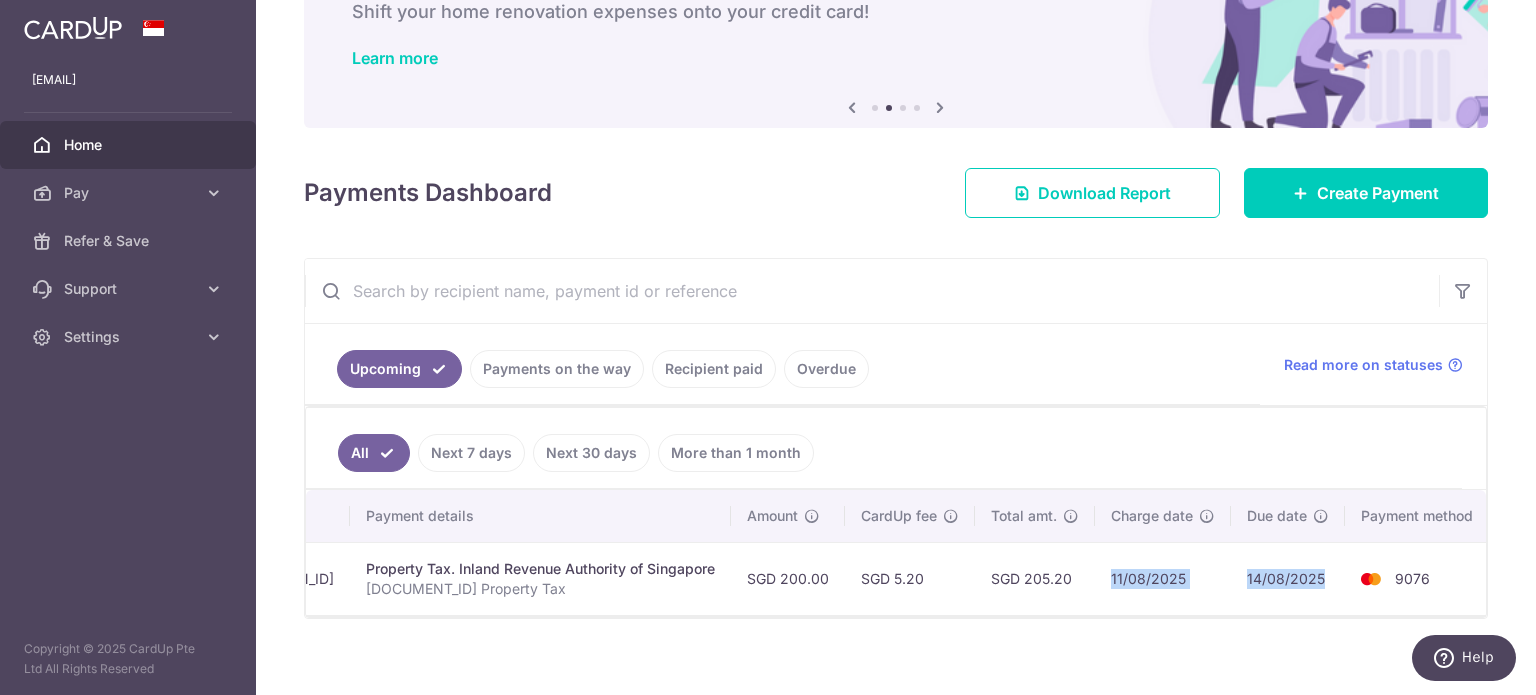 drag, startPoint x: 1309, startPoint y: 570, endPoint x: 1092, endPoint y: 574, distance: 217.03687 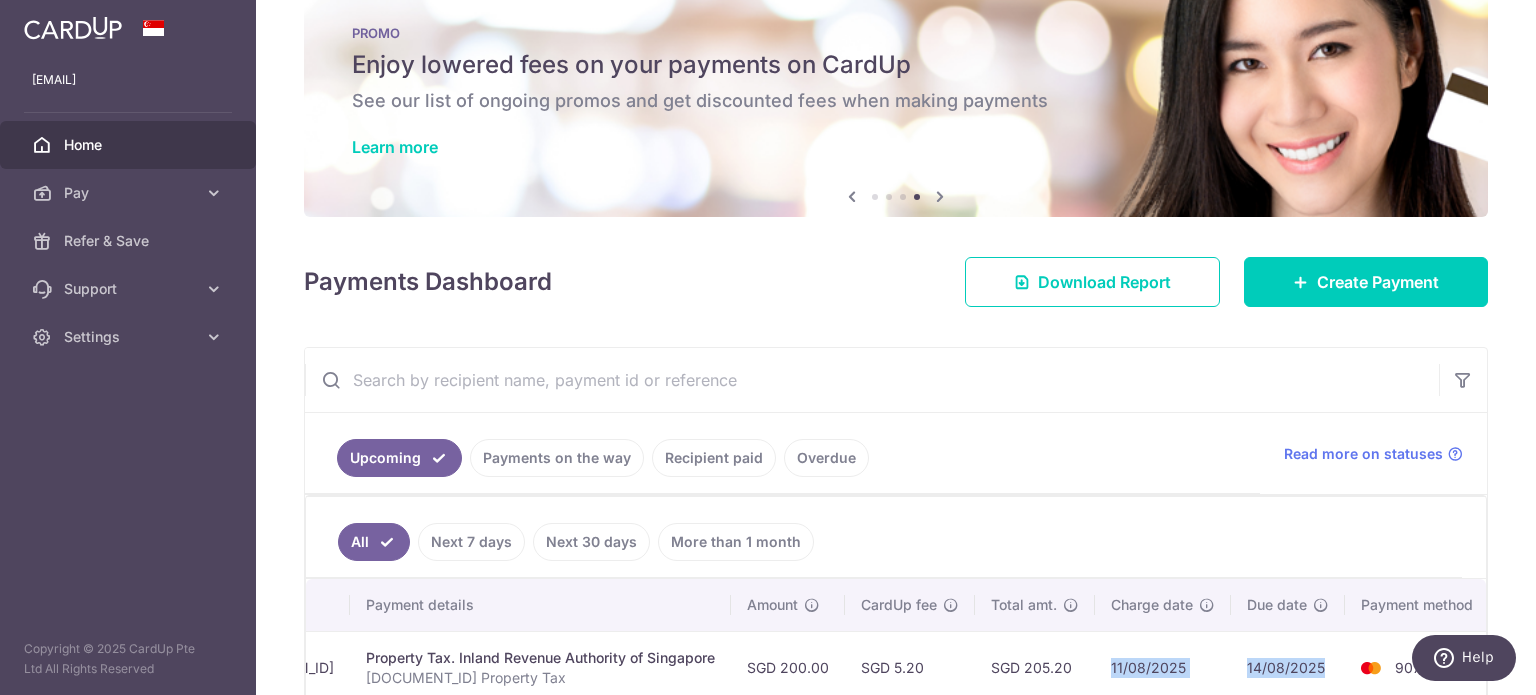 scroll, scrollTop: 0, scrollLeft: 0, axis: both 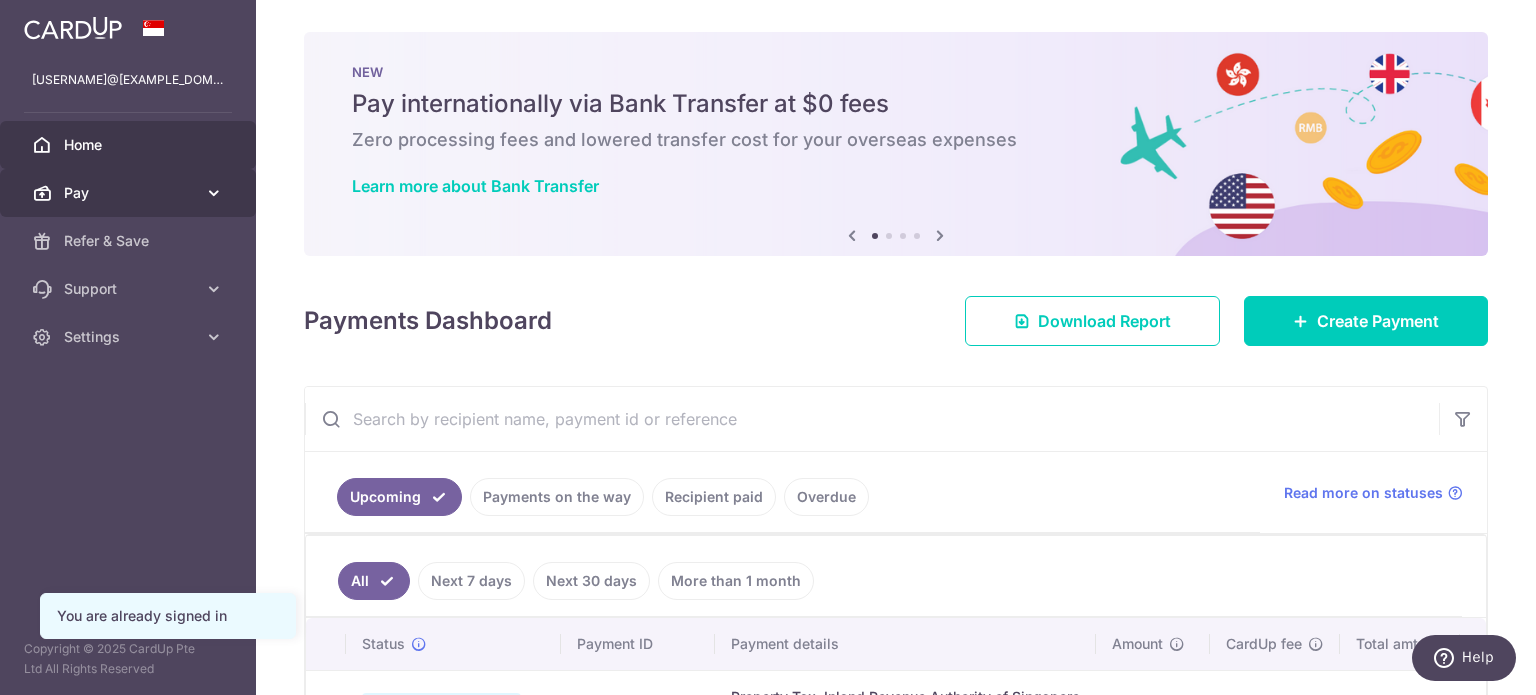 click on "Pay" at bounding box center (130, 193) 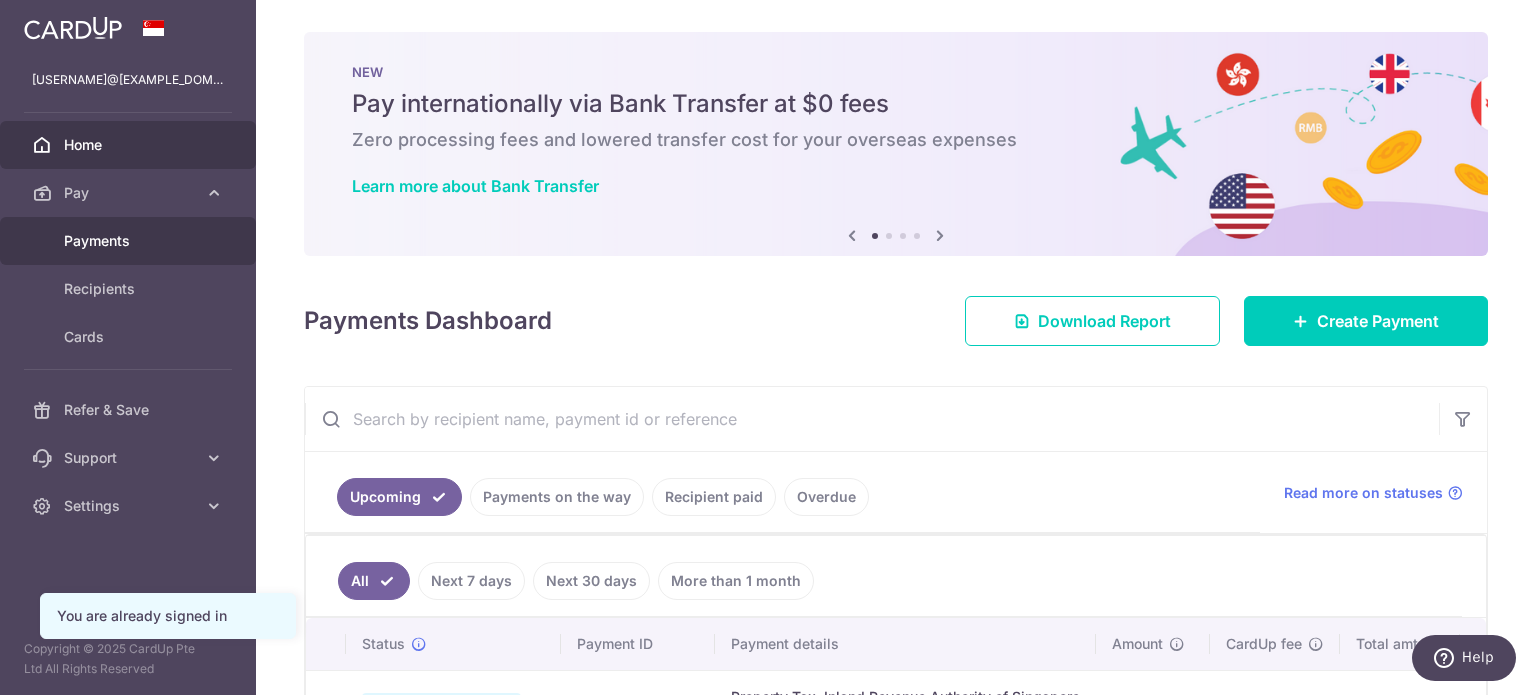 click on "Payments" at bounding box center (130, 241) 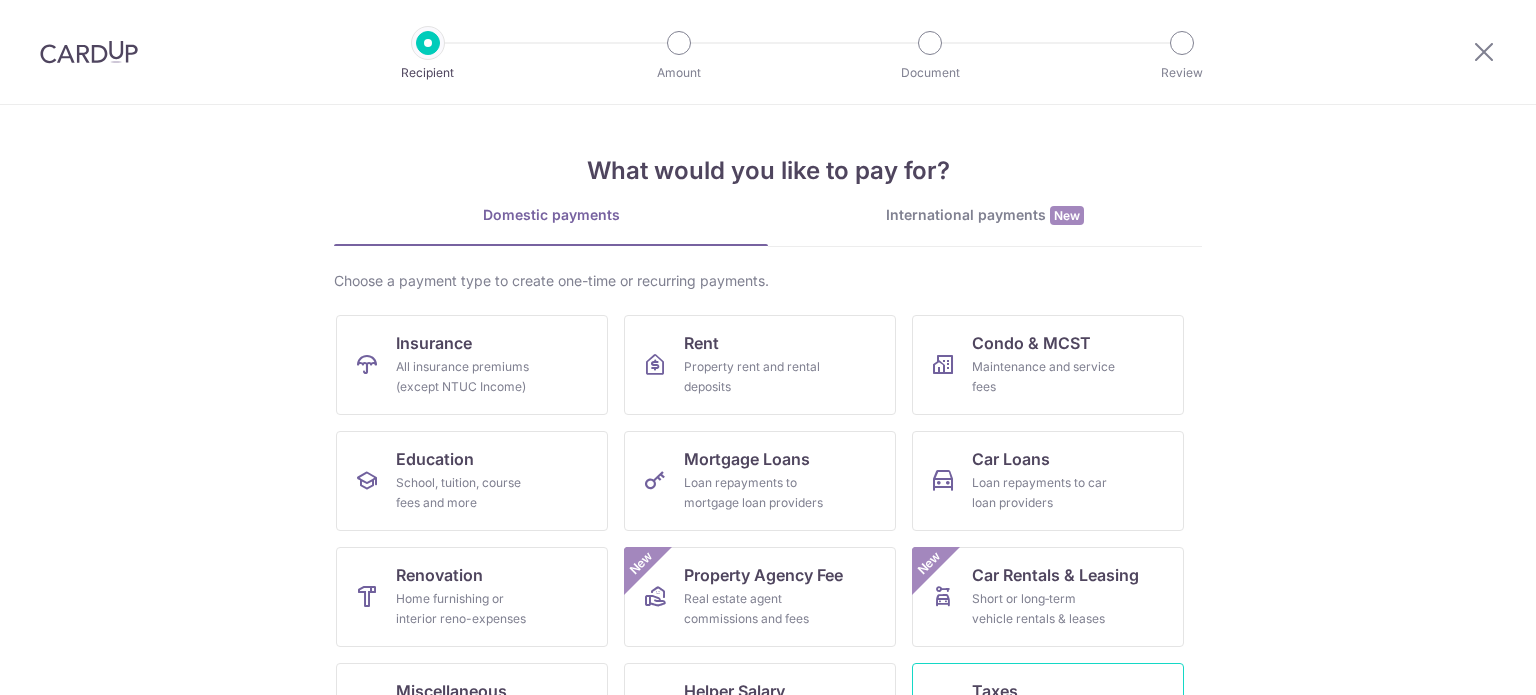 scroll, scrollTop: 0, scrollLeft: 0, axis: both 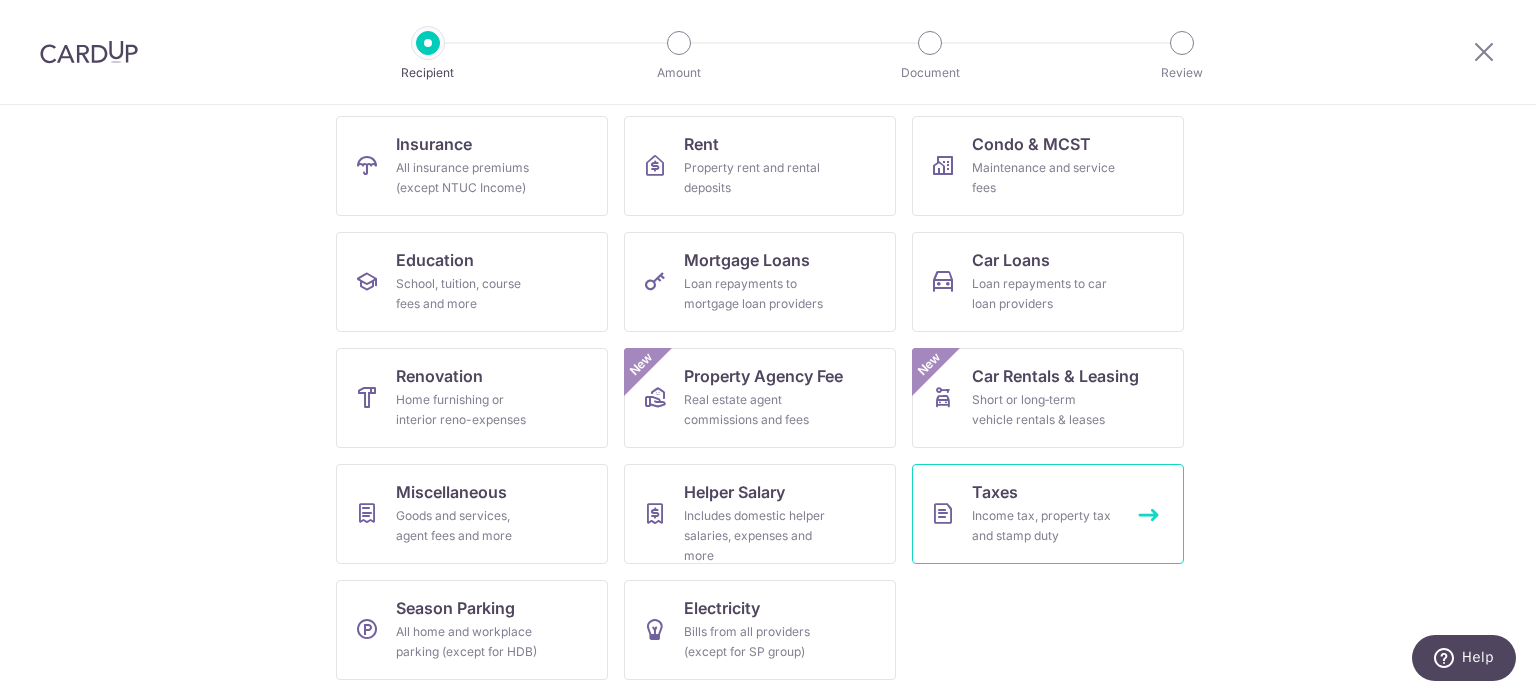 click on "Income tax, property tax and stamp duty" at bounding box center [1044, 526] 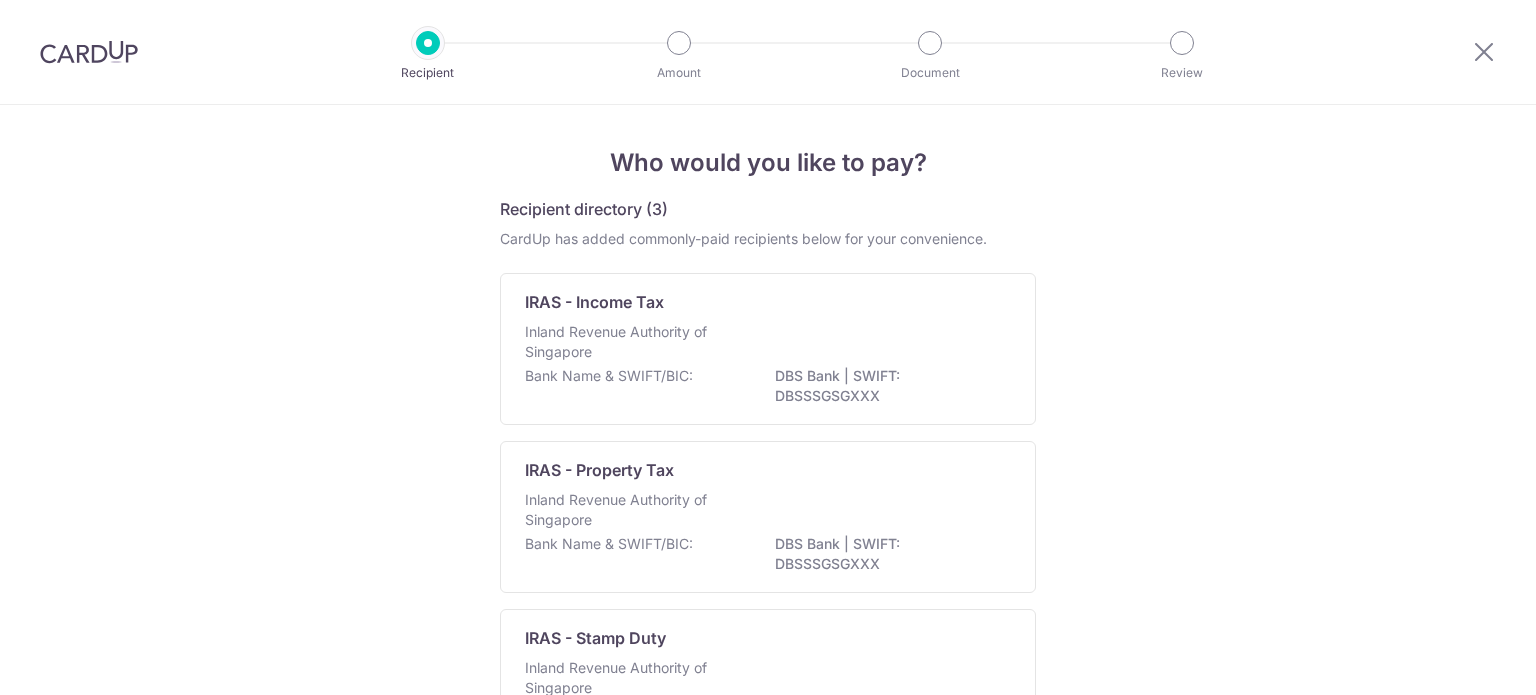 scroll, scrollTop: 0, scrollLeft: 0, axis: both 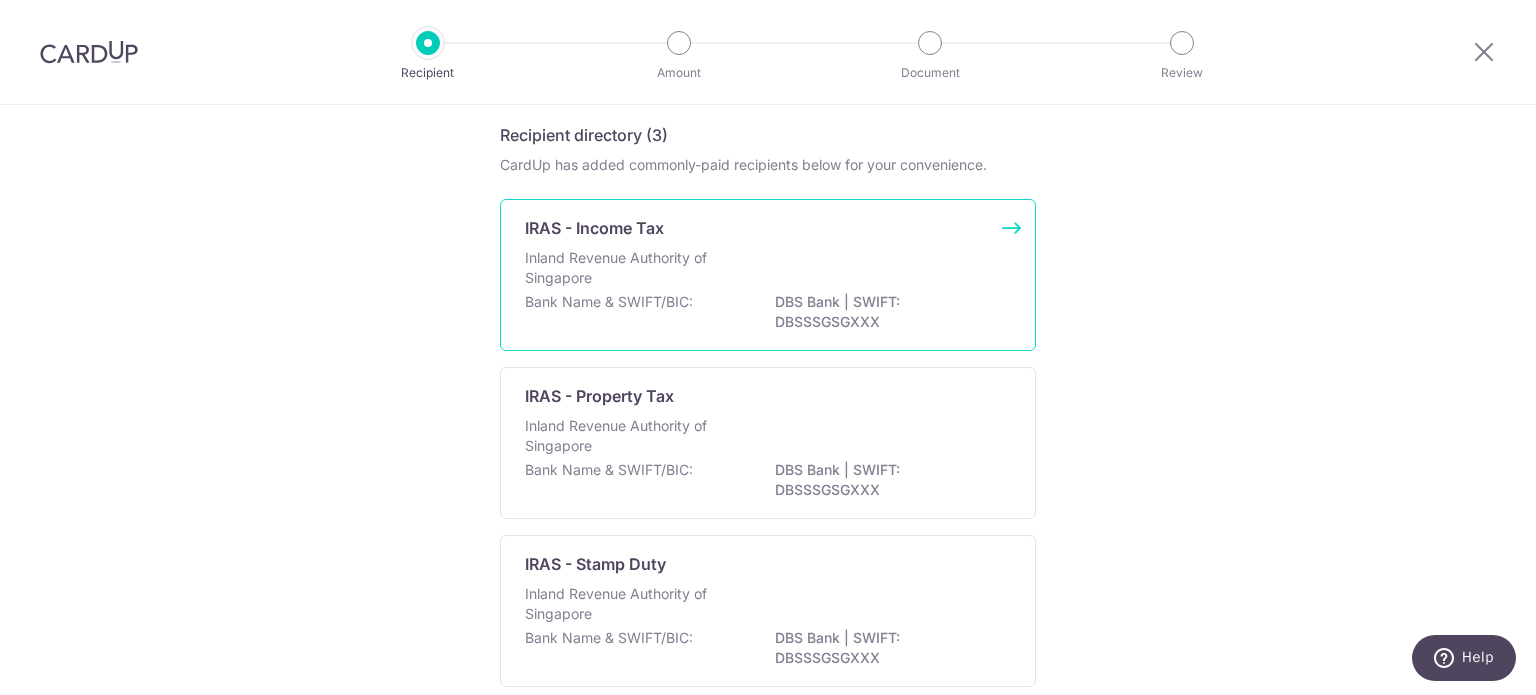 click on "Inland Revenue Authority of Singapore" at bounding box center (631, 268) 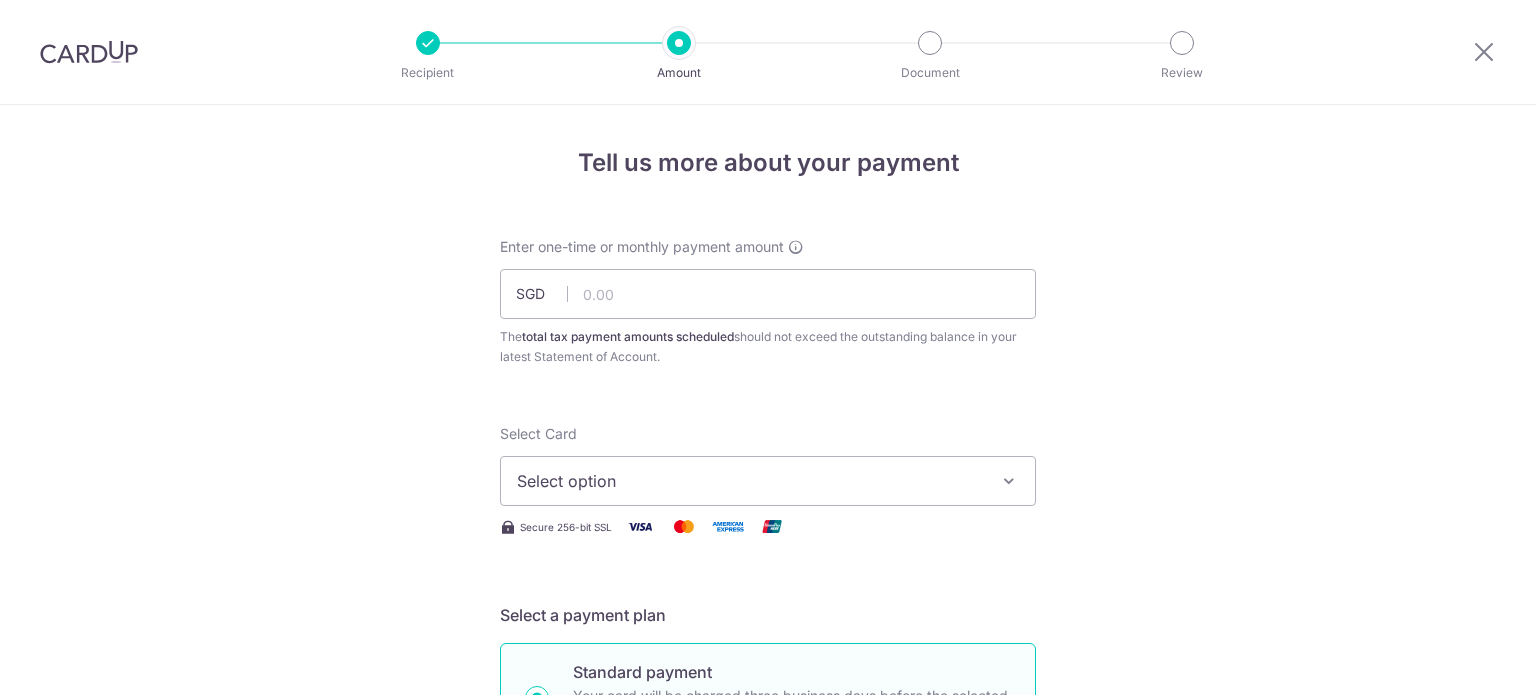 scroll, scrollTop: 0, scrollLeft: 0, axis: both 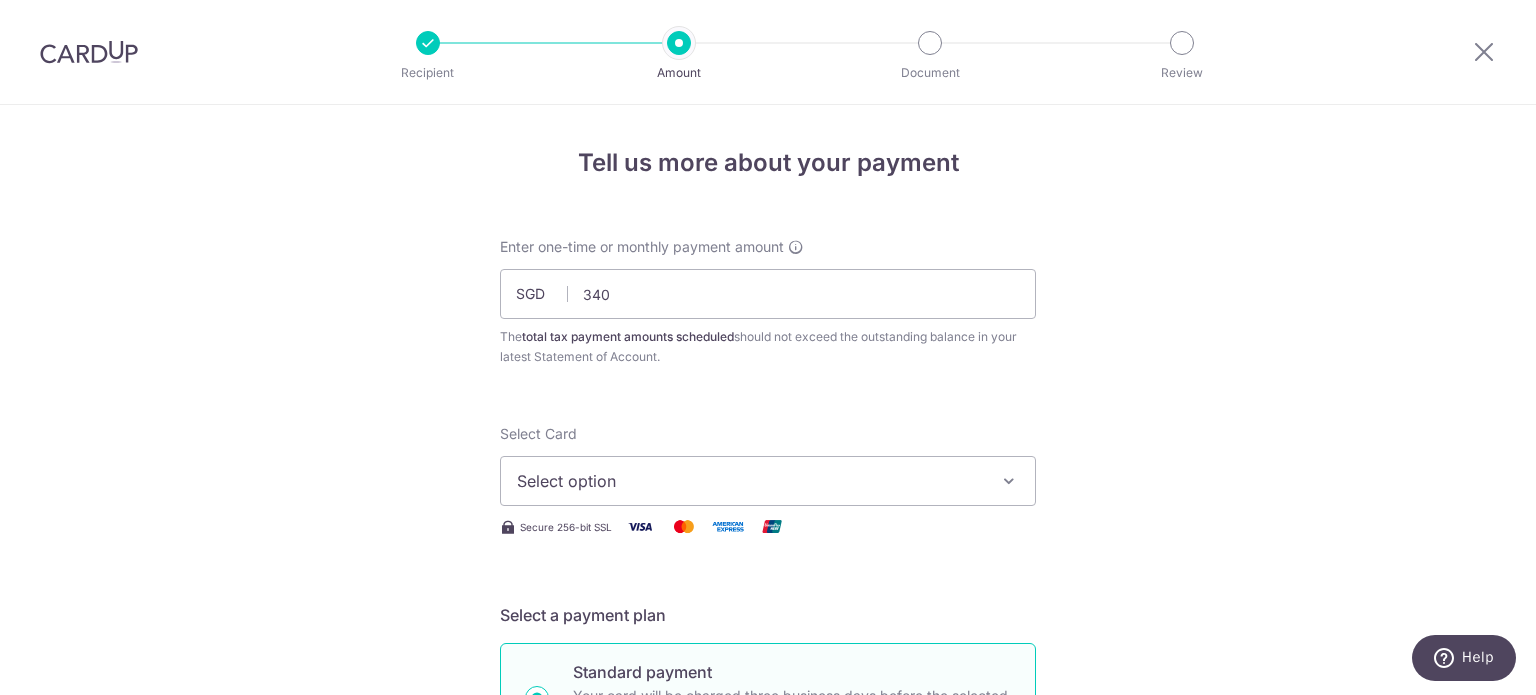 type on "340.00" 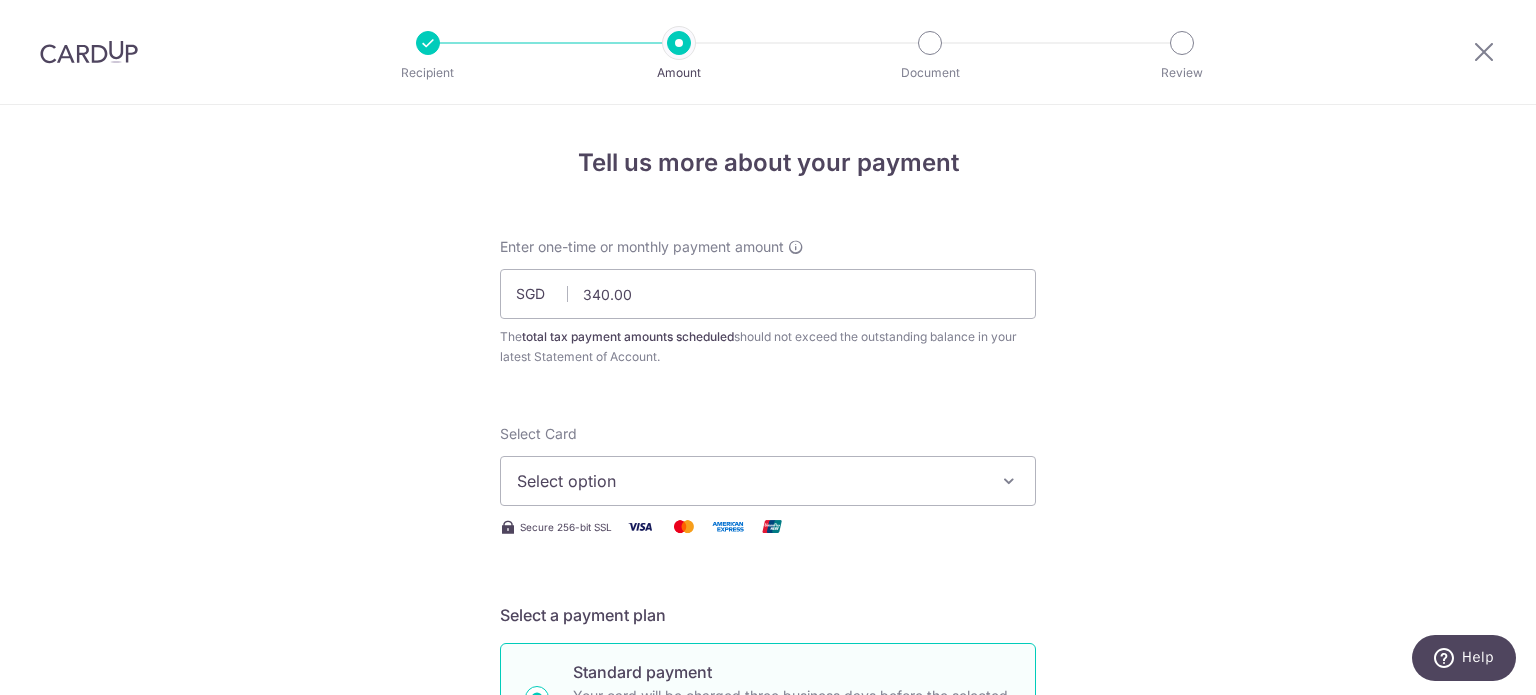 click on "Tell us more about your payment
Enter one-time or monthly payment amount
SGD
340.00
340.00
The  total tax payment amounts scheduled  should not exceed the outstanding balance in your latest Statement of Account.
Select Card
Select option
Add credit card
Your Cards
**** 9076
Secure 256-bit SSL
Text" at bounding box center (768, 1033) 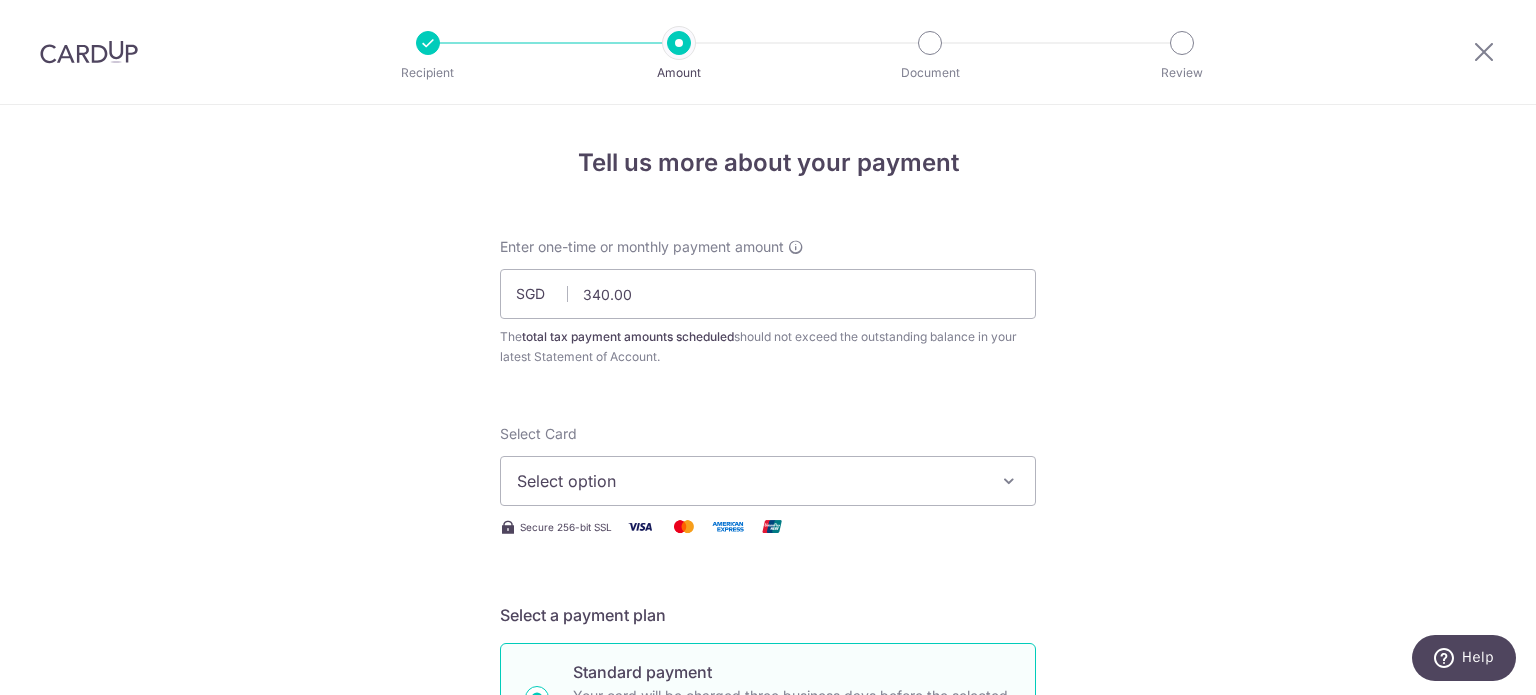 click on "Select option" at bounding box center [750, 481] 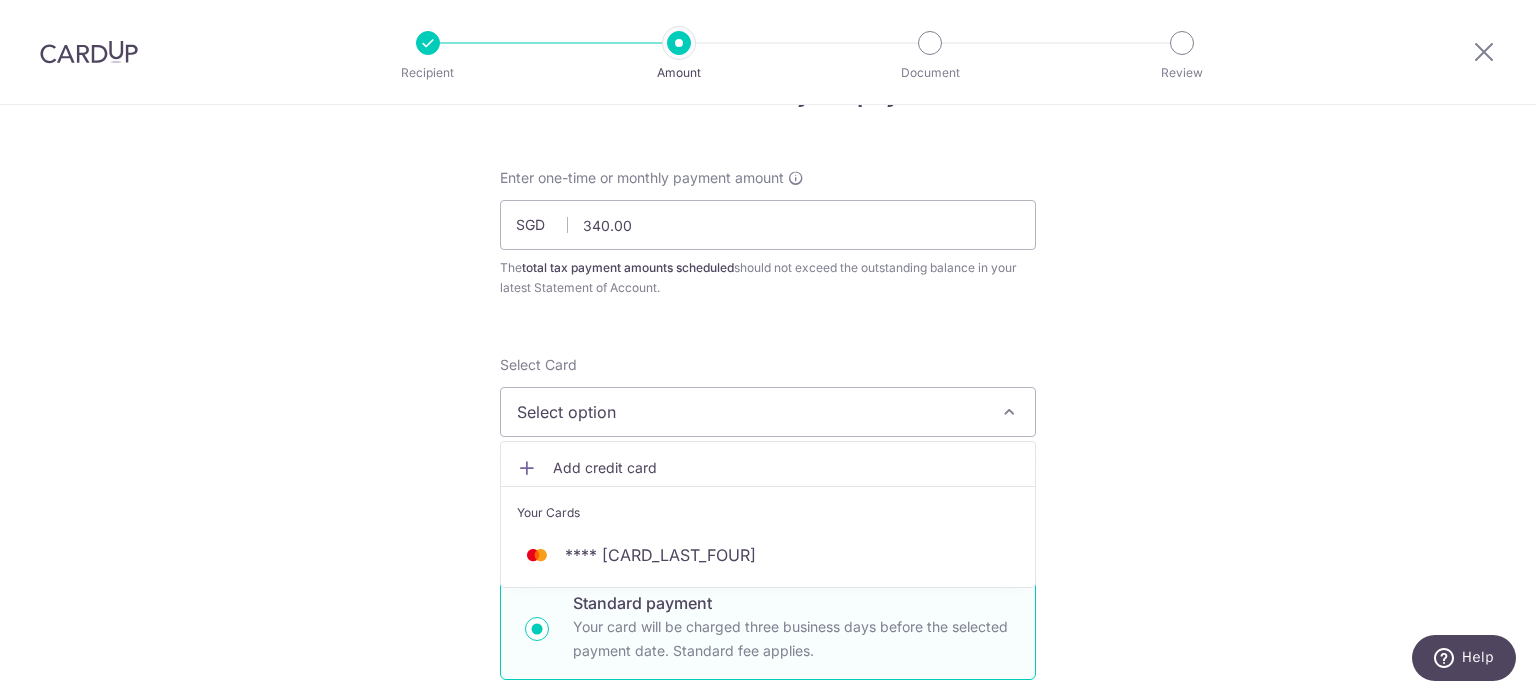 scroll, scrollTop: 100, scrollLeft: 0, axis: vertical 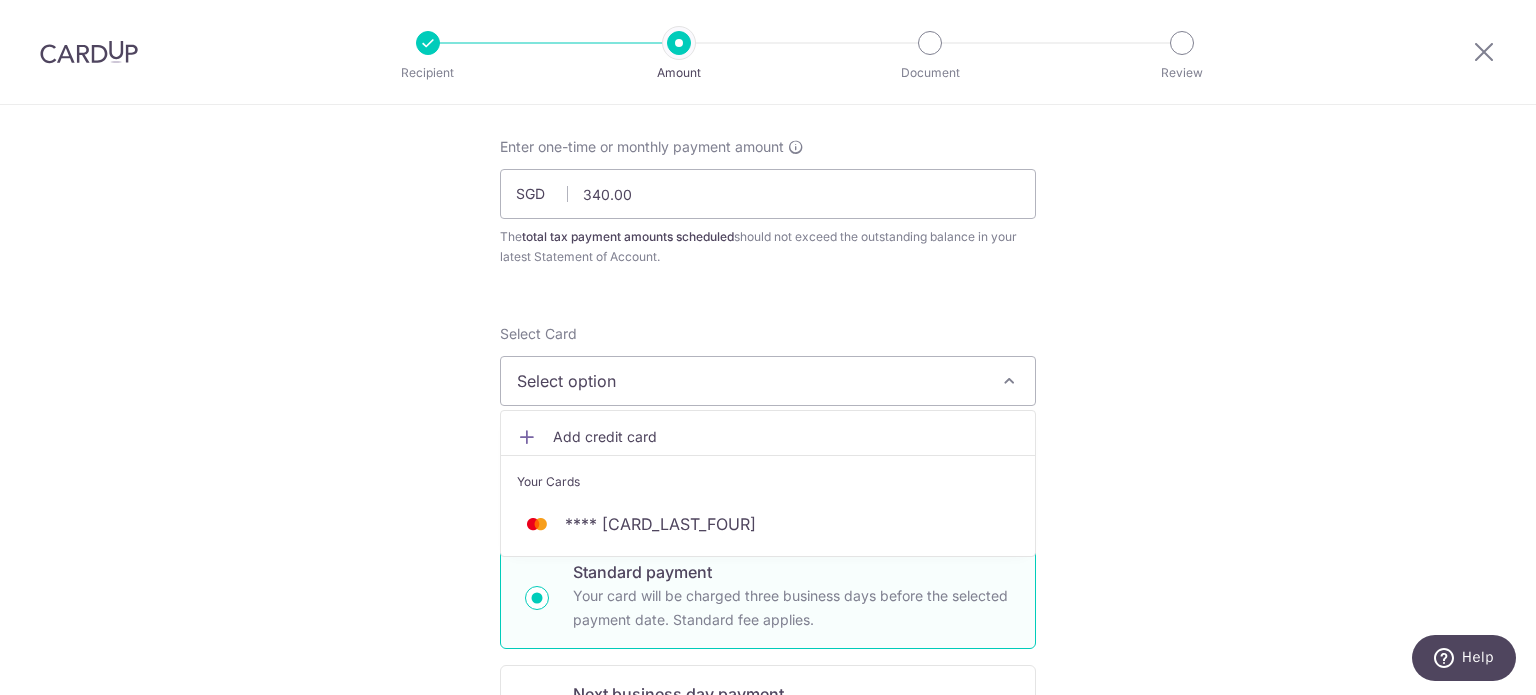 click on "Tell us more about your payment
Enter one-time or monthly payment amount
SGD
340.00
340.00
The  total tax payment amounts scheduled  should not exceed the outstanding balance in your latest Statement of Account.
Select Card
Select option
Add credit card
Your Cards
**** 9076
Secure 256-bit SSL
Text" at bounding box center (768, 933) 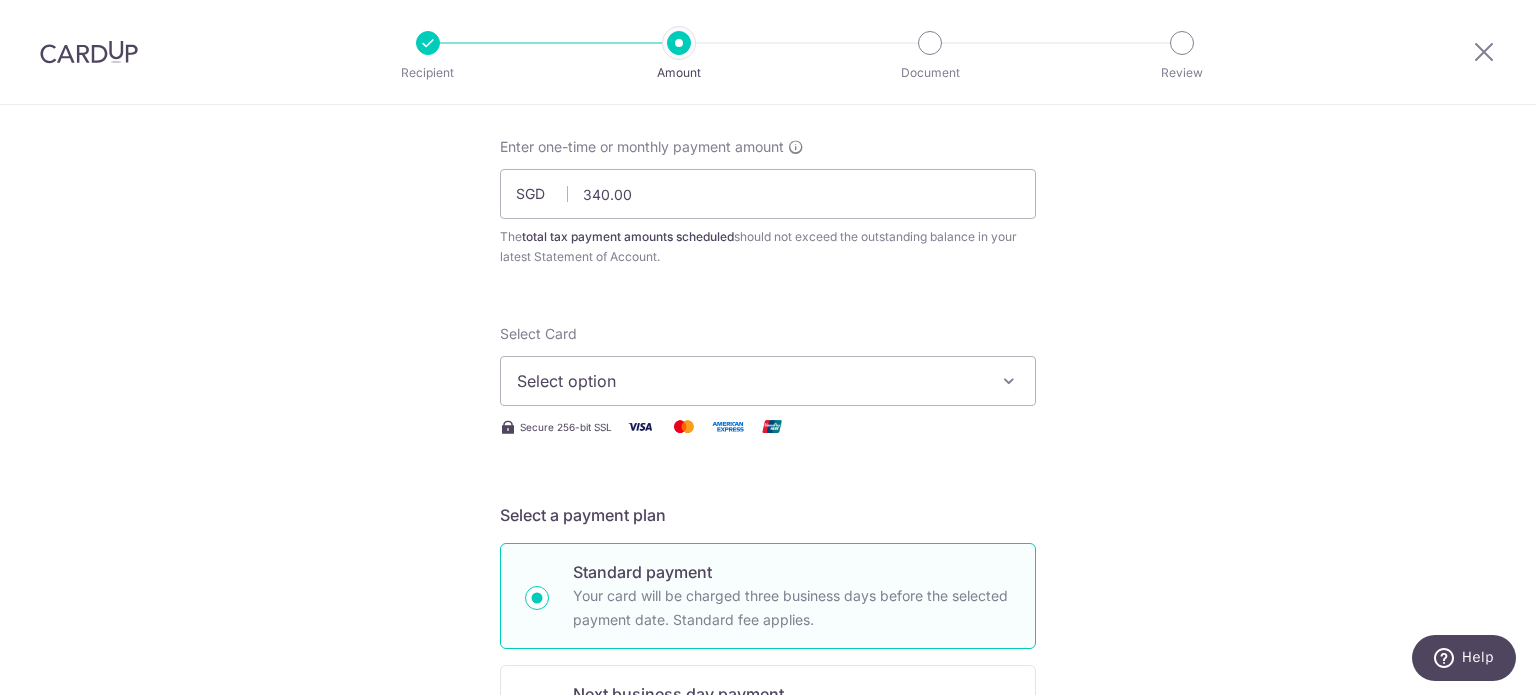 click on "Select option" at bounding box center (750, 381) 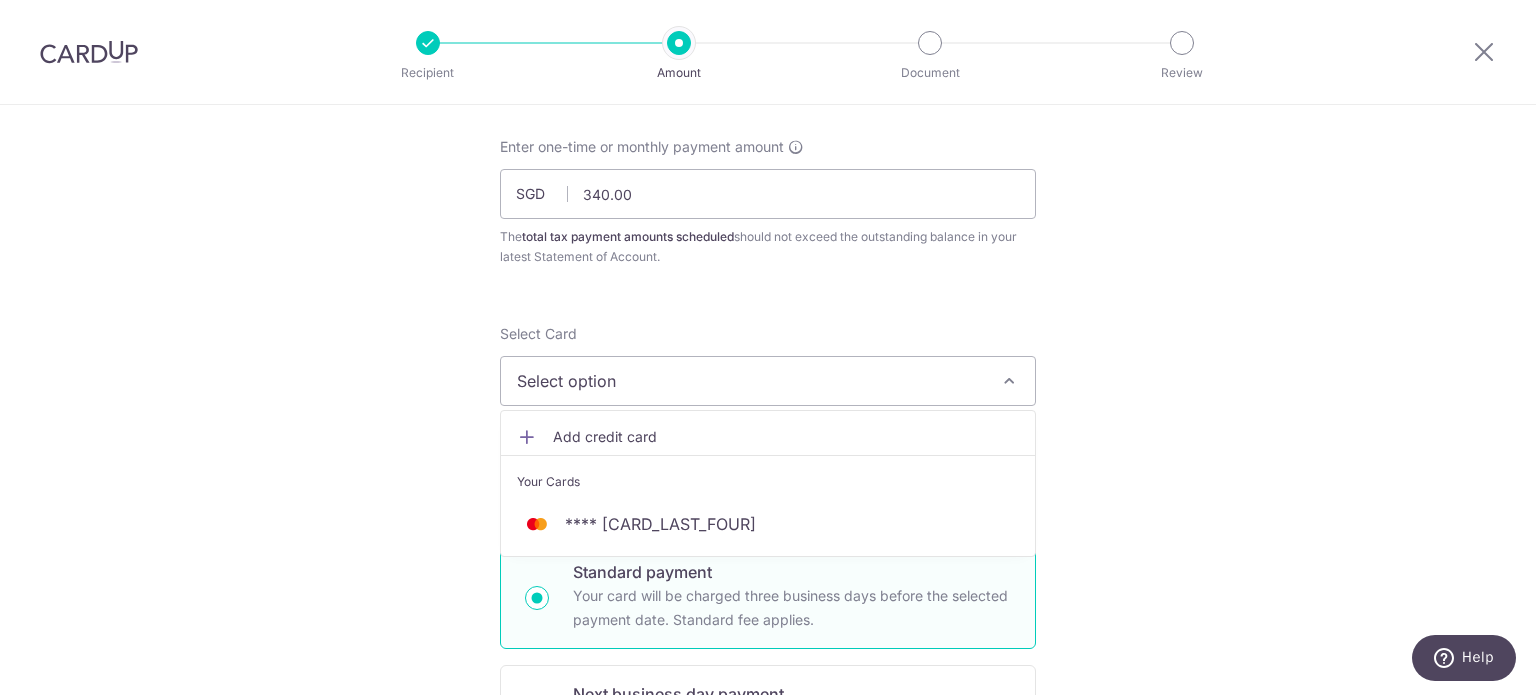 click on "Add credit card" at bounding box center (768, 437) 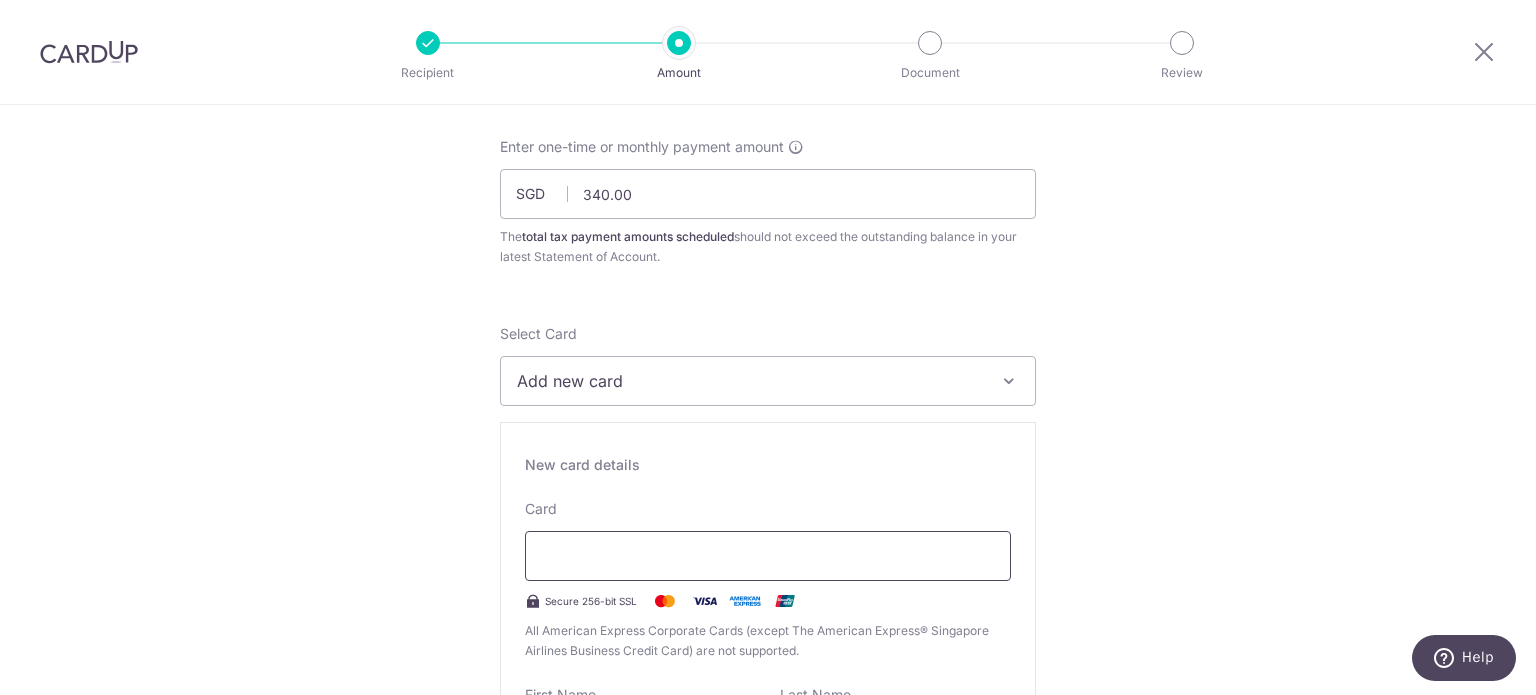 type on "[MM]/[YYYY]" 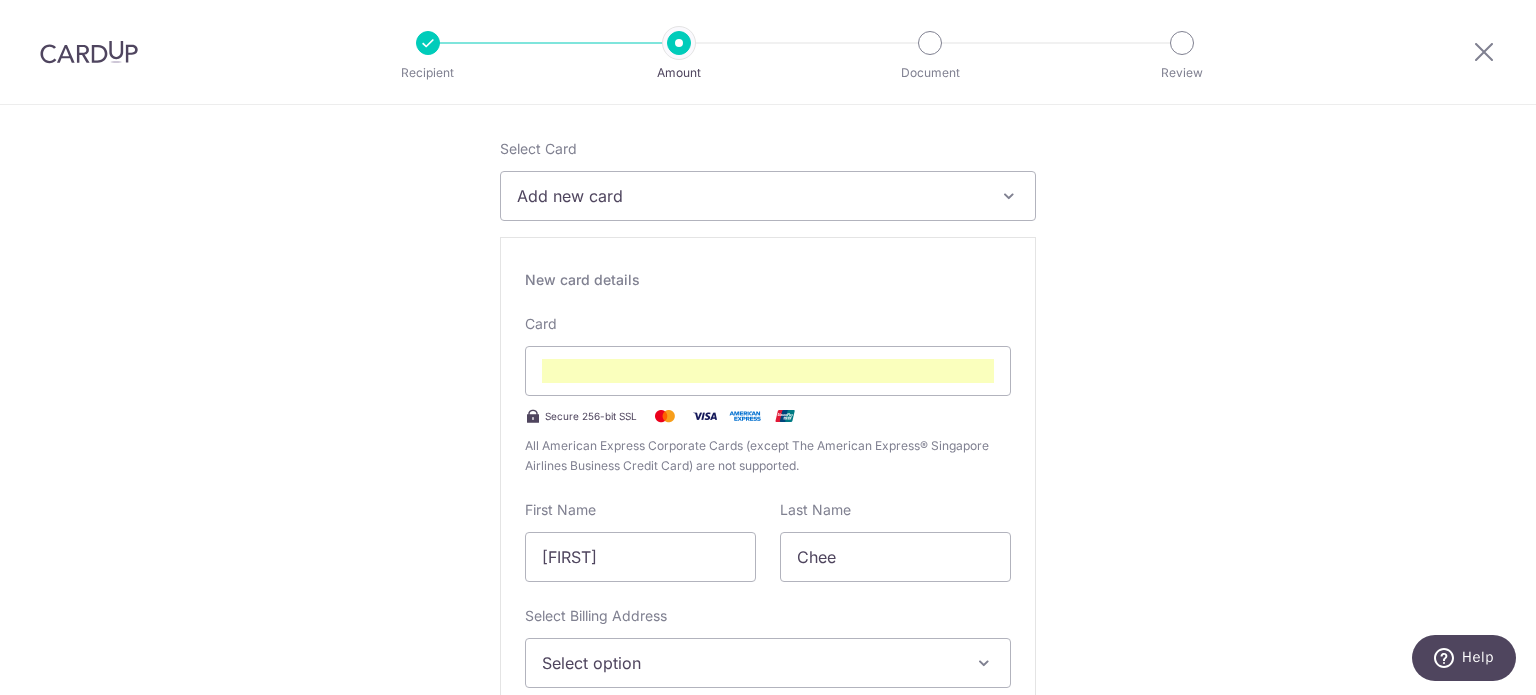 scroll, scrollTop: 255, scrollLeft: 0, axis: vertical 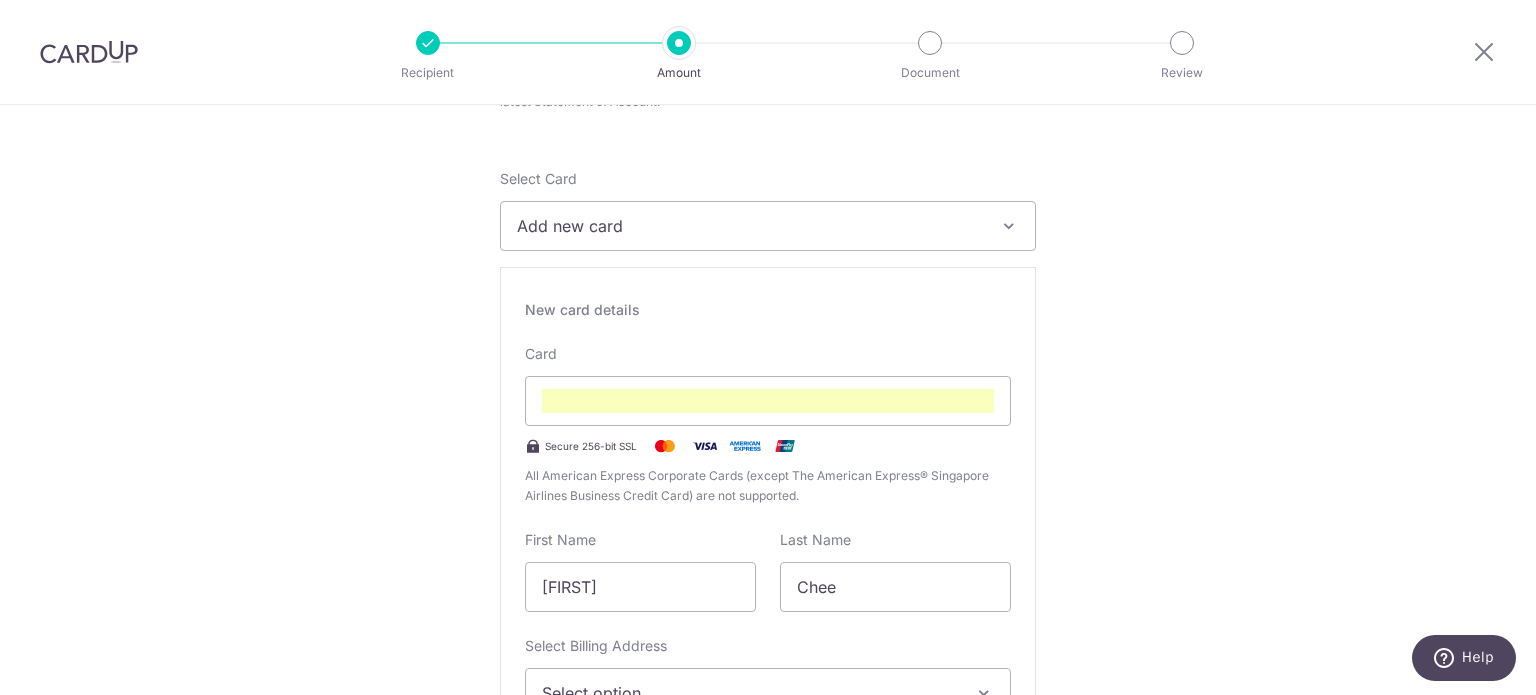 click on "Tell us more about your payment
Enter one-time or monthly payment amount
SGD
340.00
340.00
The  total tax payment amounts scheduled  should not exceed the outstanding balance in your latest Statement of Account.
Select Card
Add new card
Add credit card
Your Cards
**** 9076
Secure 256-bit SSL
Text
New card details" at bounding box center [768, 1080] 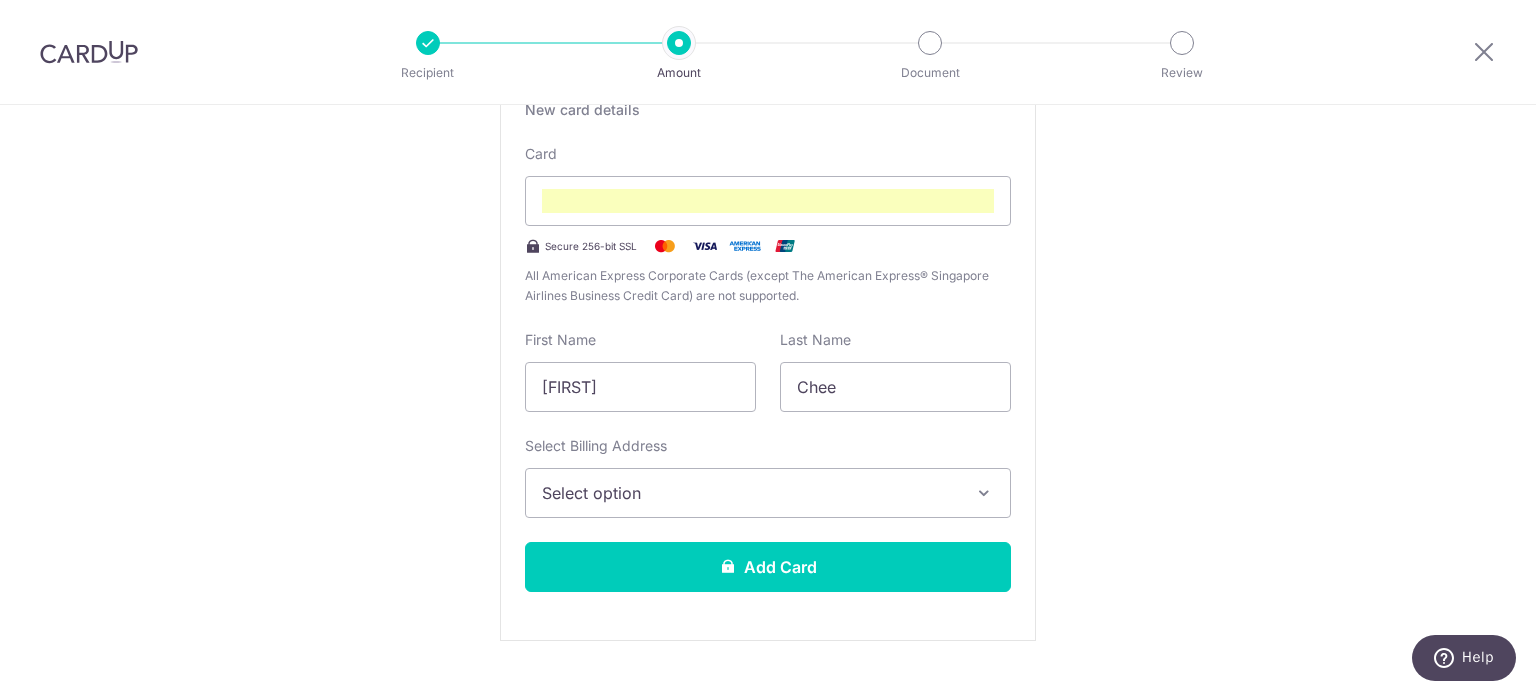 scroll, scrollTop: 455, scrollLeft: 0, axis: vertical 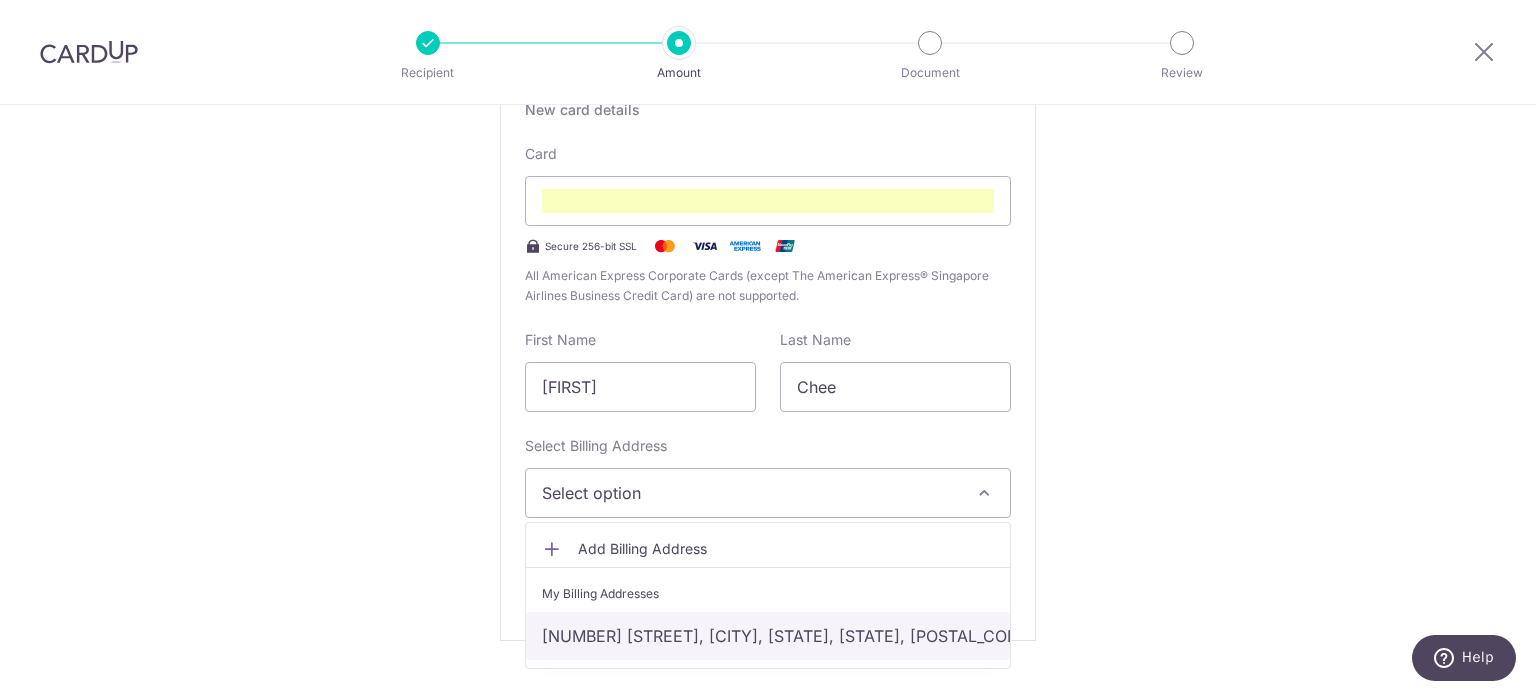 click on "12A Cairnhill Rise, #17-05, Singapore, Singapore, Singapore-229746" at bounding box center (768, 636) 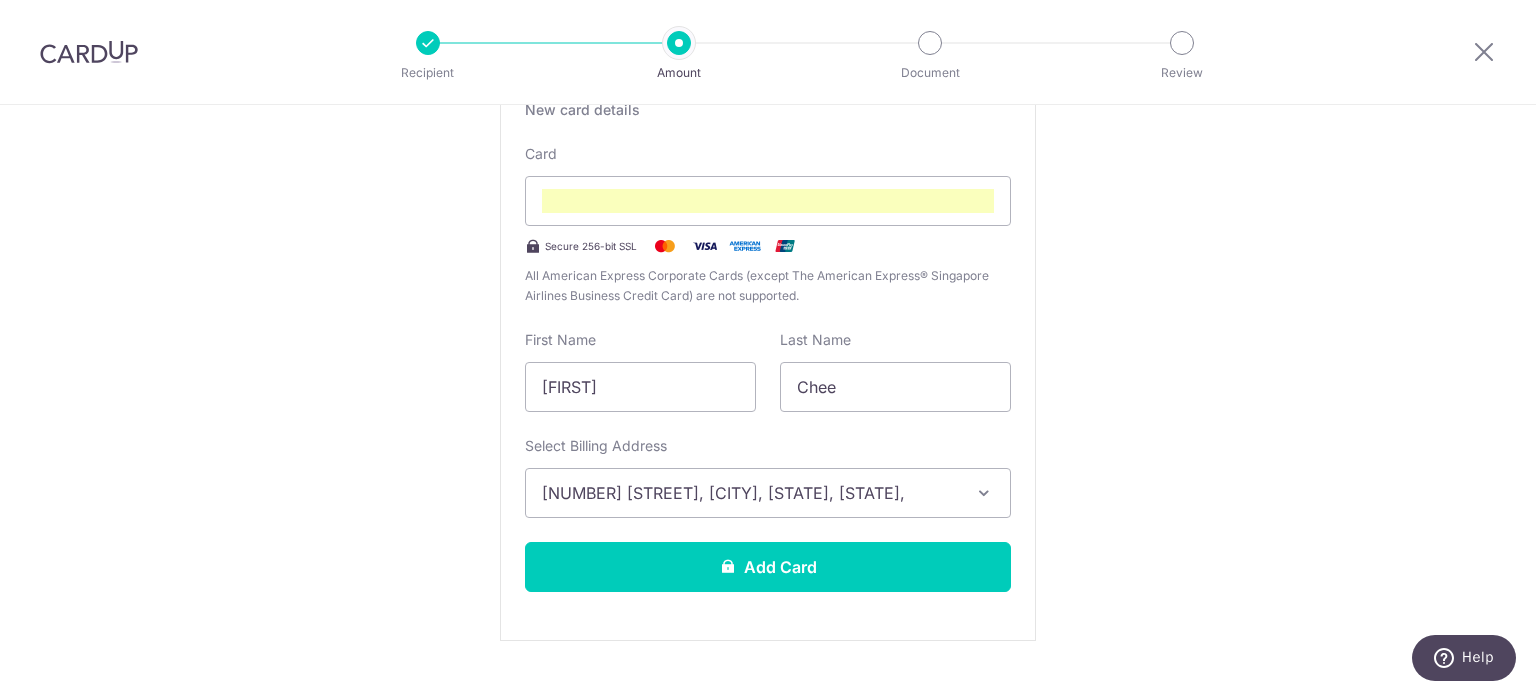 click on "Tell us more about your payment
Enter one-time or monthly payment amount
SGD
340.00
340.00
The  total tax payment amounts scheduled  should not exceed the outstanding balance in your latest Statement of Account.
Select Card
Add new card
Add credit card
Your Cards
**** 9076
Secure 256-bit SSL
Text
New card details" at bounding box center (768, 880) 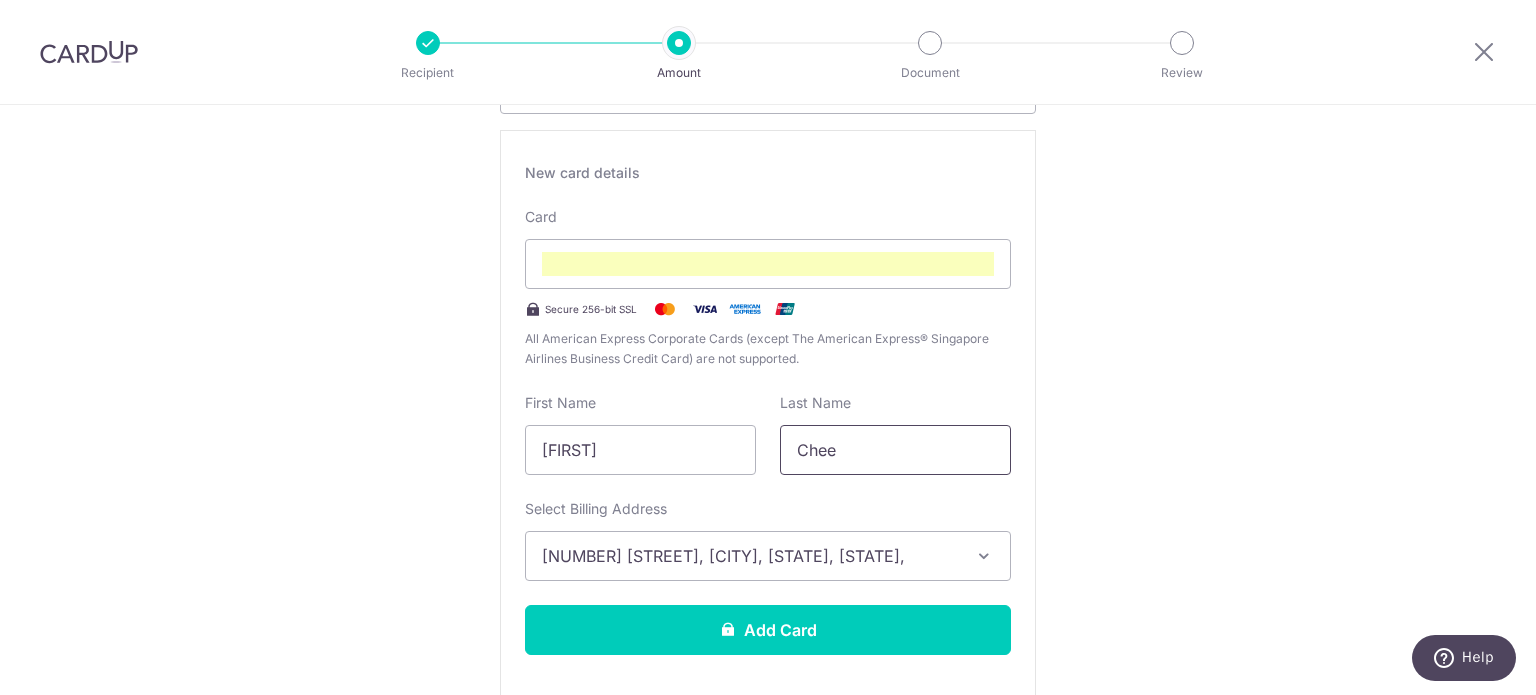 scroll, scrollTop: 455, scrollLeft: 0, axis: vertical 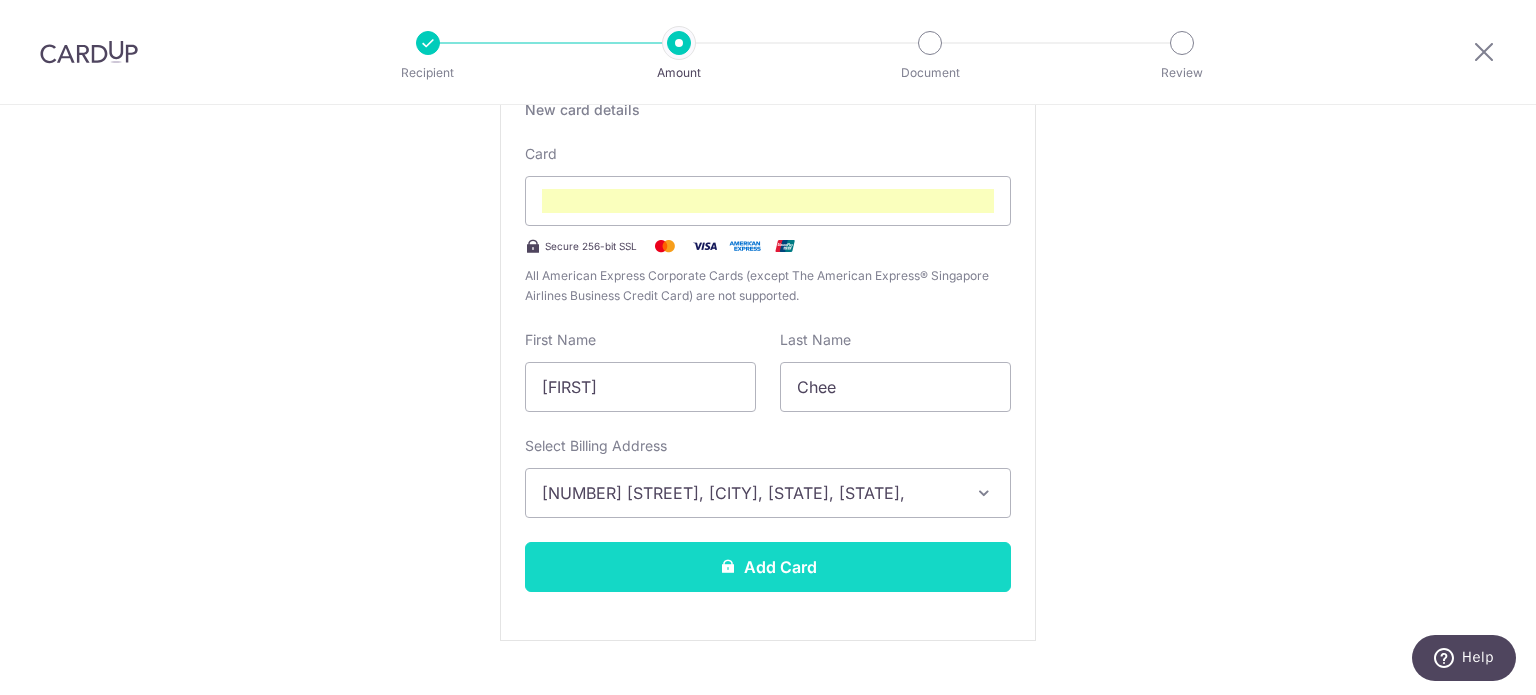 click on "Add Card" at bounding box center [768, 567] 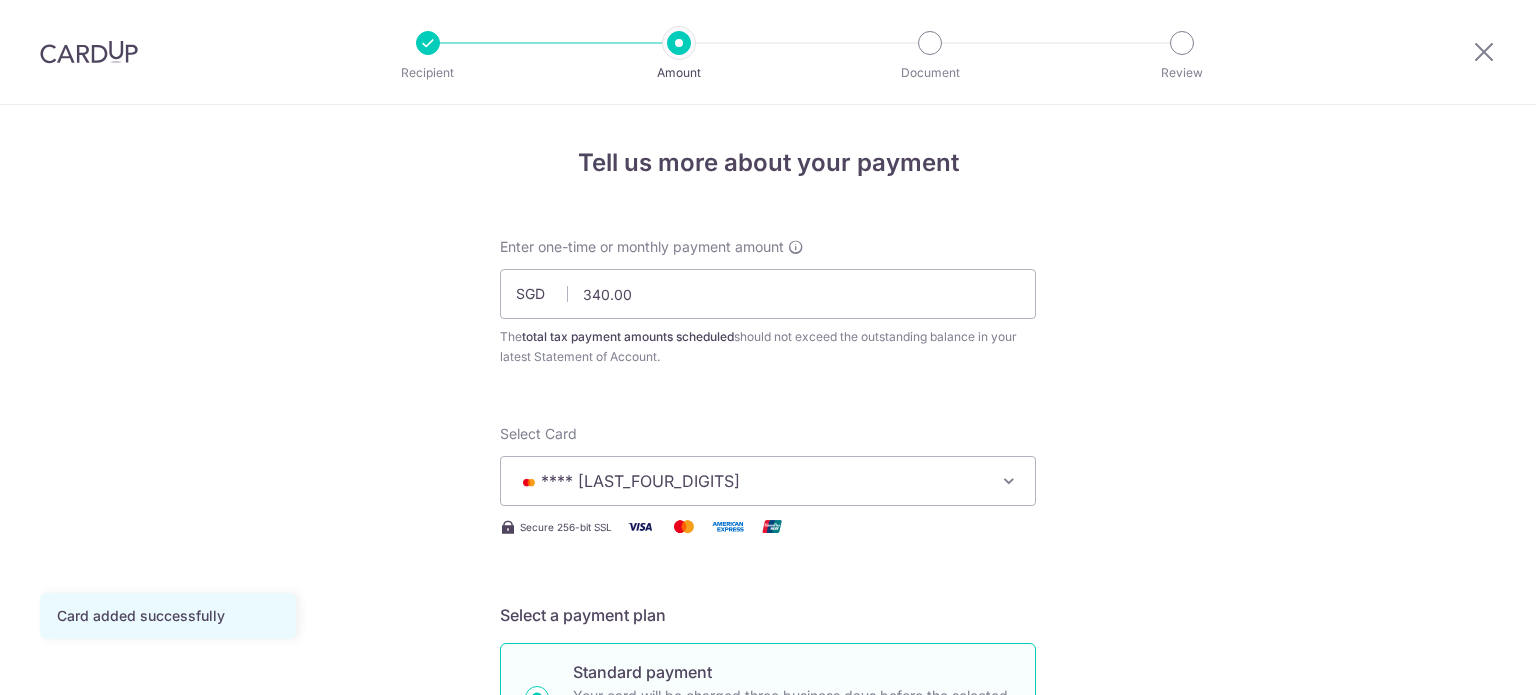 scroll, scrollTop: 0, scrollLeft: 0, axis: both 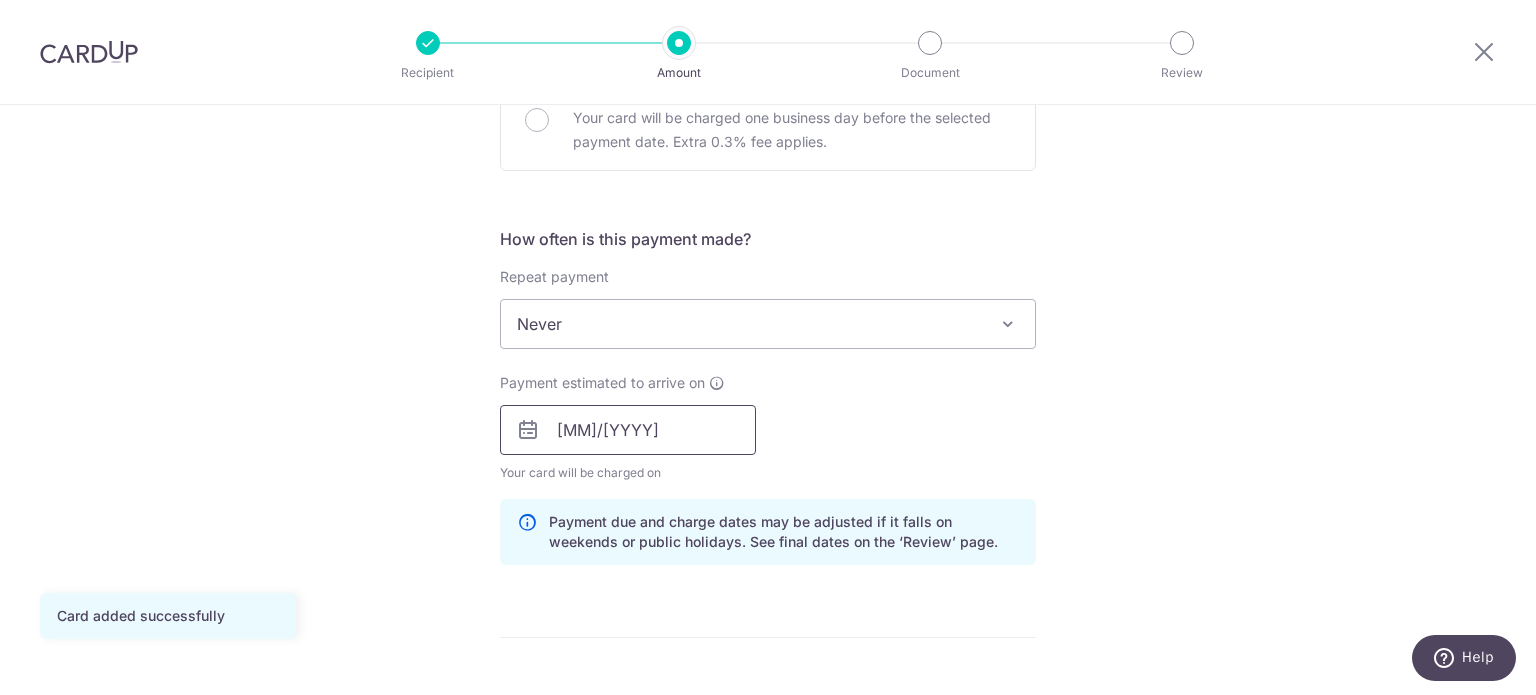 click on "06 / 2030" at bounding box center (628, 430) 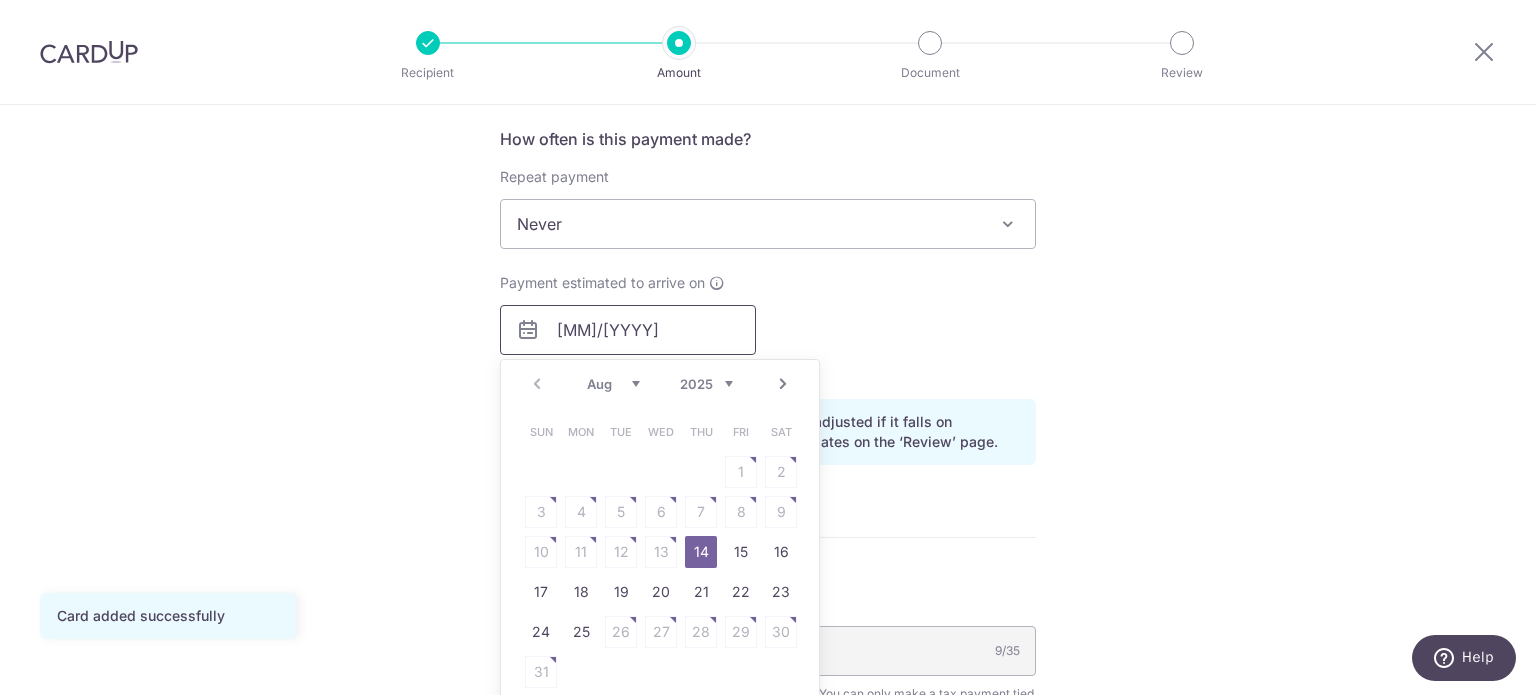 scroll, scrollTop: 1000, scrollLeft: 0, axis: vertical 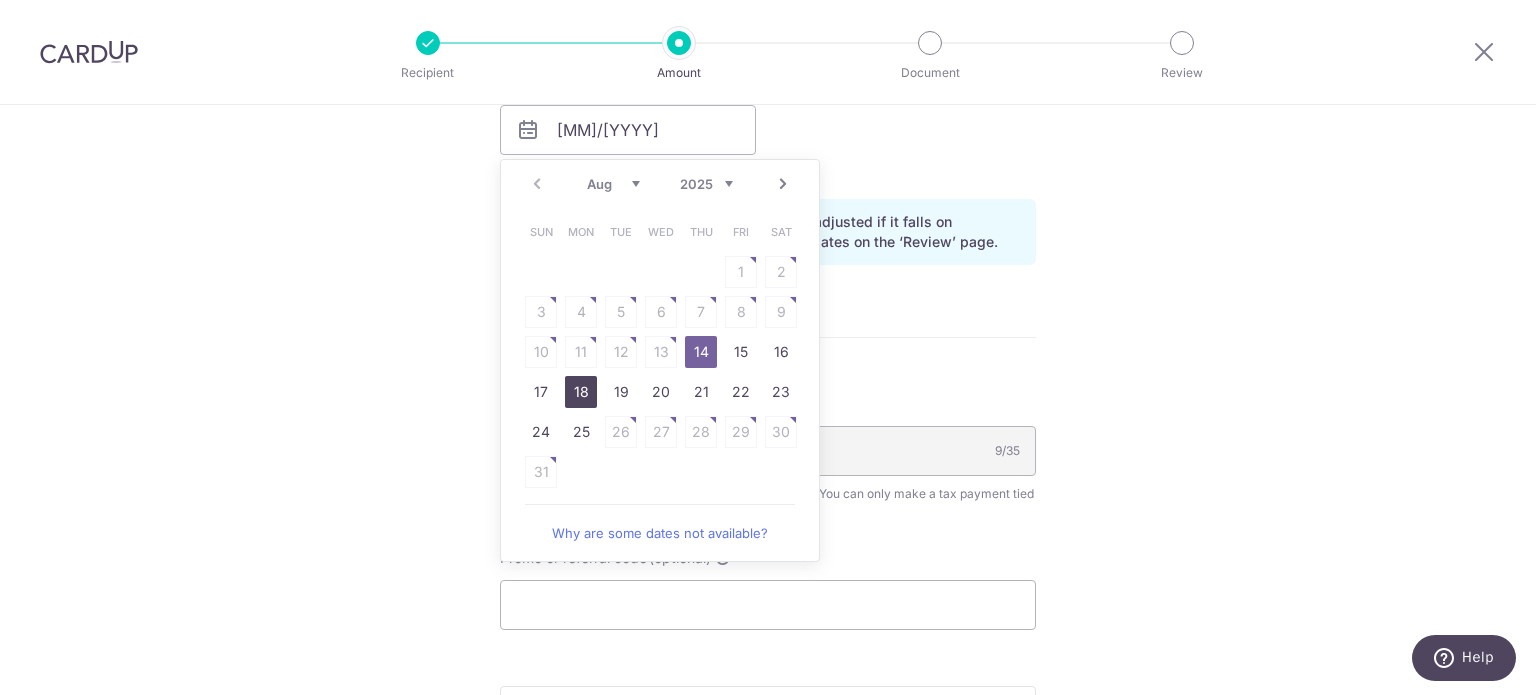click on "18" at bounding box center (581, 392) 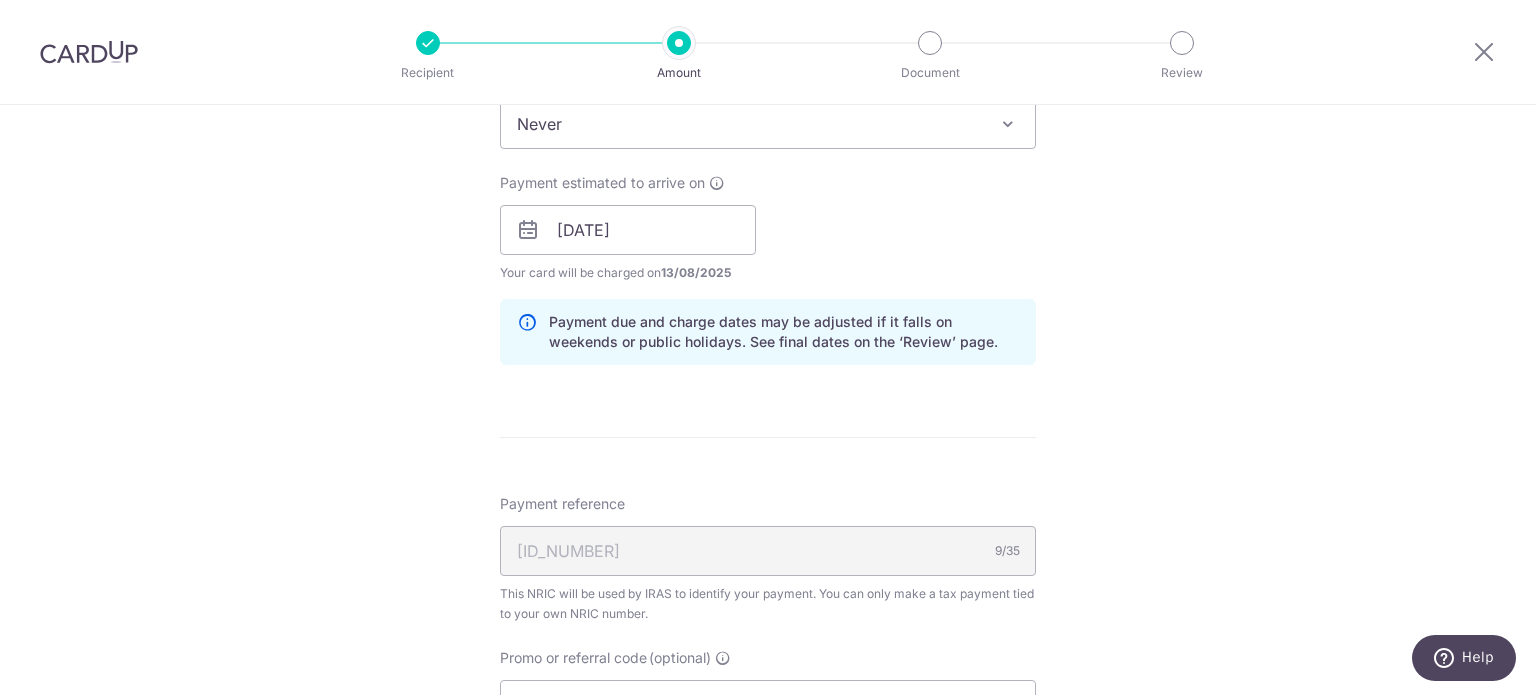 scroll, scrollTop: 800, scrollLeft: 0, axis: vertical 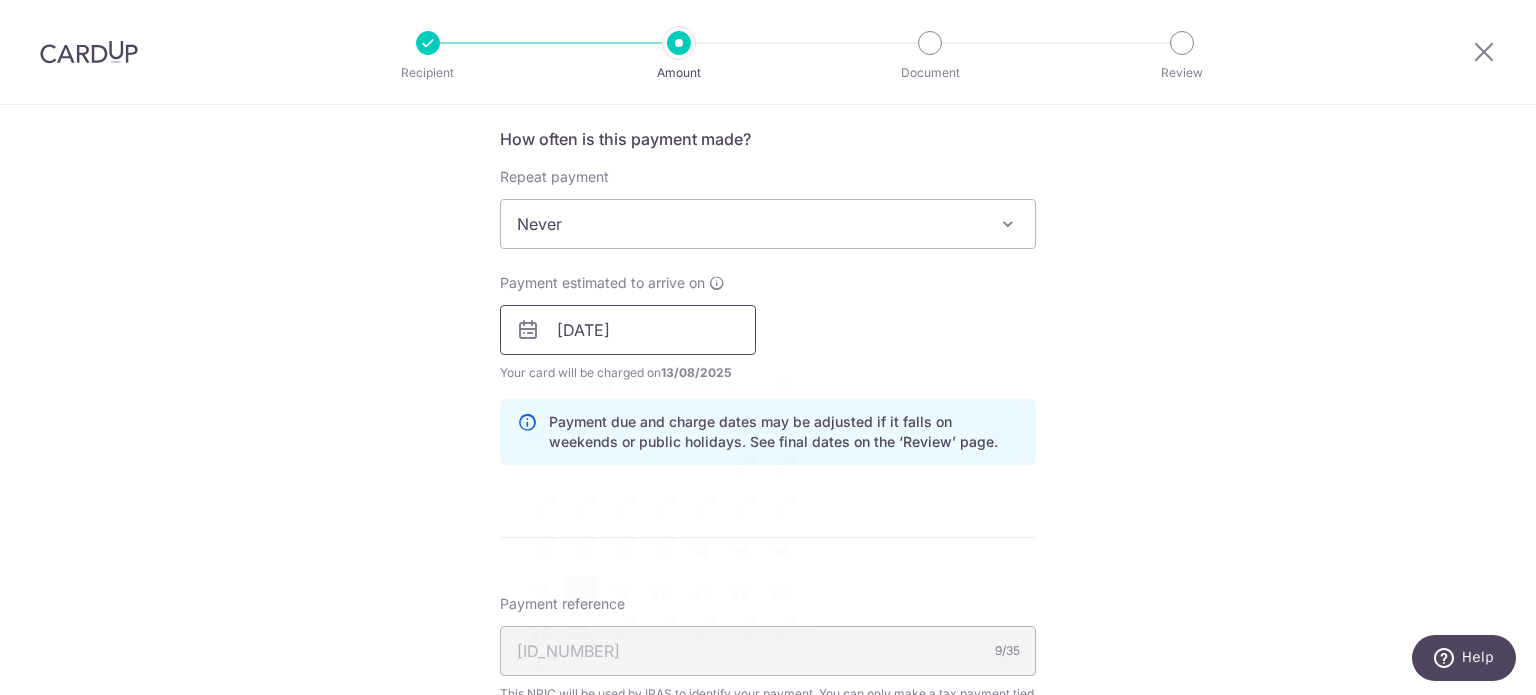 click on "18/08/2025" at bounding box center [628, 330] 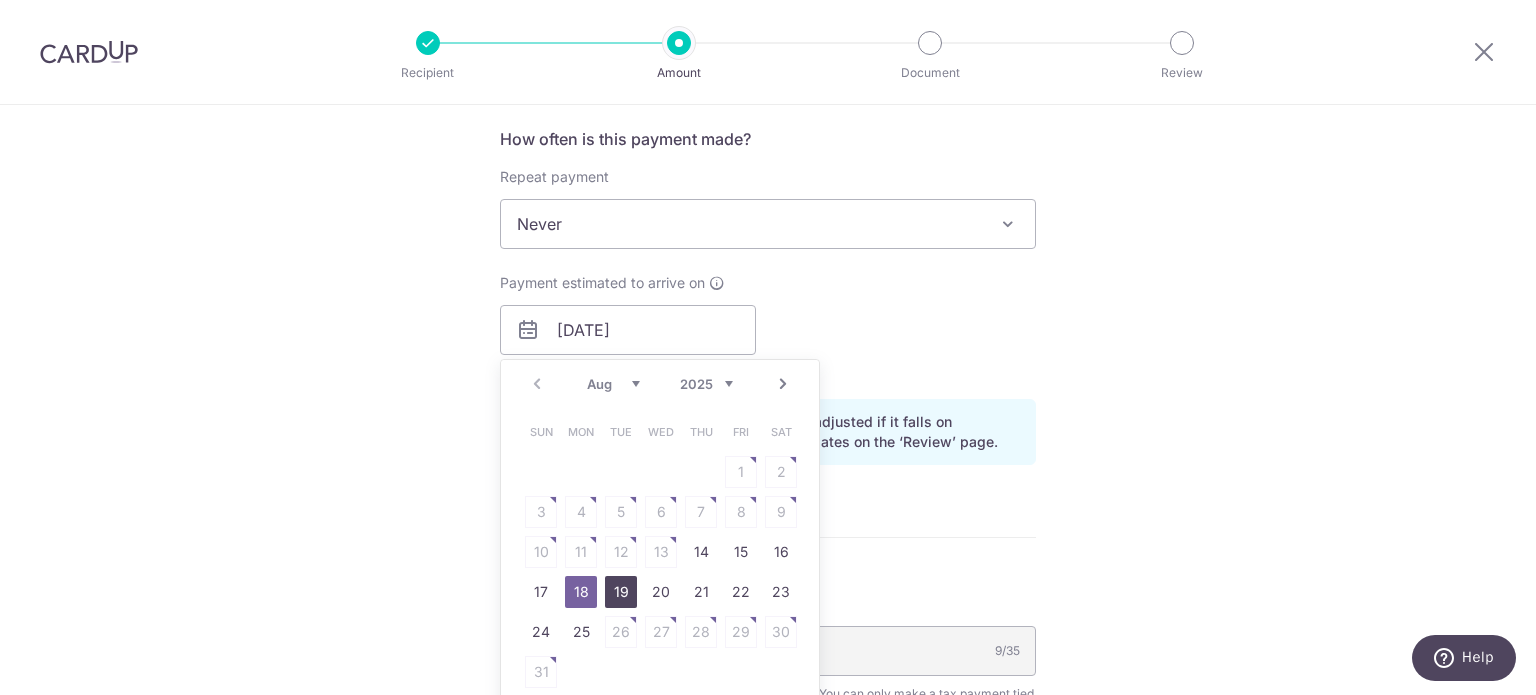 click on "19" at bounding box center [621, 592] 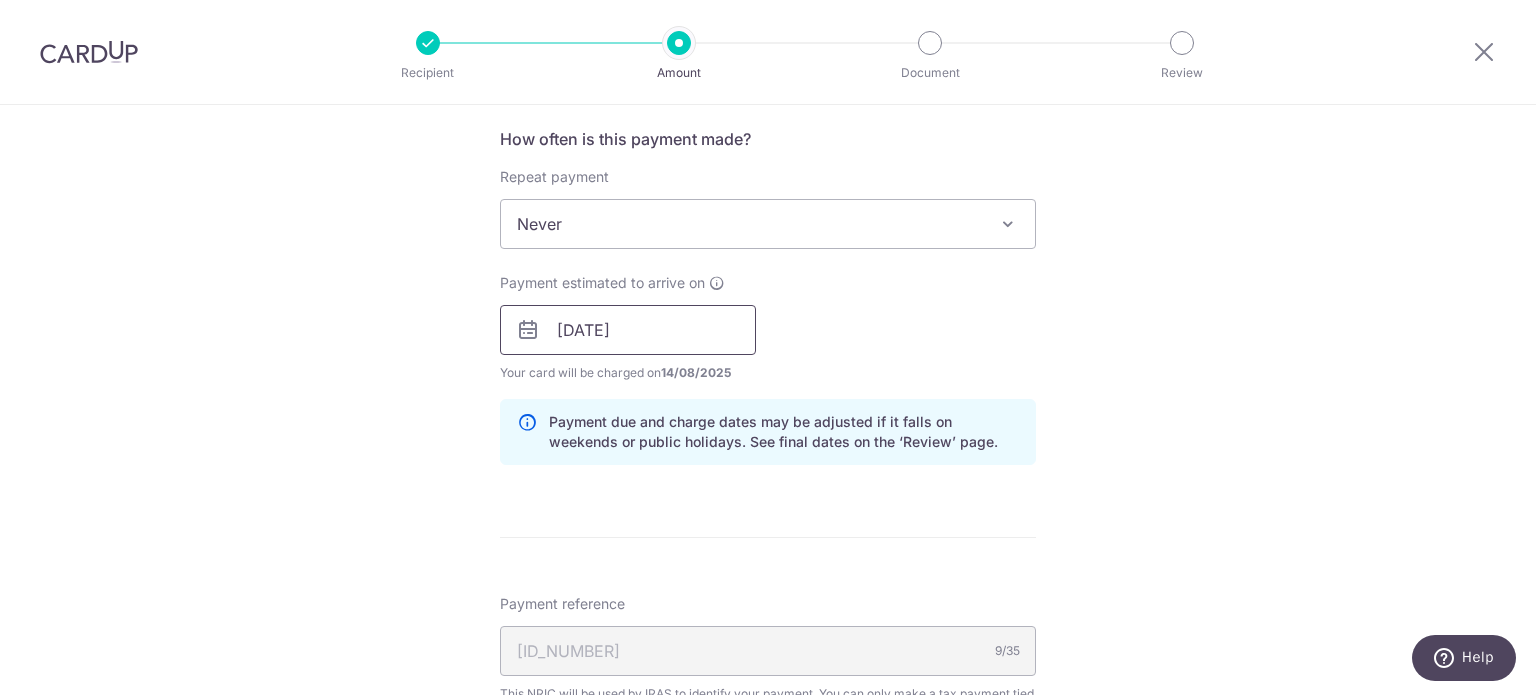 click on "19/08/2025" at bounding box center (628, 330) 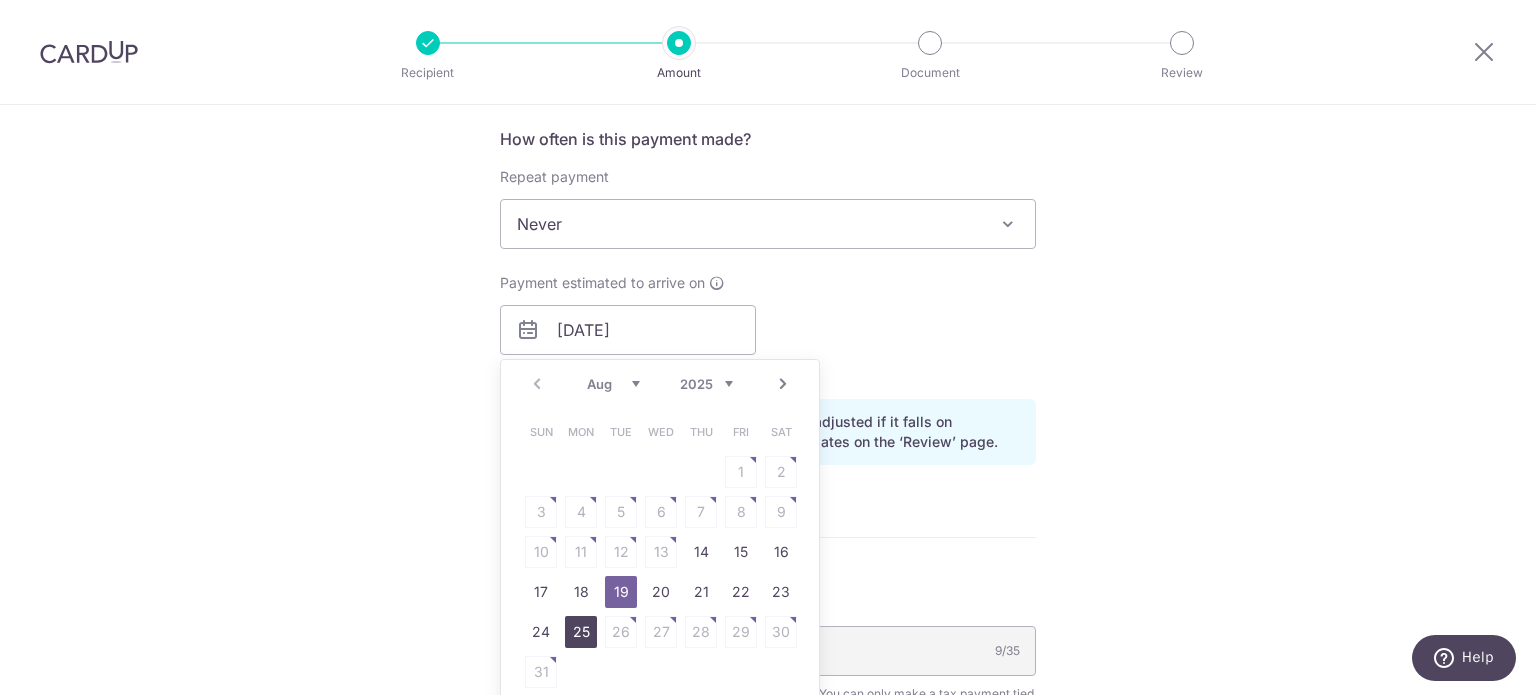 click on "25" at bounding box center (581, 632) 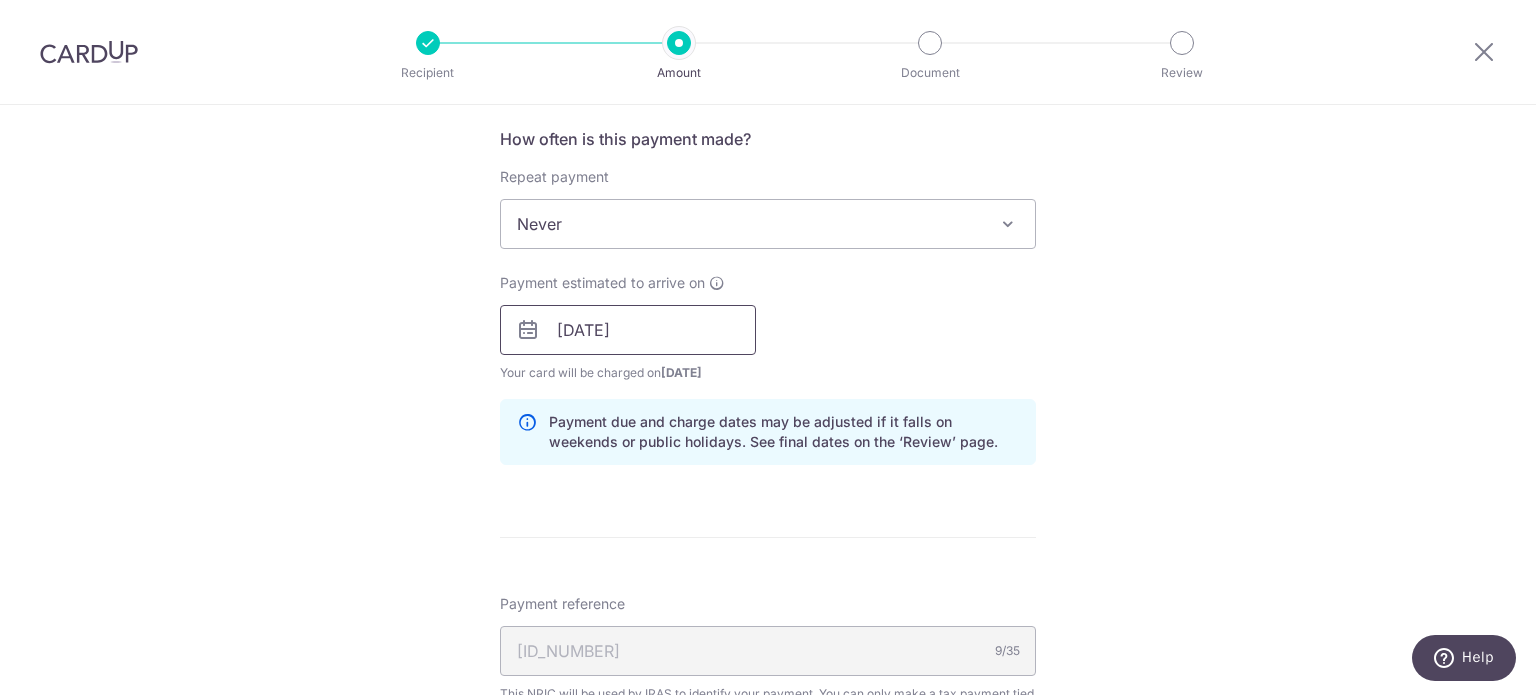 click on "25/08/2025" at bounding box center (628, 330) 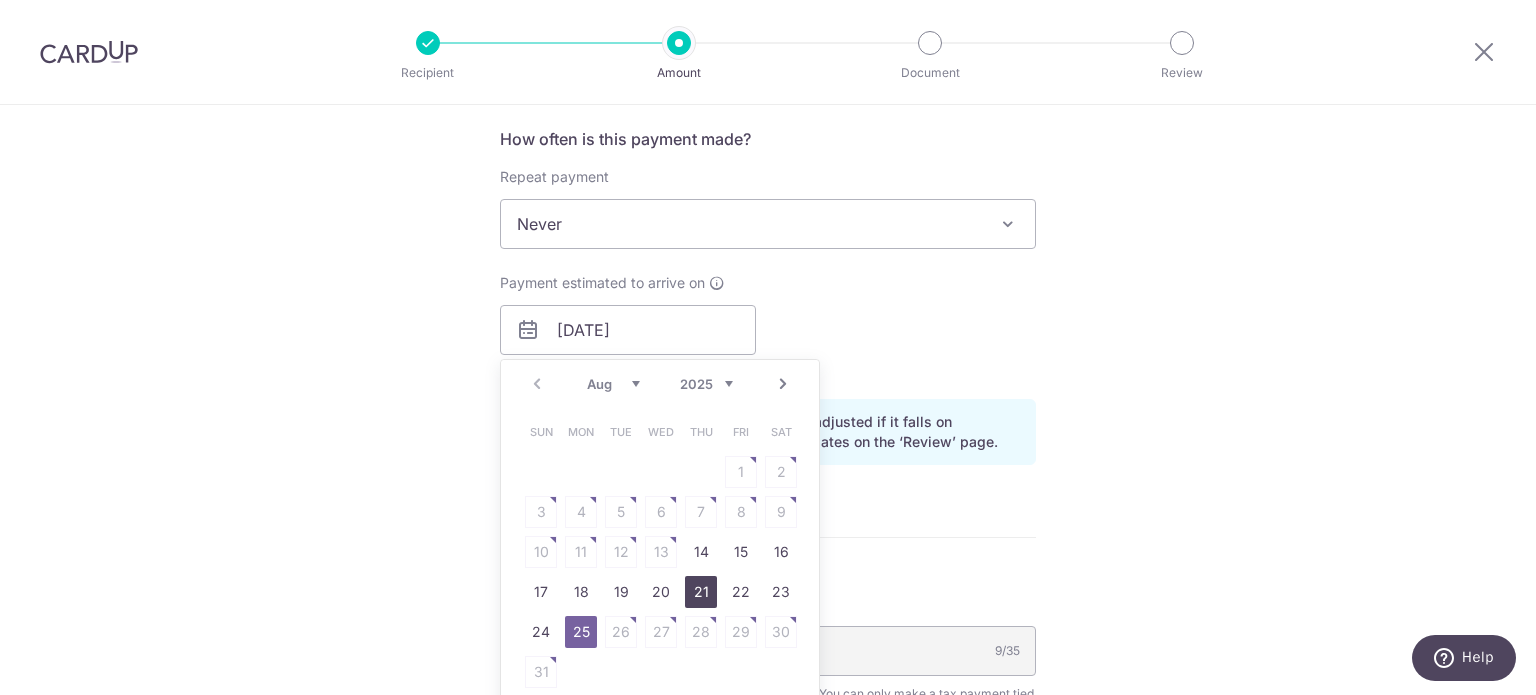 click on "21" at bounding box center [701, 592] 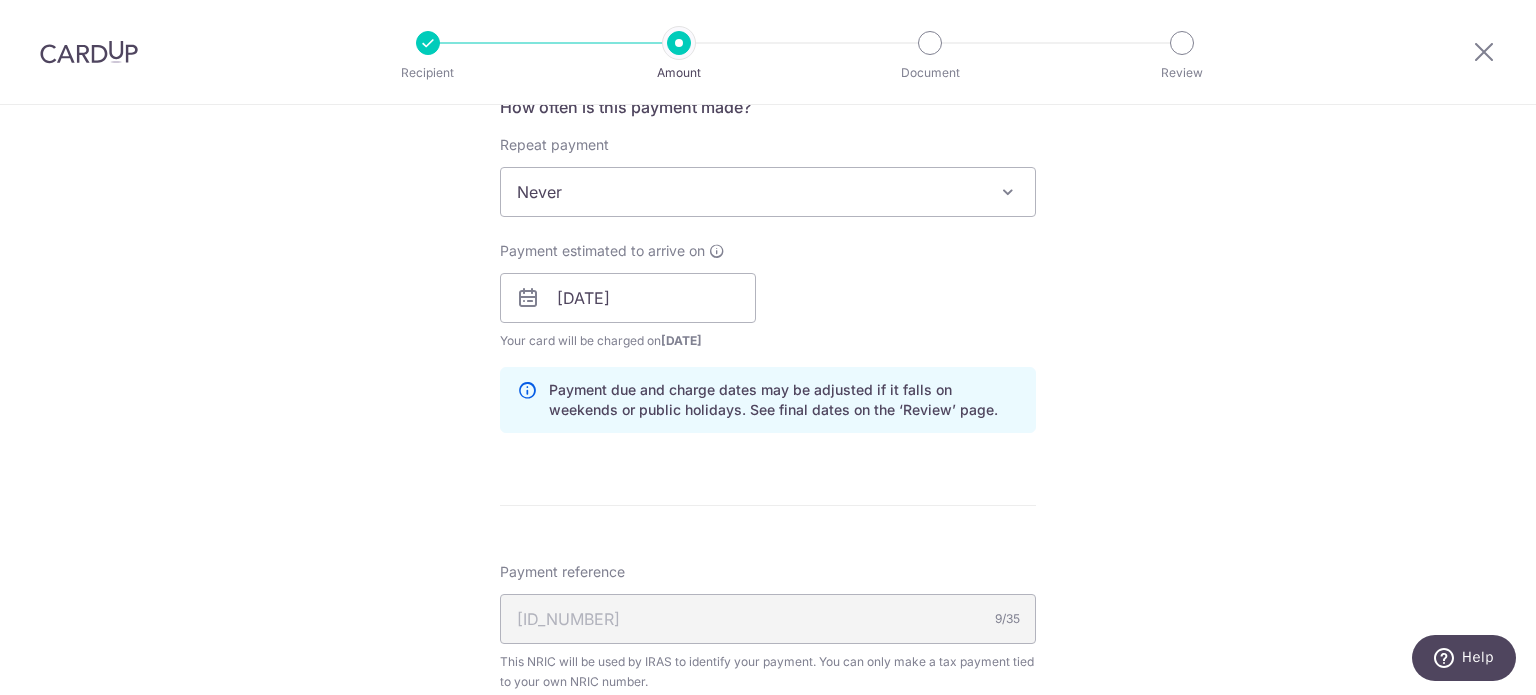 scroll, scrollTop: 946, scrollLeft: 0, axis: vertical 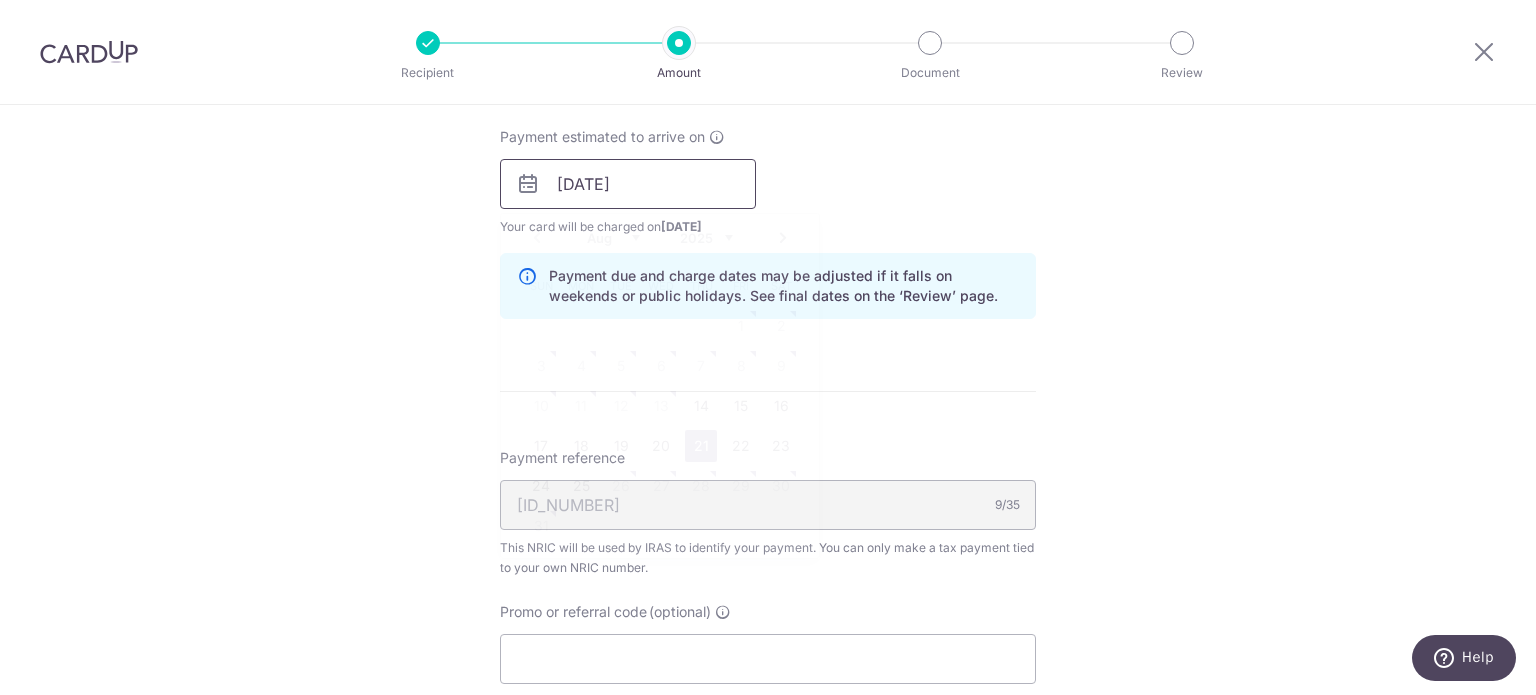 click on "21/08/2025" at bounding box center [628, 184] 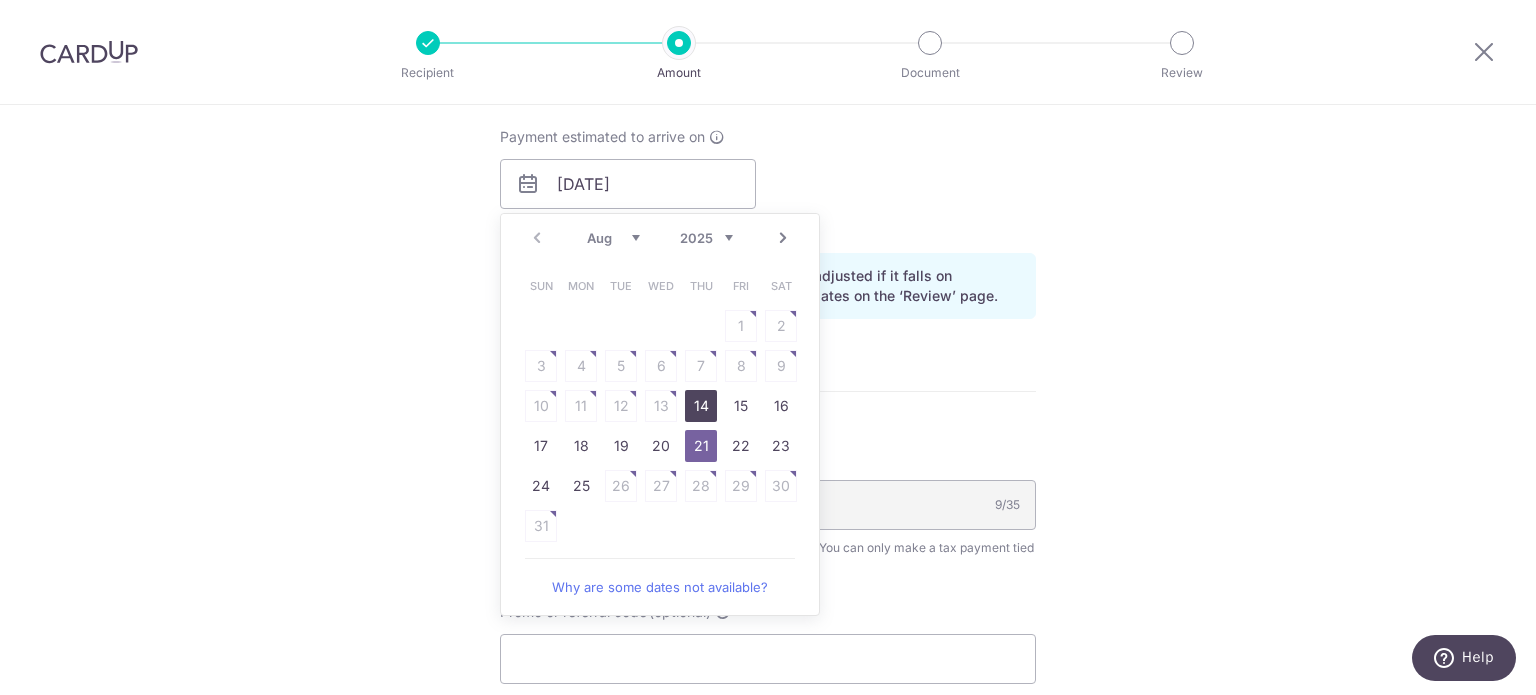 click on "14" at bounding box center [701, 406] 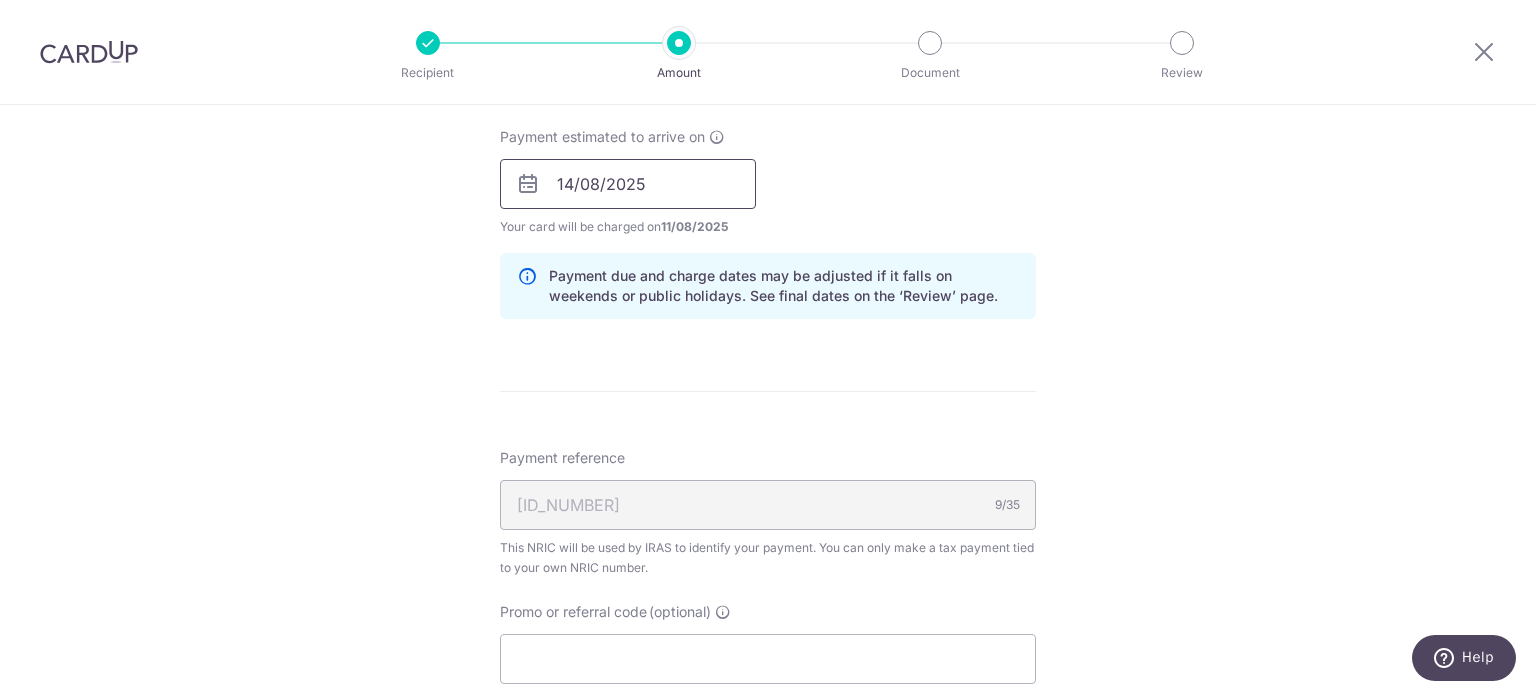 click on "14/08/2025" at bounding box center [628, 184] 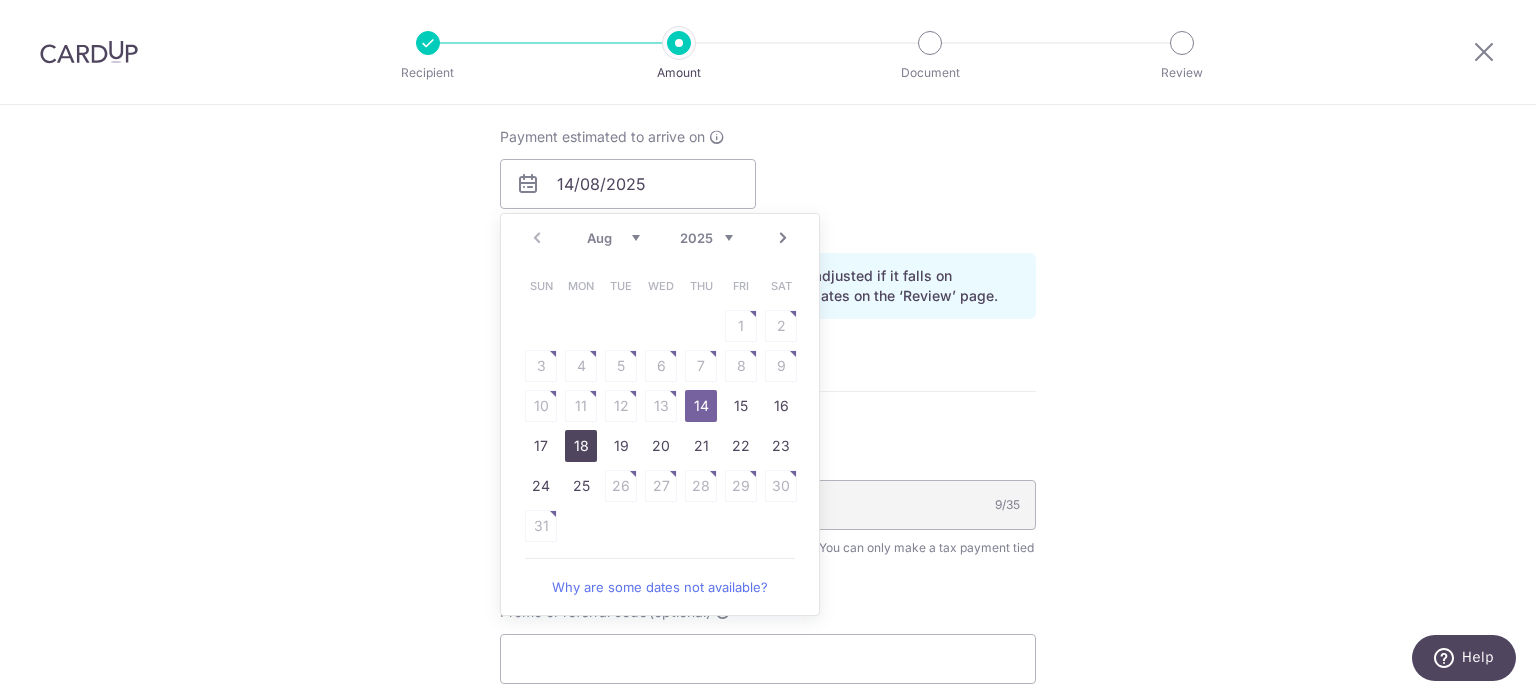 click on "18" at bounding box center [581, 446] 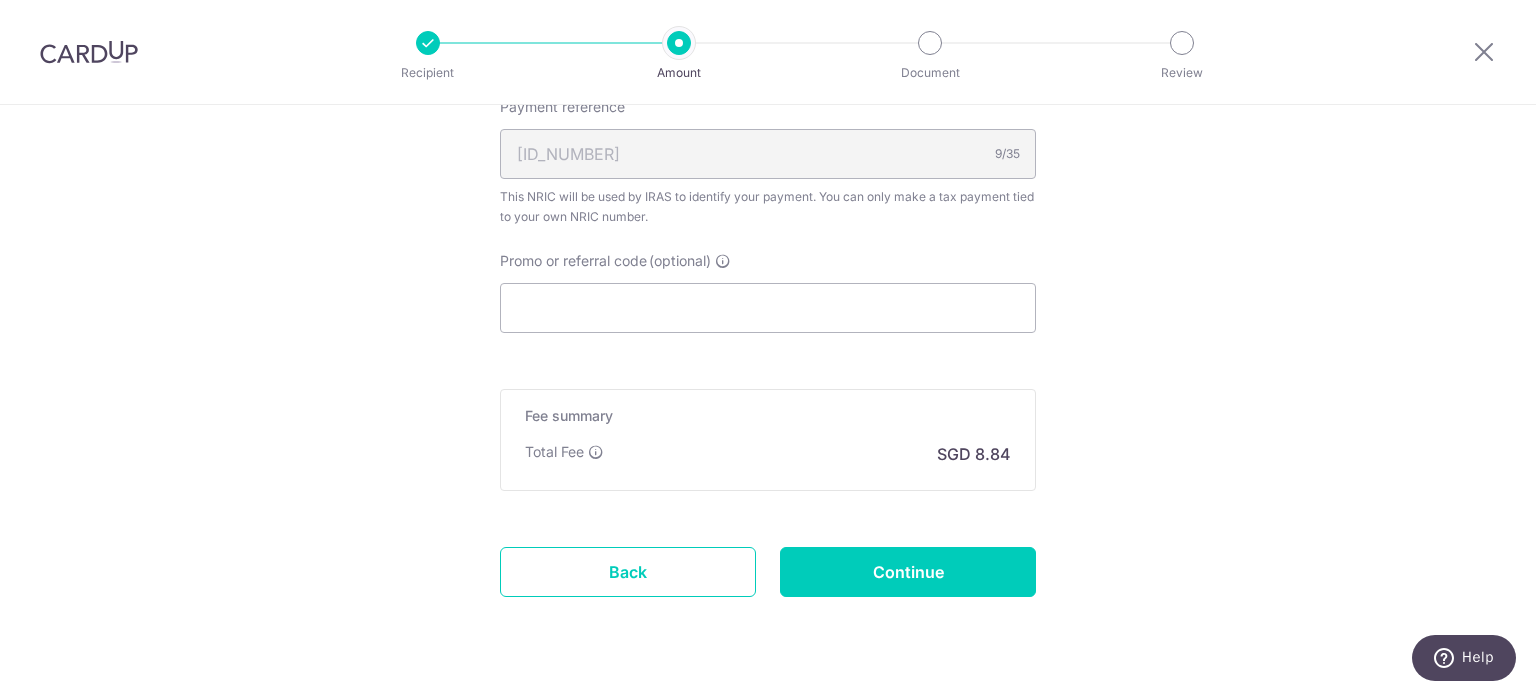 scroll, scrollTop: 1346, scrollLeft: 0, axis: vertical 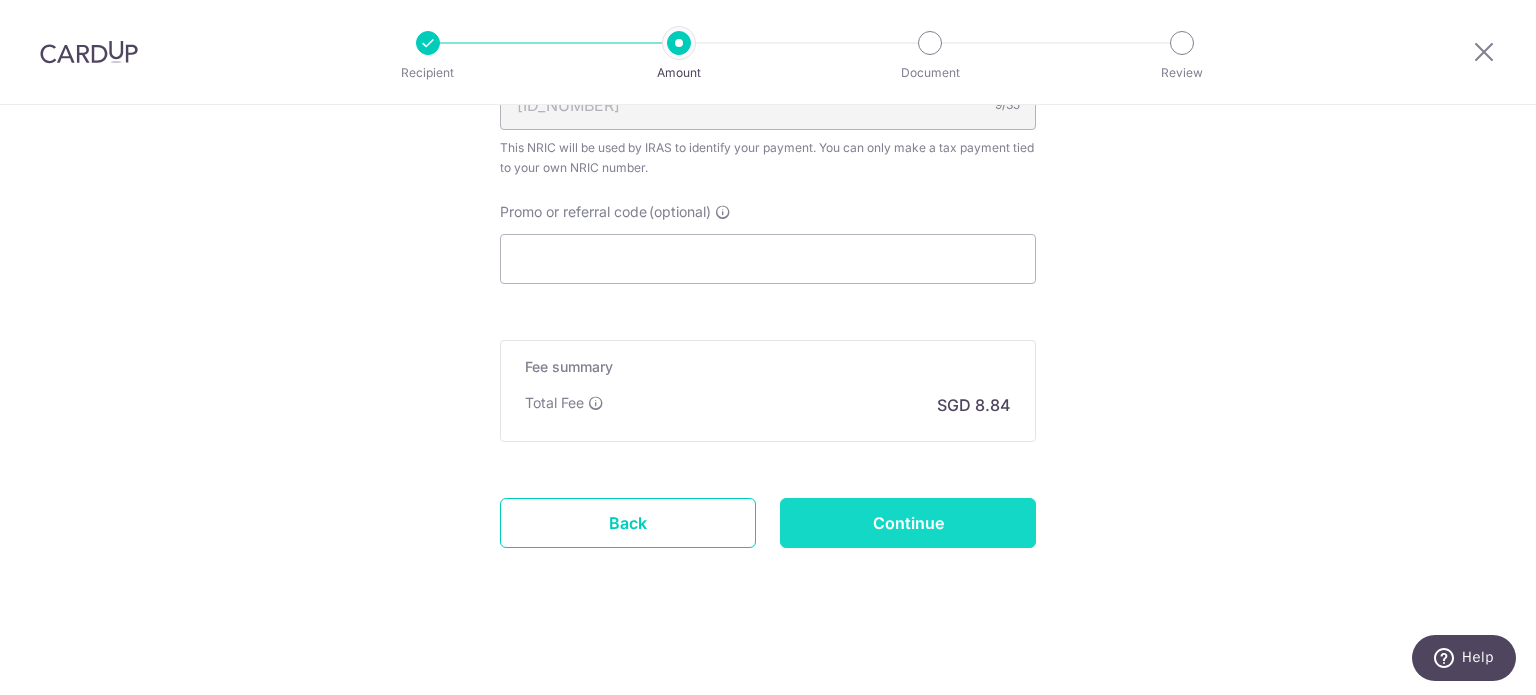 click on "Continue" at bounding box center [908, 523] 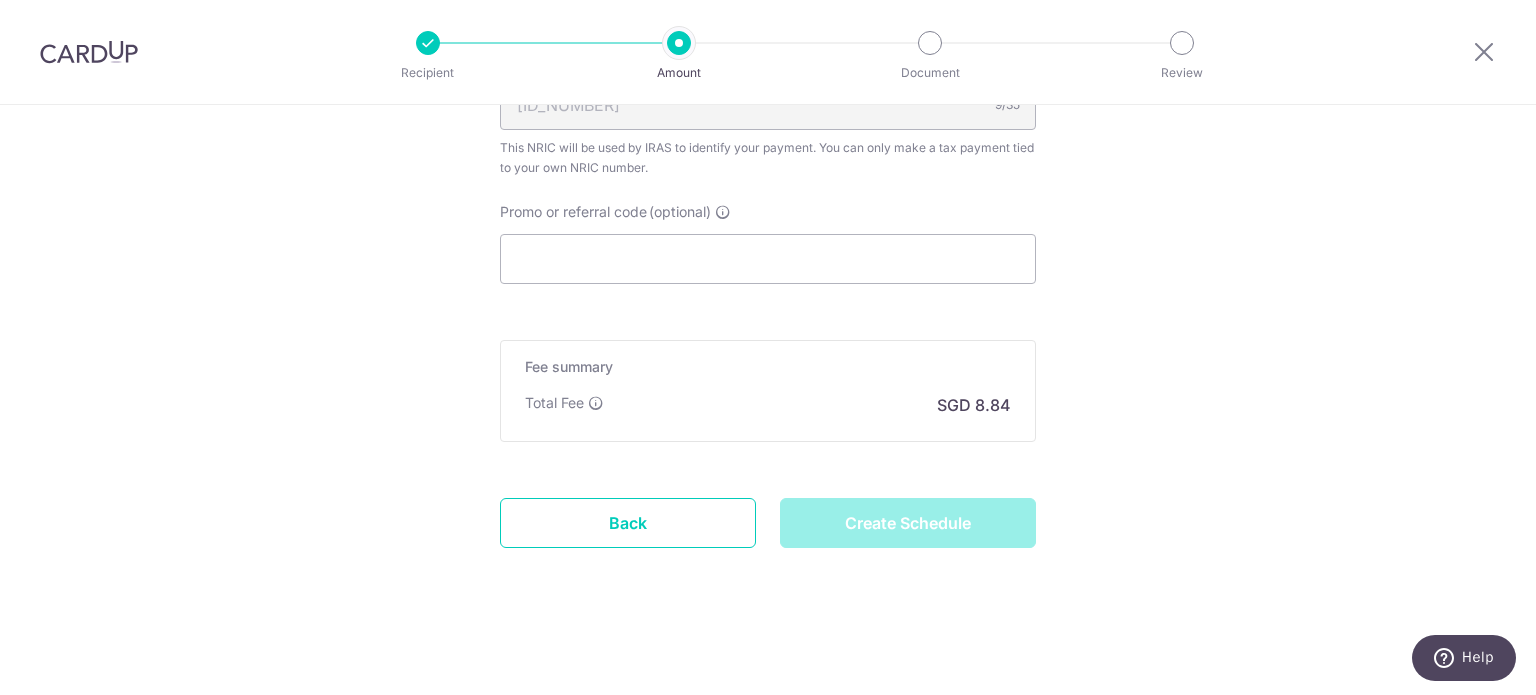 type on "Create Schedule" 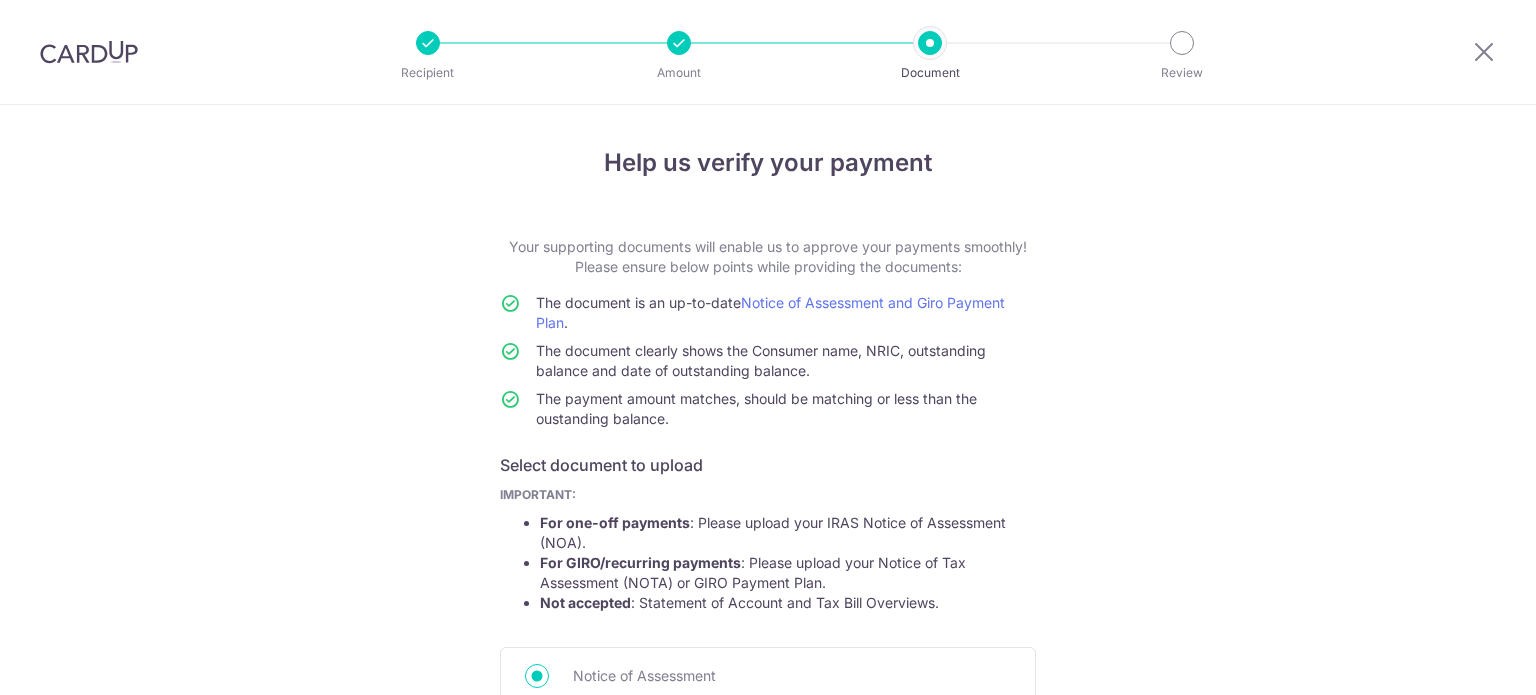 scroll, scrollTop: 0, scrollLeft: 0, axis: both 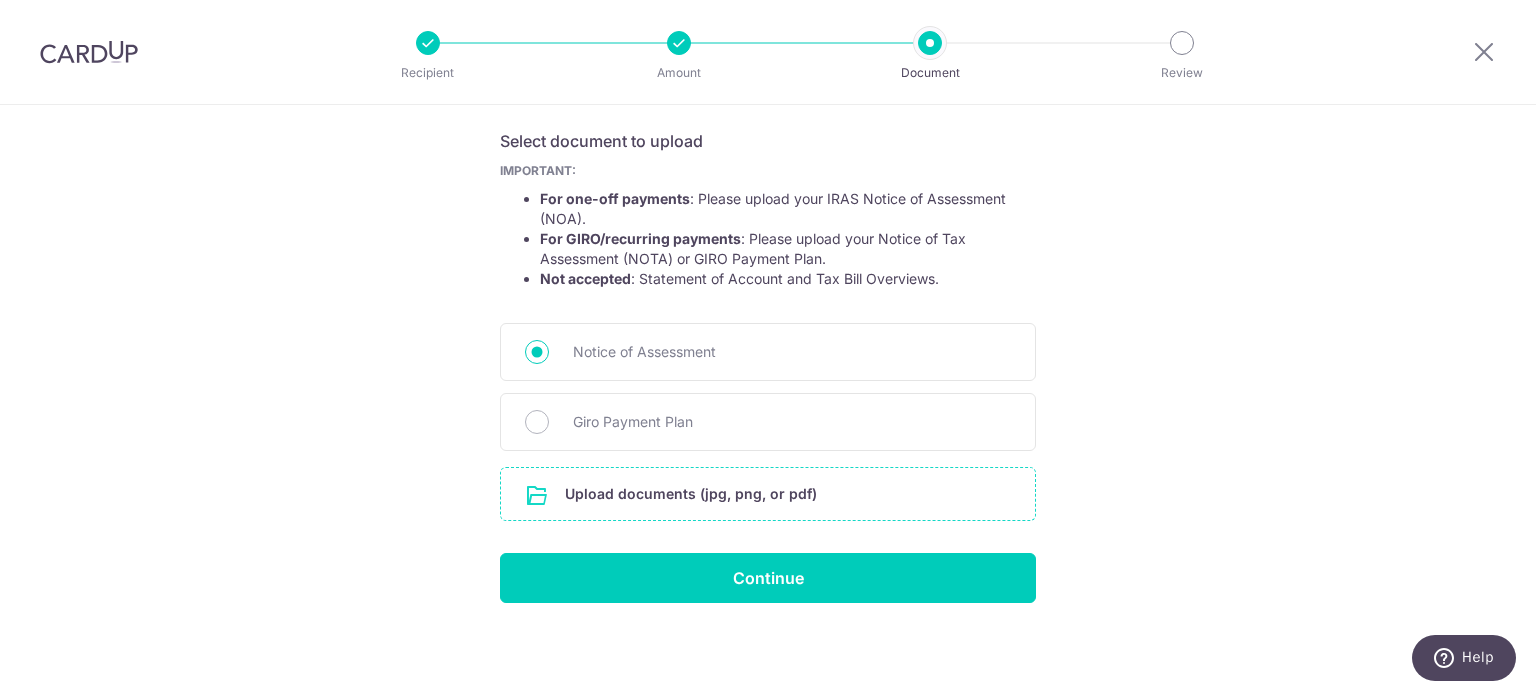 click at bounding box center [768, 494] 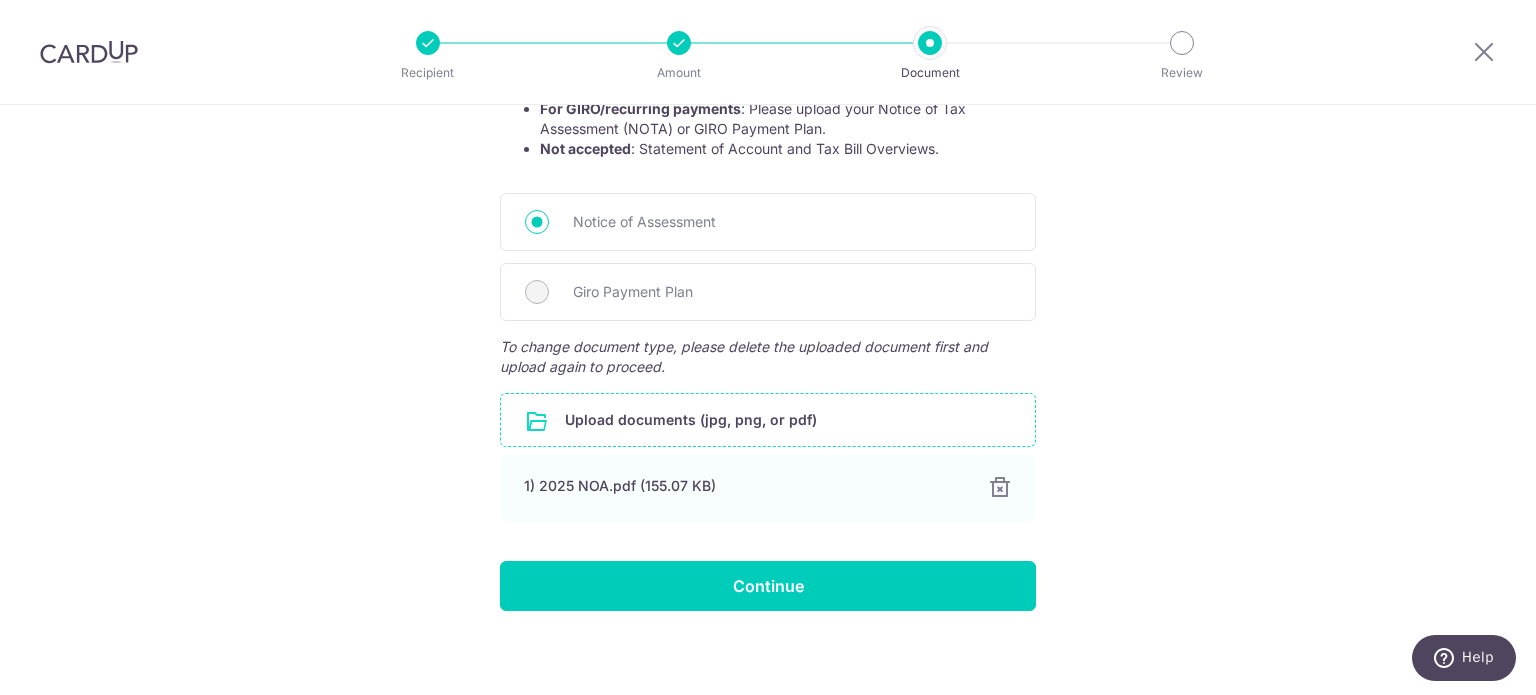 scroll, scrollTop: 462, scrollLeft: 0, axis: vertical 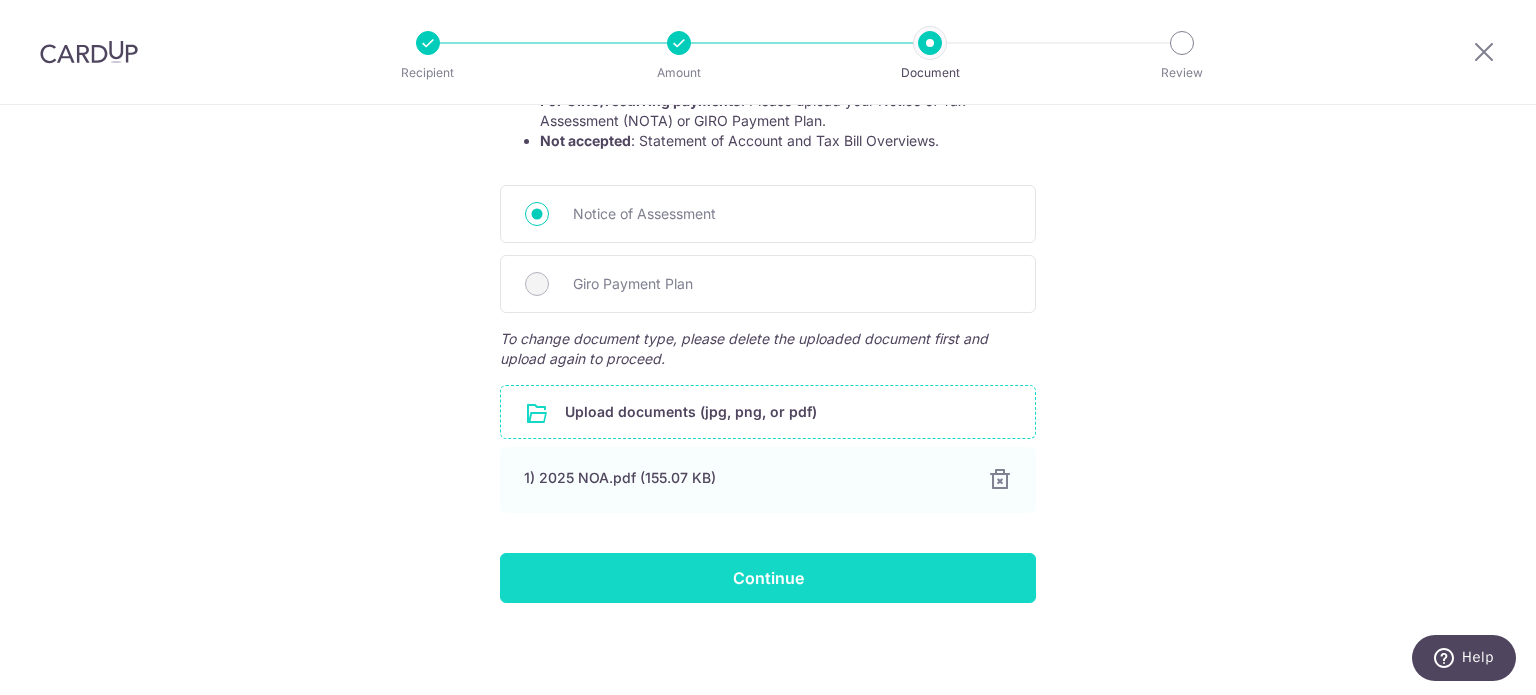 click on "Continue" at bounding box center (768, 578) 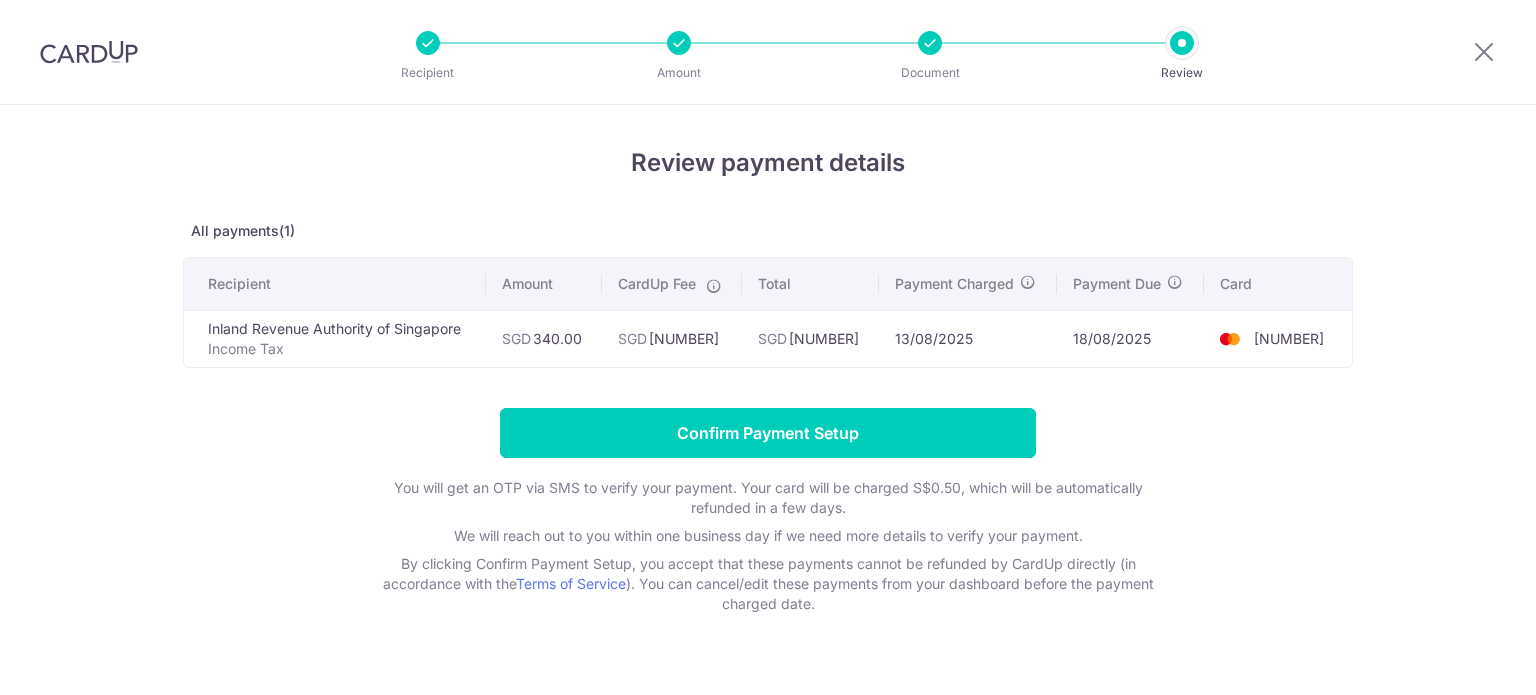 scroll, scrollTop: 0, scrollLeft: 0, axis: both 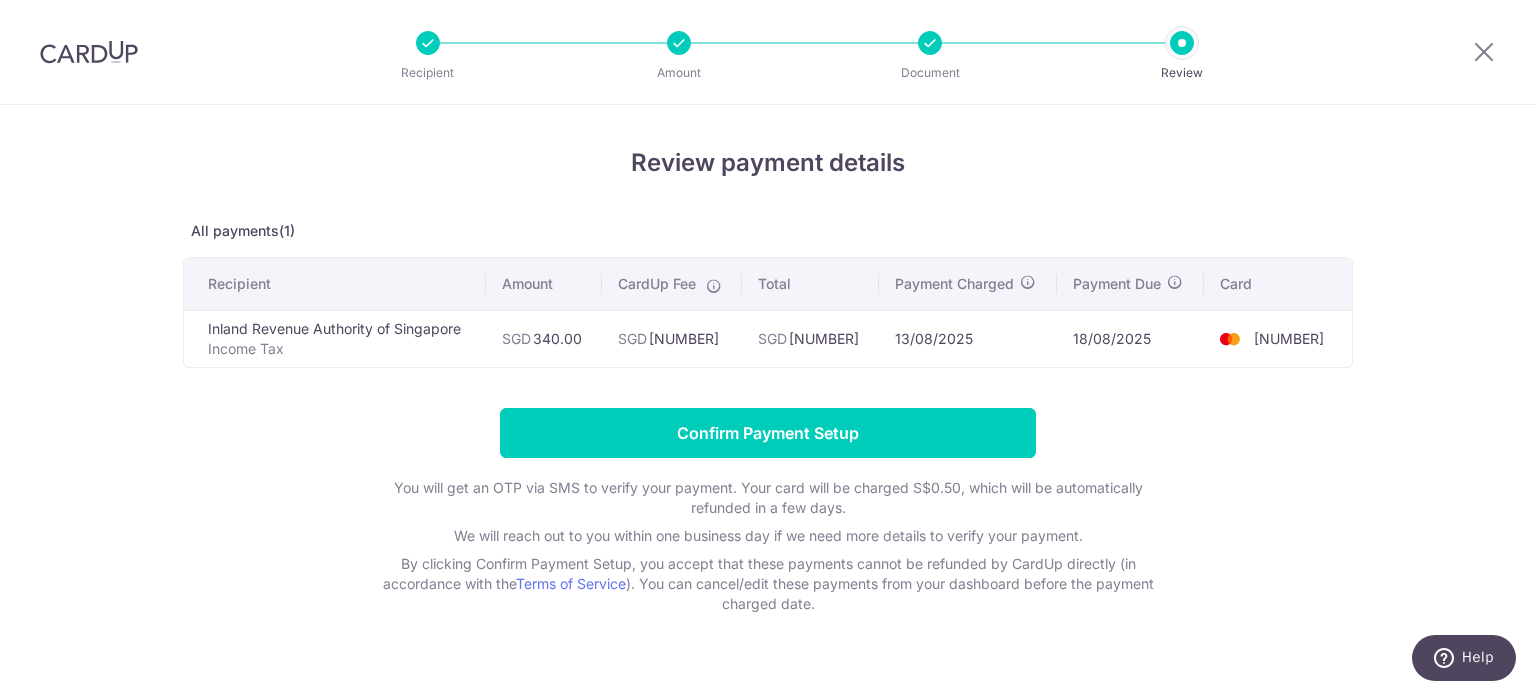 drag, startPoint x: 910, startPoint y: 334, endPoint x: 1174, endPoint y: 347, distance: 264.3199 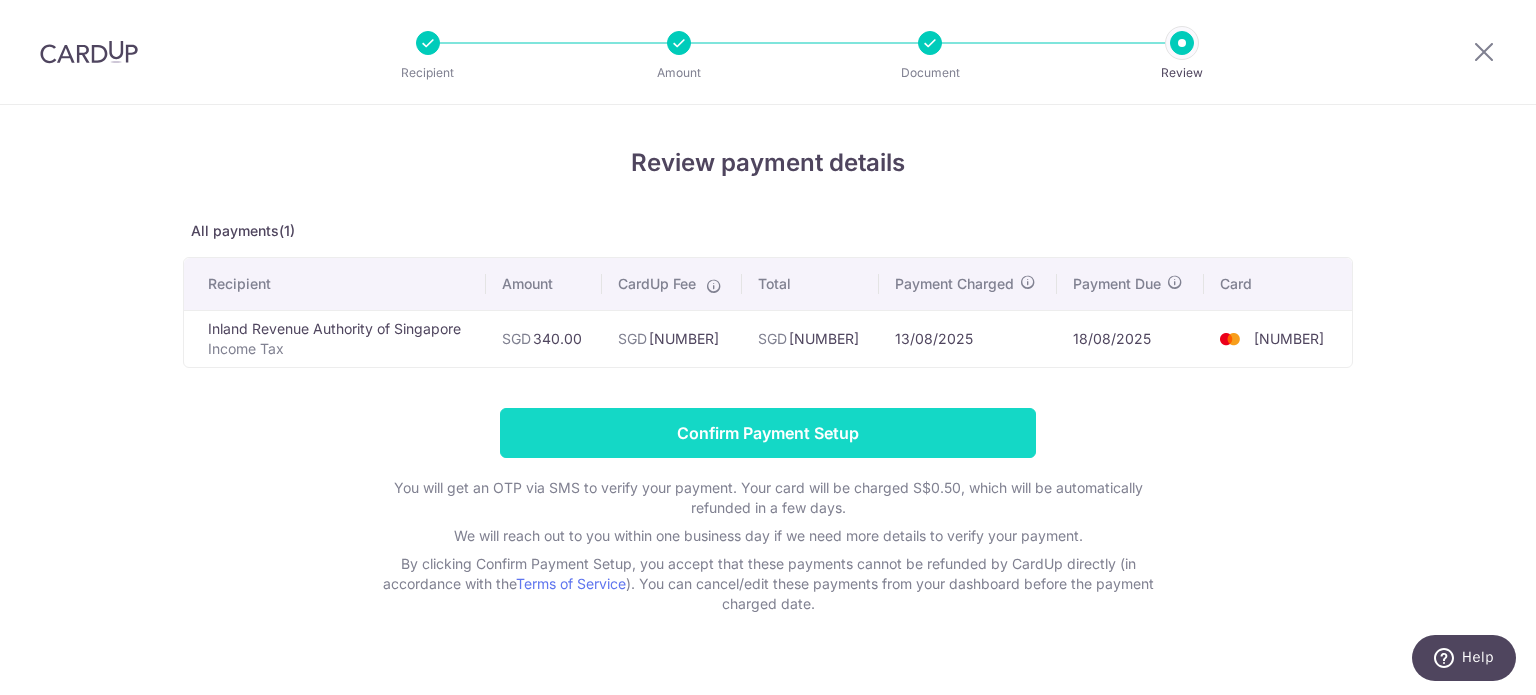 click on "Confirm Payment Setup" at bounding box center (768, 433) 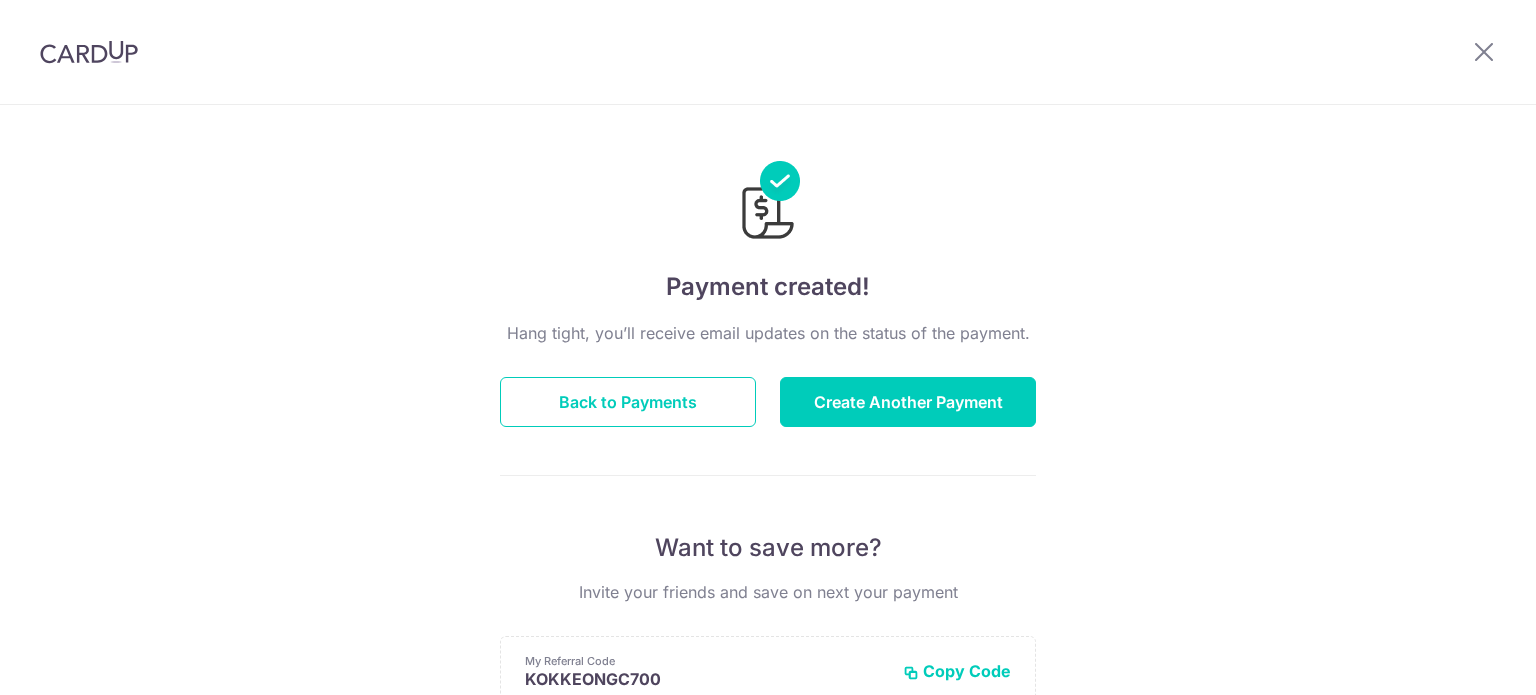 click on "Back to Payments" at bounding box center (628, 402) 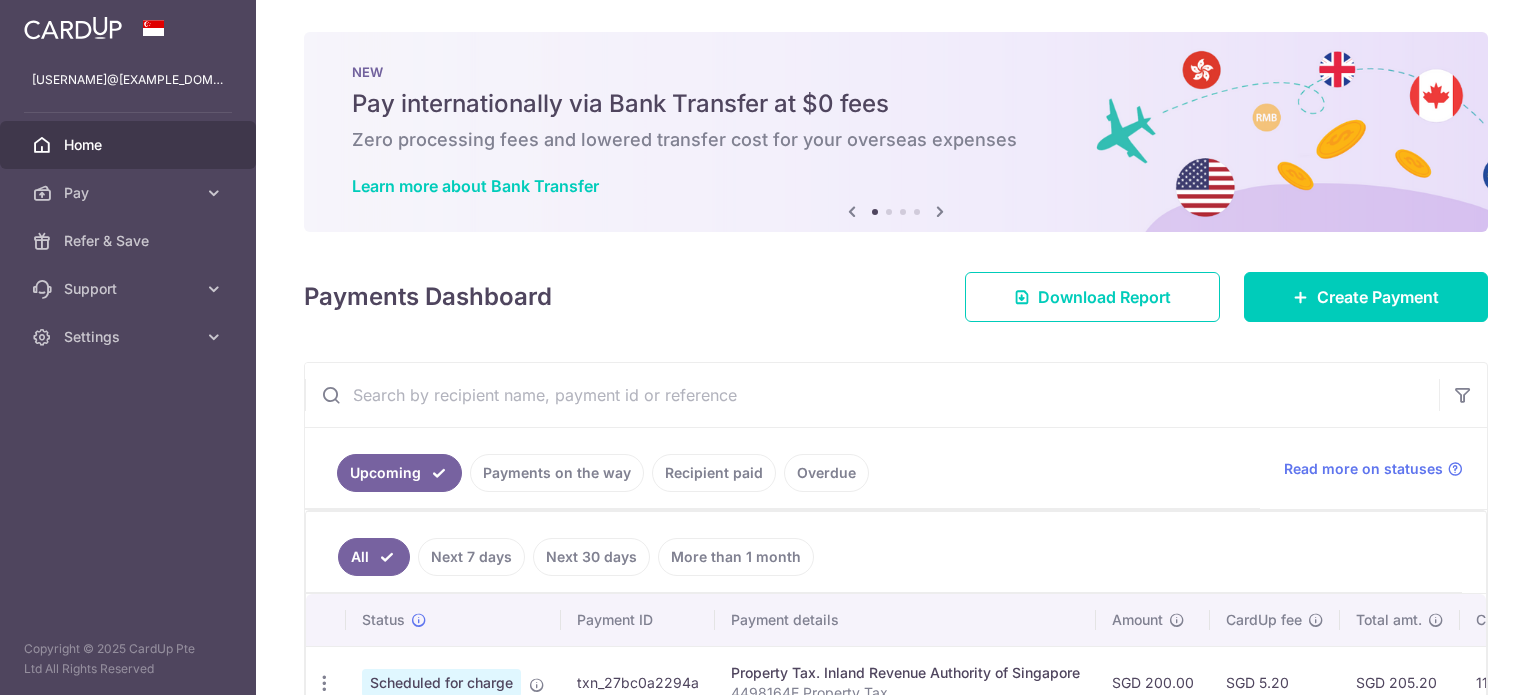 scroll, scrollTop: 0, scrollLeft: 0, axis: both 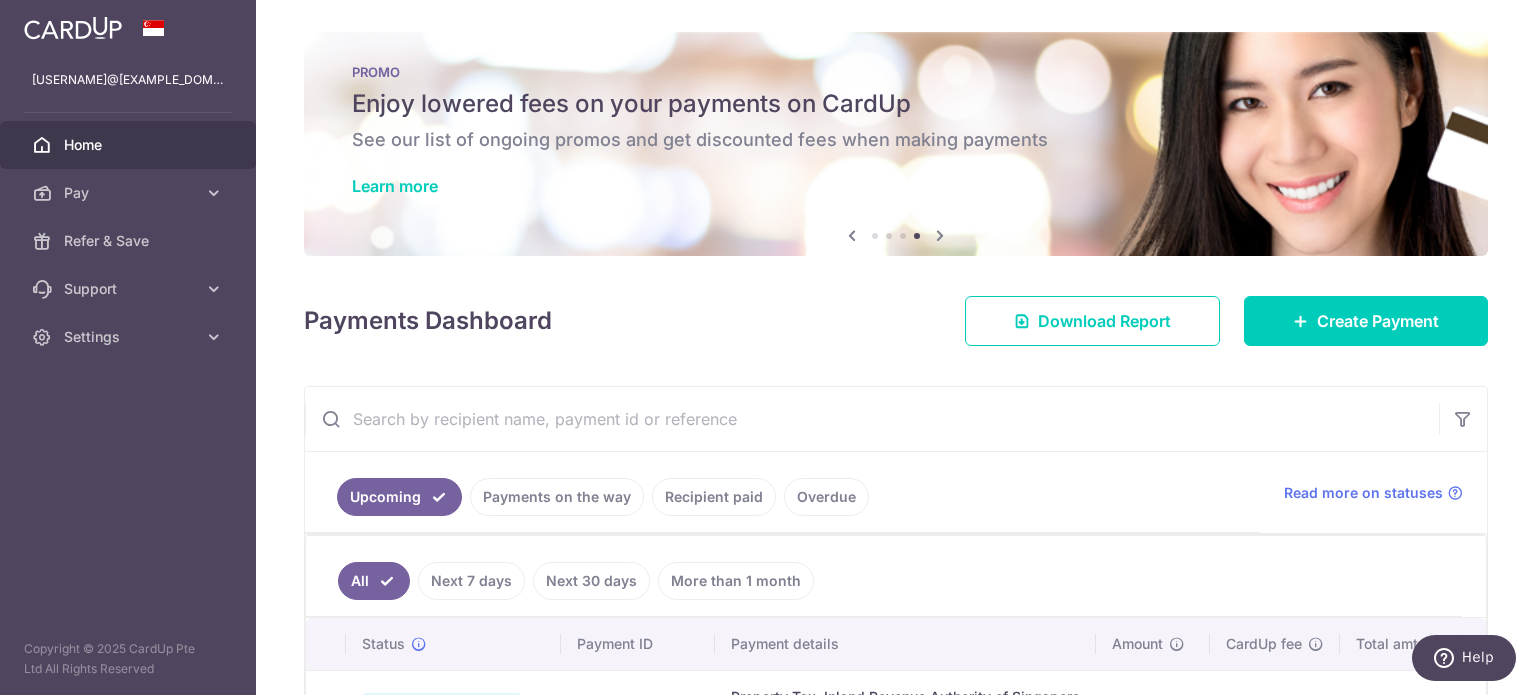 click on "Home" at bounding box center [130, 145] 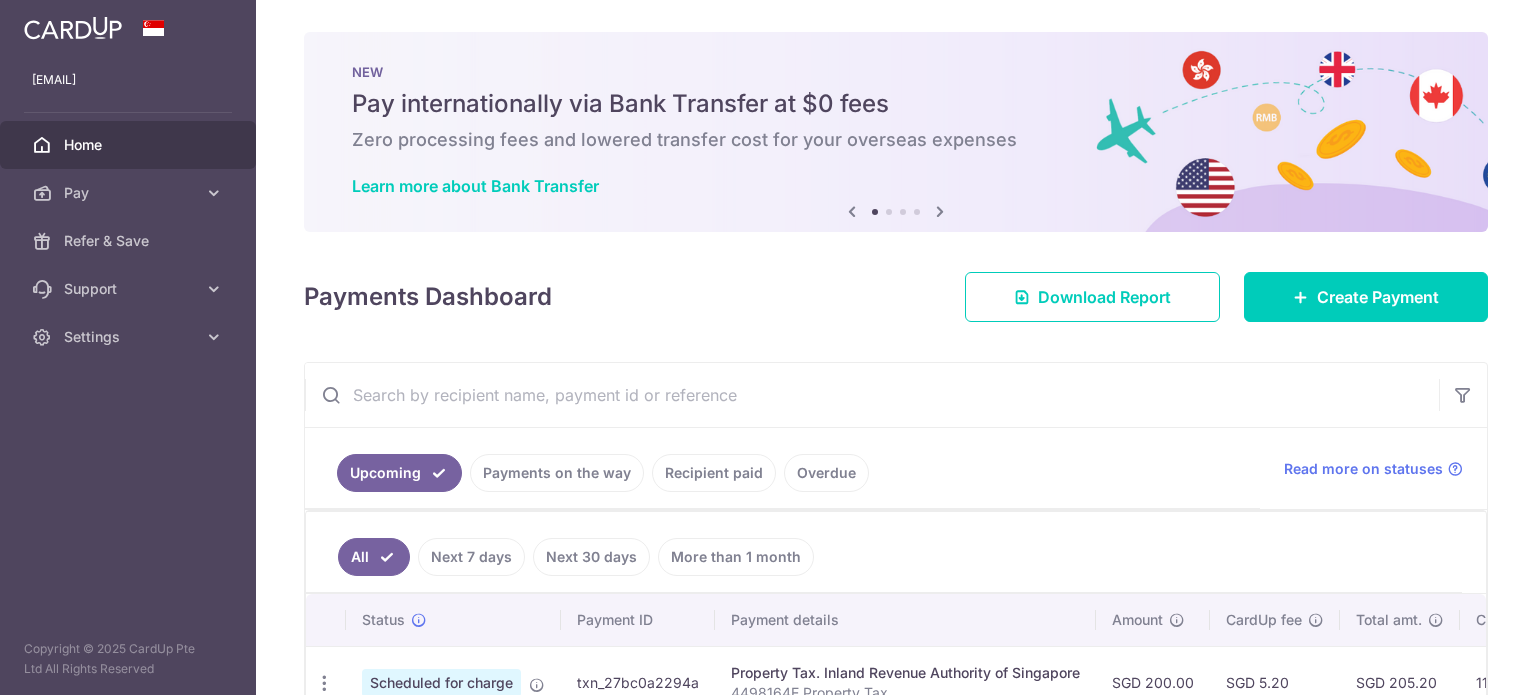 scroll, scrollTop: 0, scrollLeft: 0, axis: both 